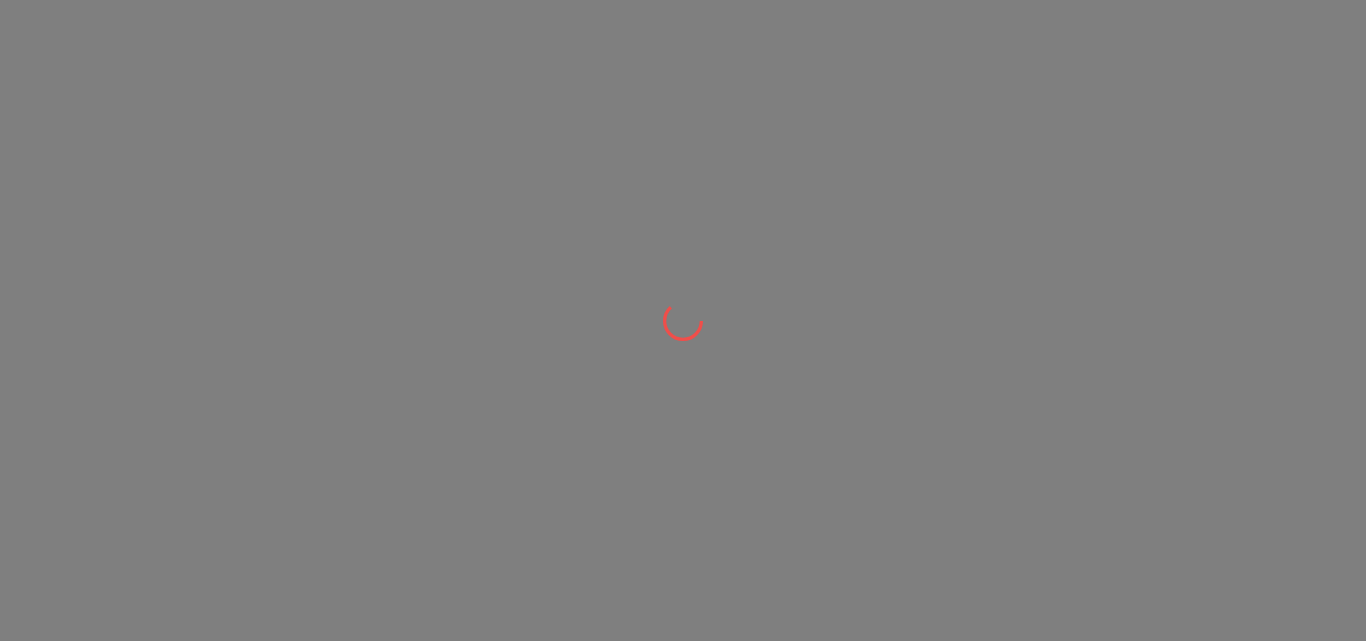 scroll, scrollTop: 0, scrollLeft: 0, axis: both 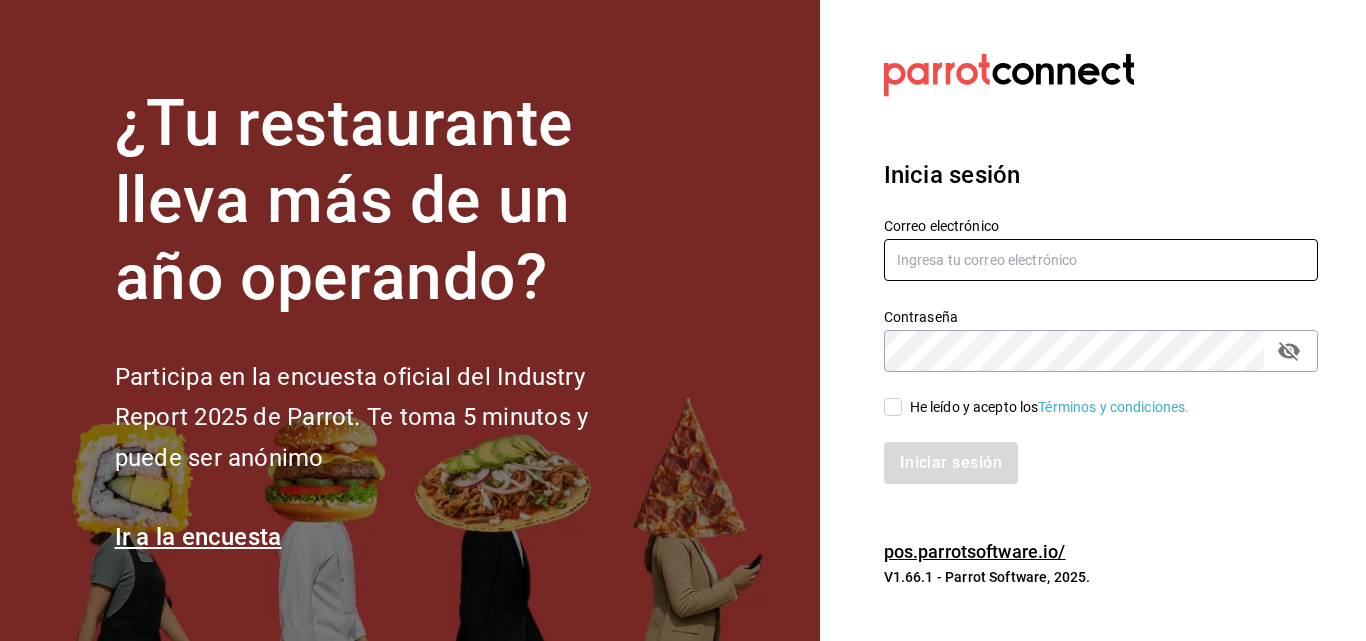 type on "temakitamonterrey@[STATE]" 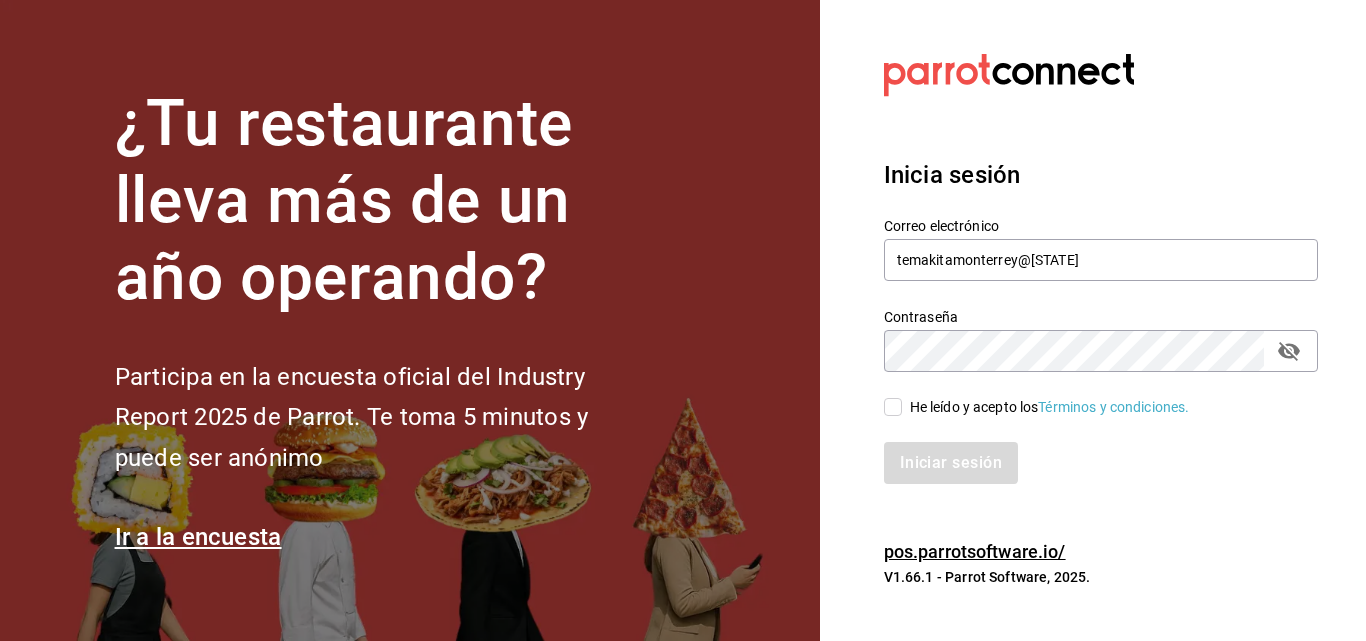 click on "He leído y acepto los  Términos y condiciones." at bounding box center [1089, 395] 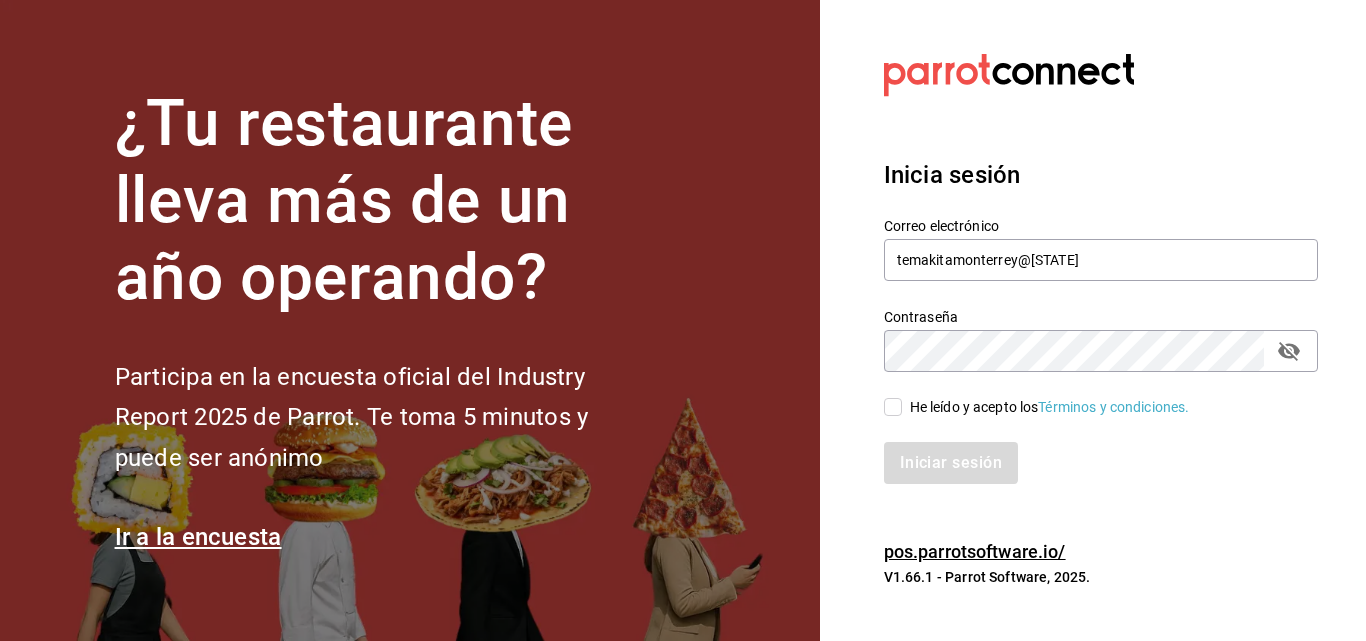checkbox on "true" 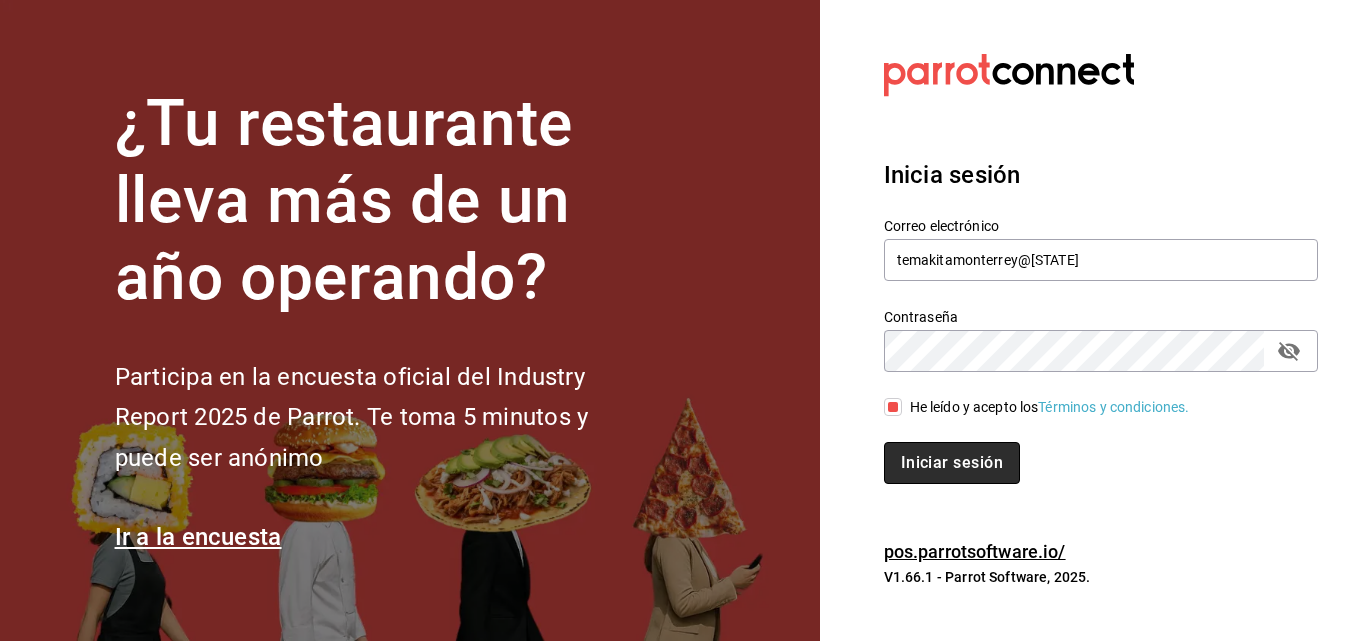 click on "Iniciar sesión" at bounding box center [952, 463] 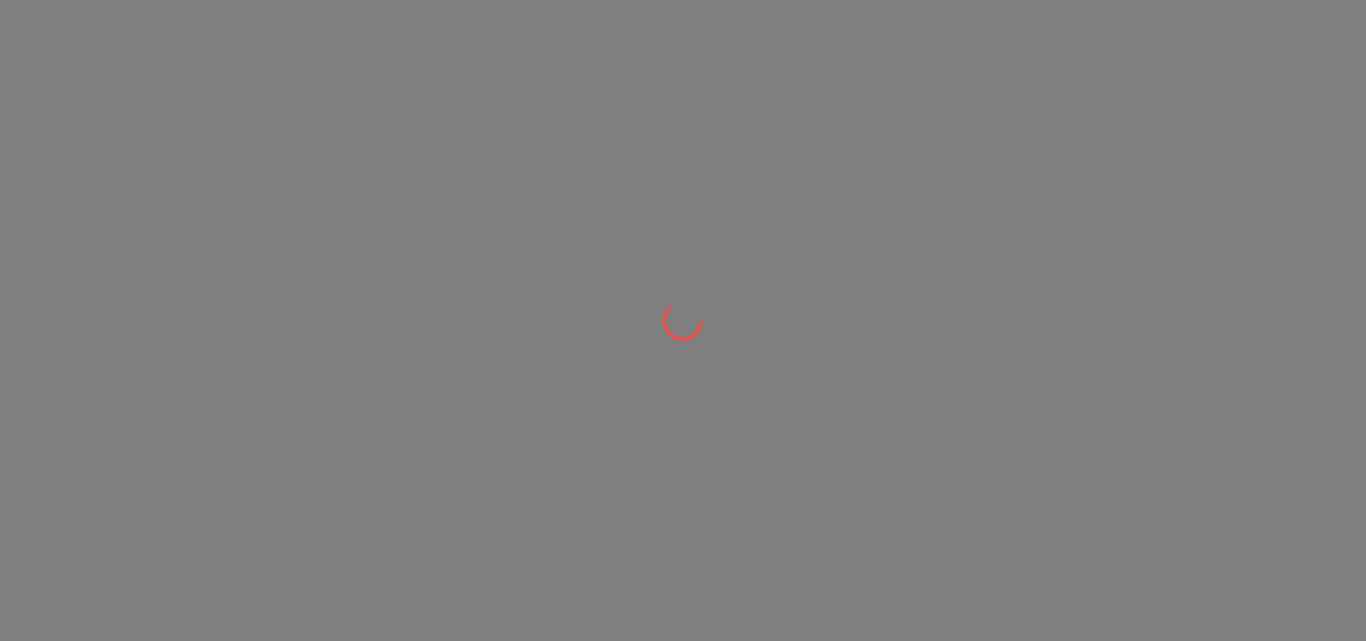 scroll, scrollTop: 0, scrollLeft: 0, axis: both 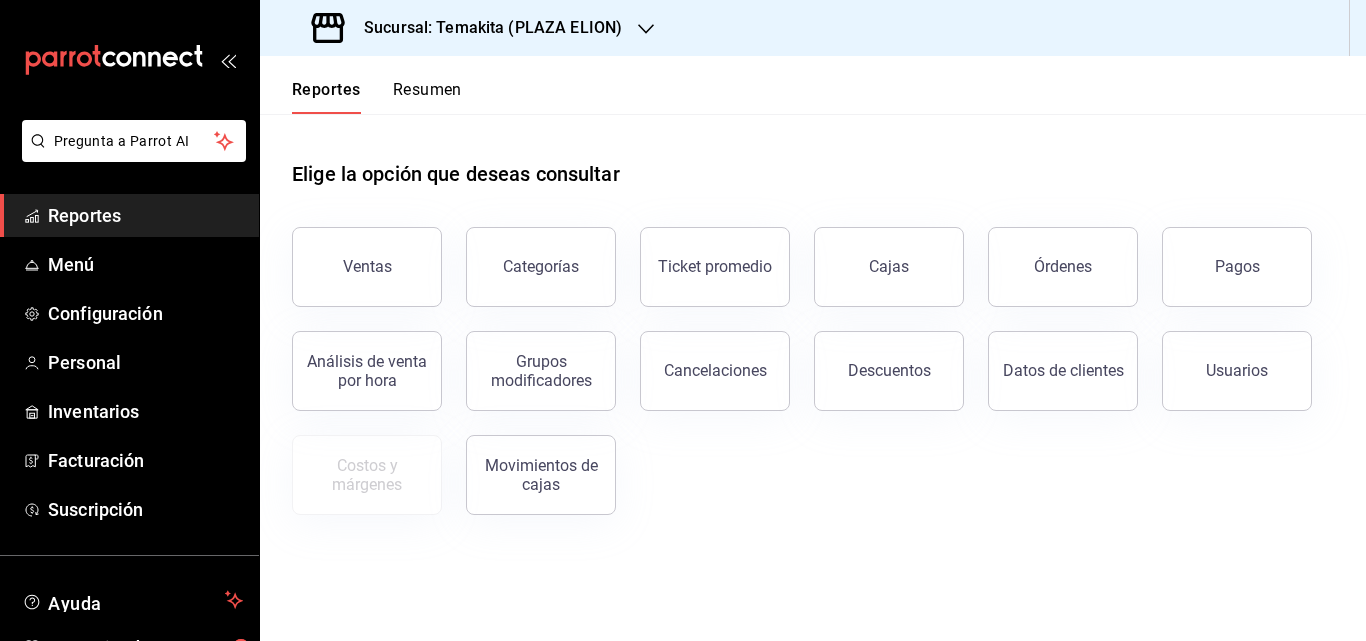 click on "Sucursal: Temakita (PLAZA ELION)" at bounding box center [485, 28] 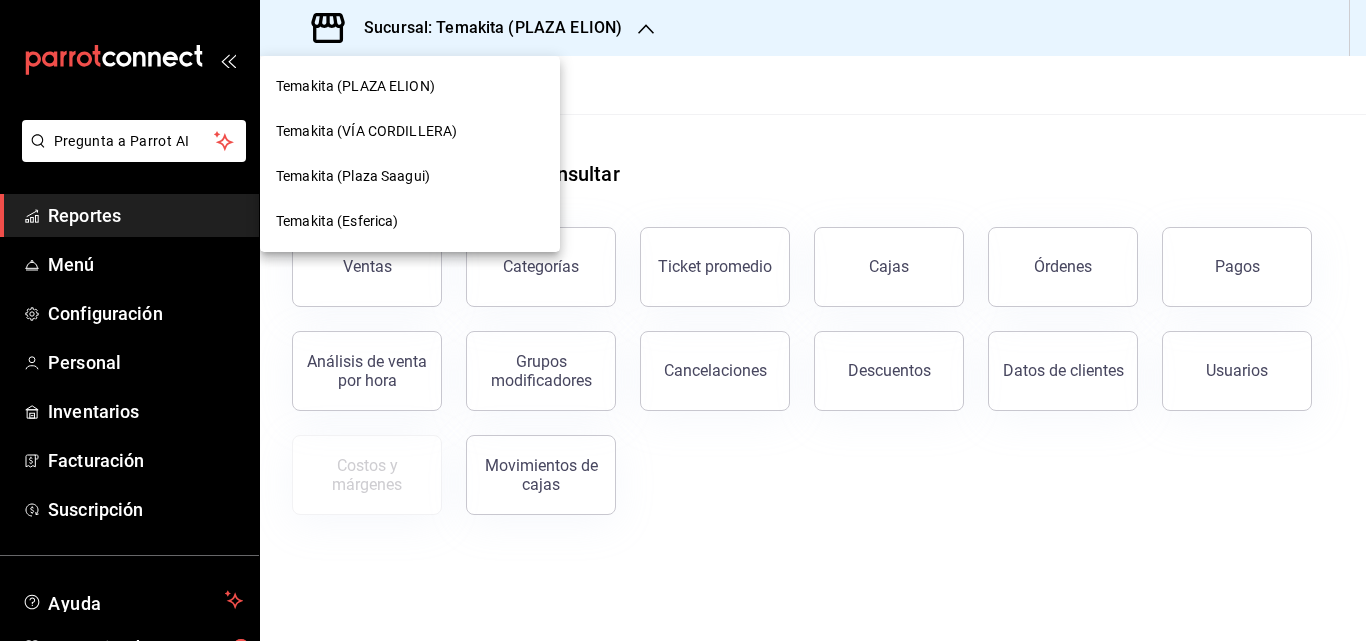 click on "Temakita (VÍA CORDILLERA)" at bounding box center [366, 131] 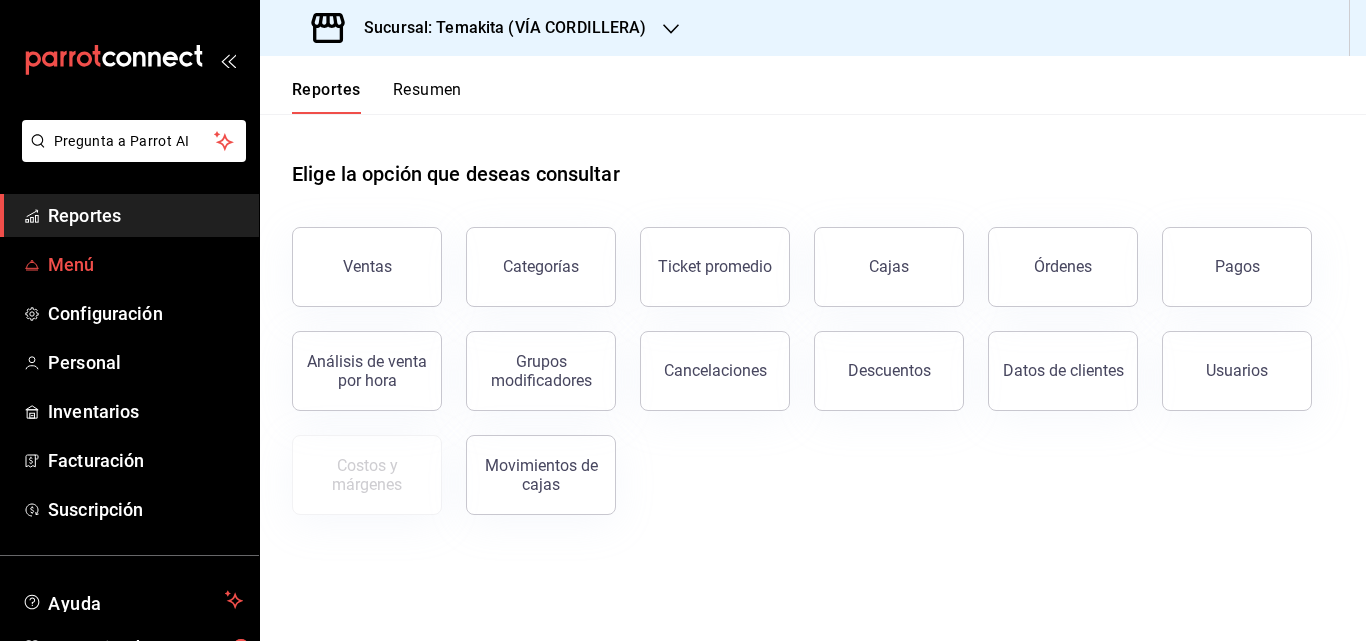click on "Menú" at bounding box center (145, 264) 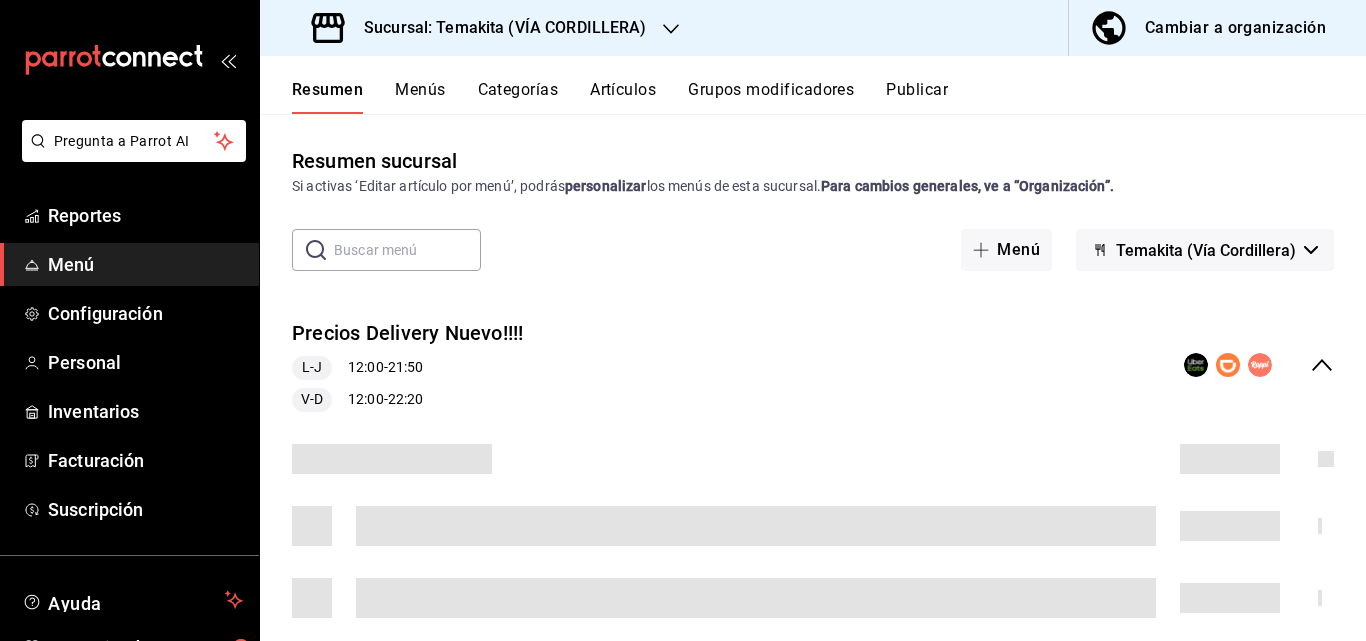 click on "Menús" at bounding box center (420, 97) 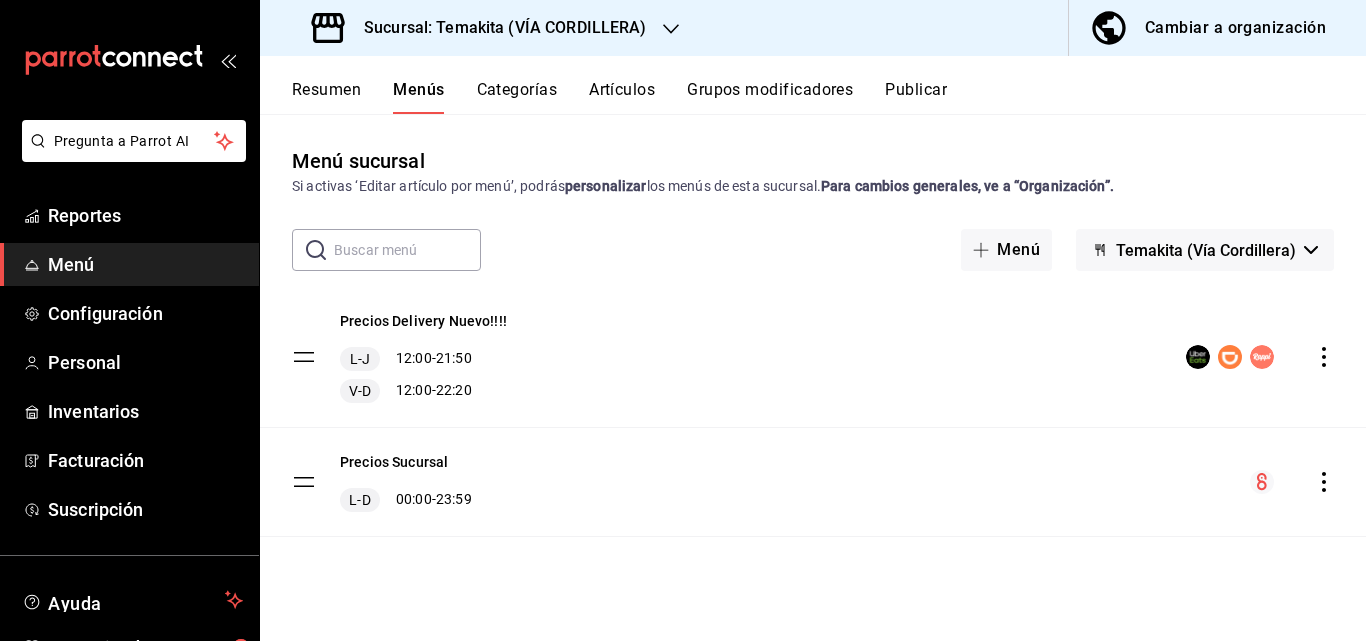 click on "Artículos" at bounding box center (622, 97) 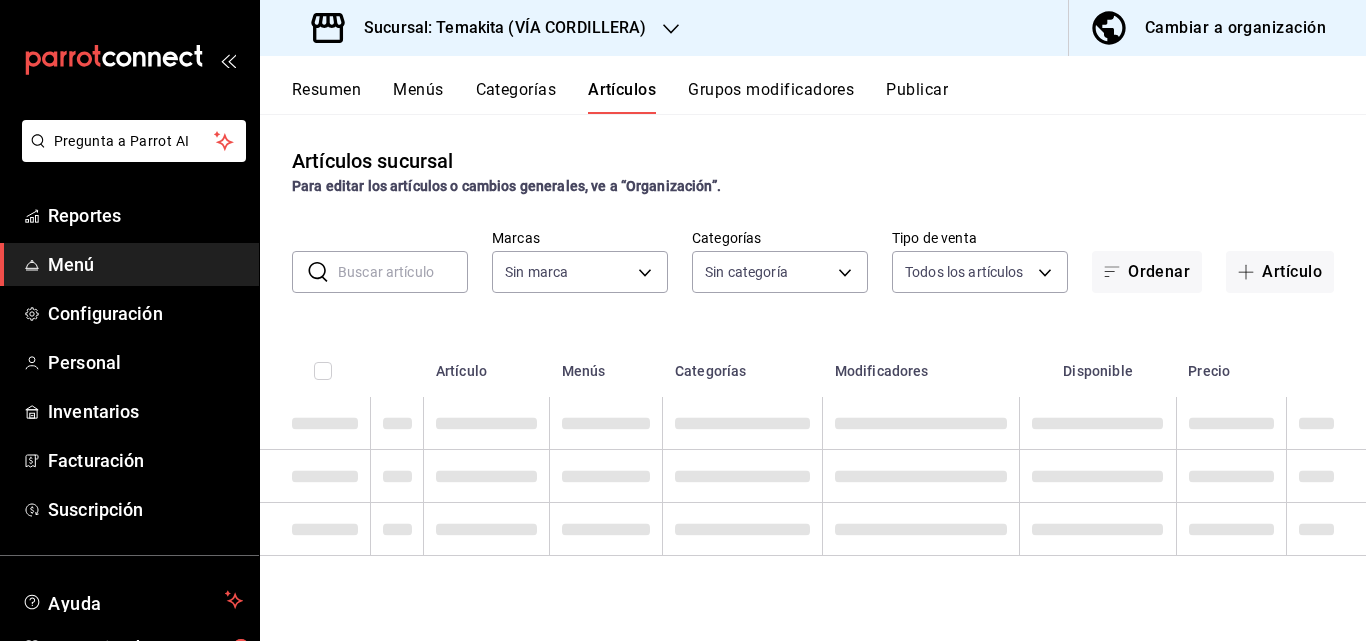 type on "[UUID],[UUID]" 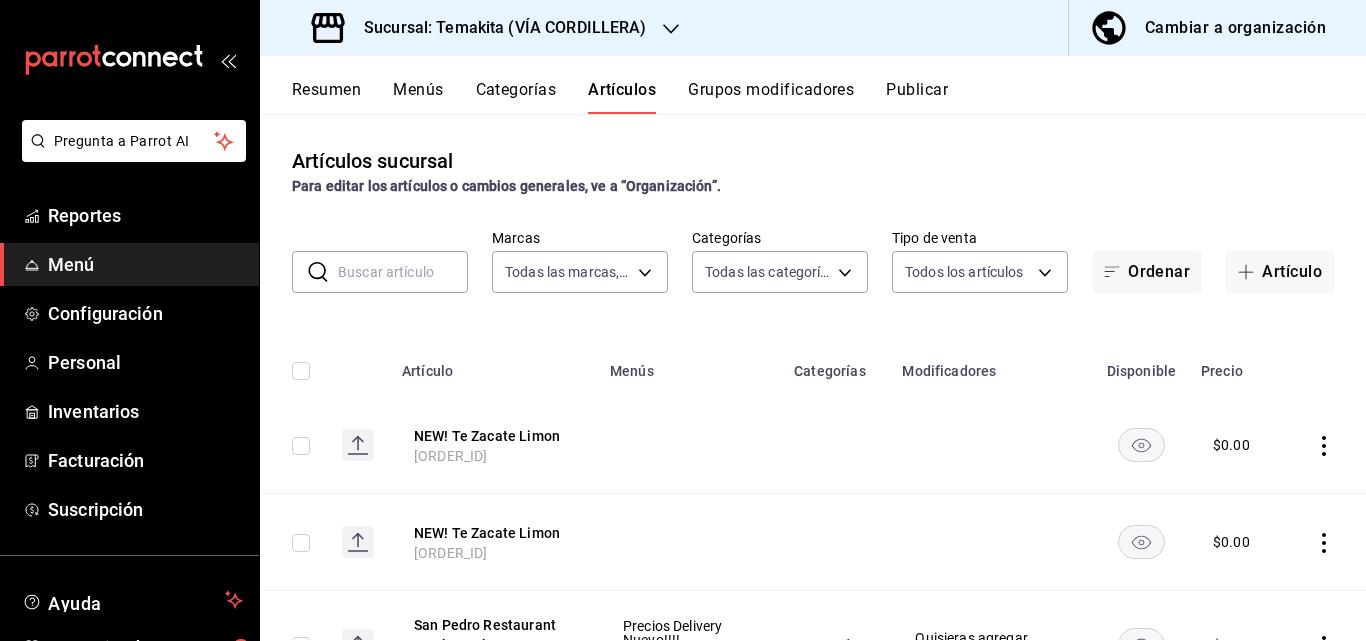 type on "[UUID],[UUID],[UUID],[UUID],[UUID],[UUID],[UUID],[UUID],[UUID],[UUID]" 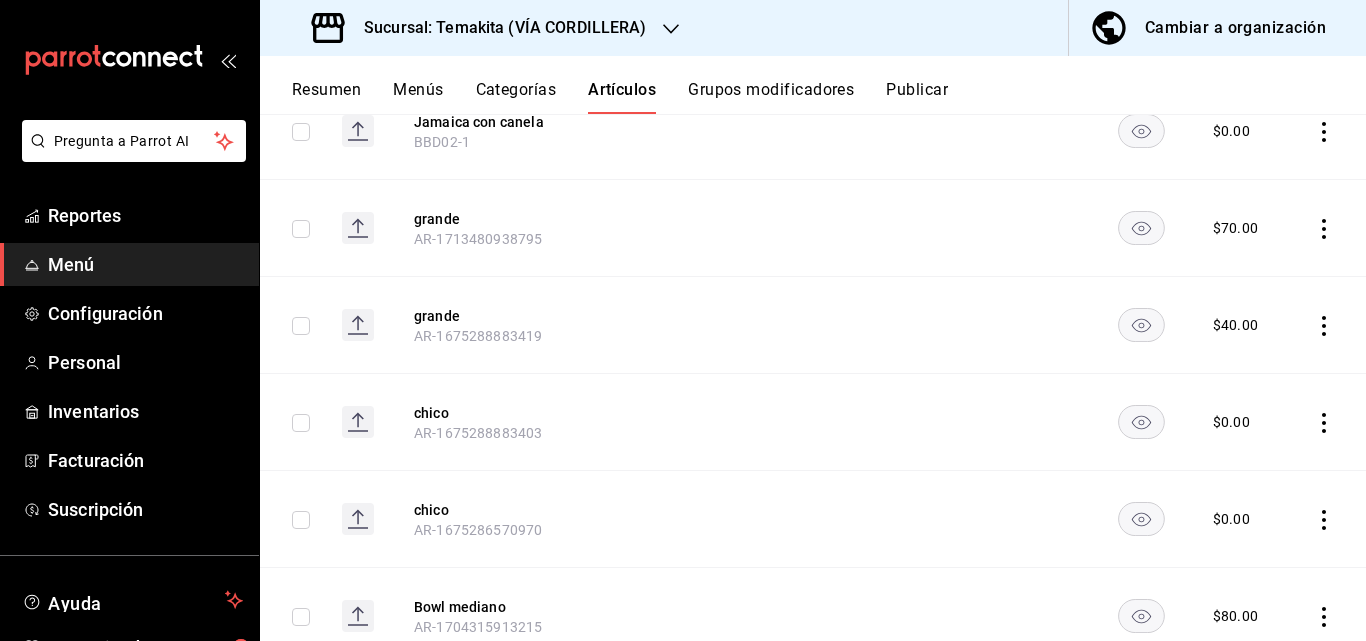 scroll, scrollTop: 1075, scrollLeft: 0, axis: vertical 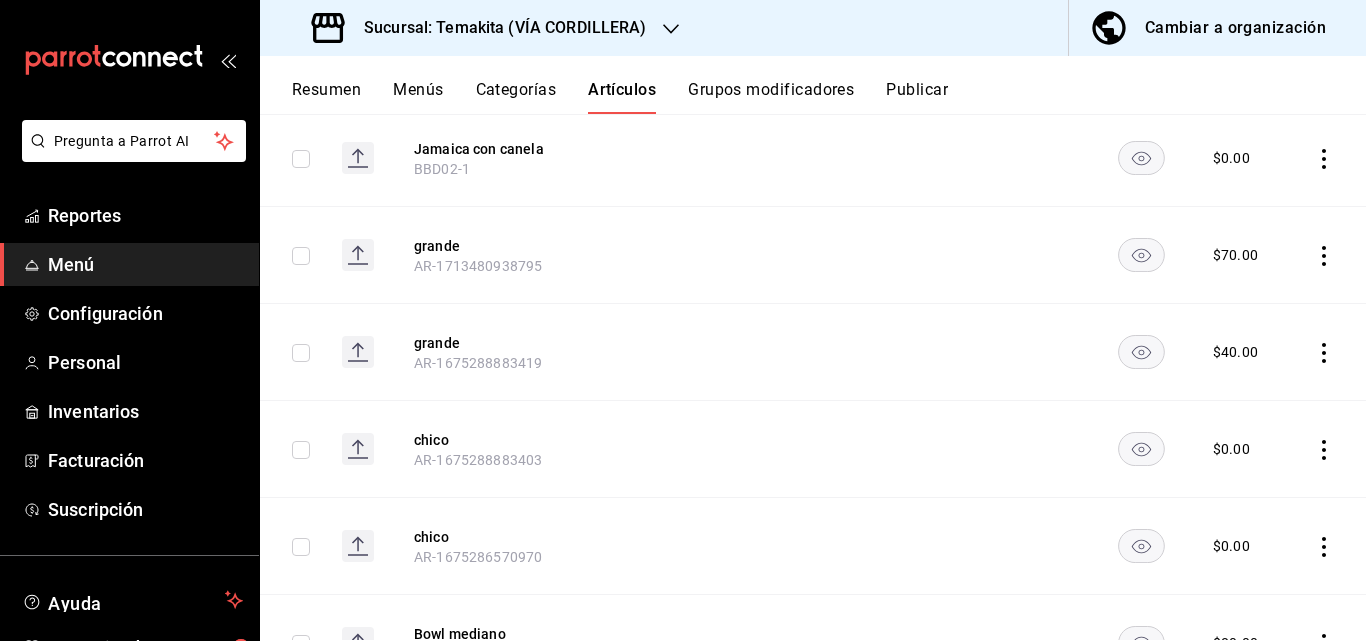 click on "Menús" at bounding box center [418, 97] 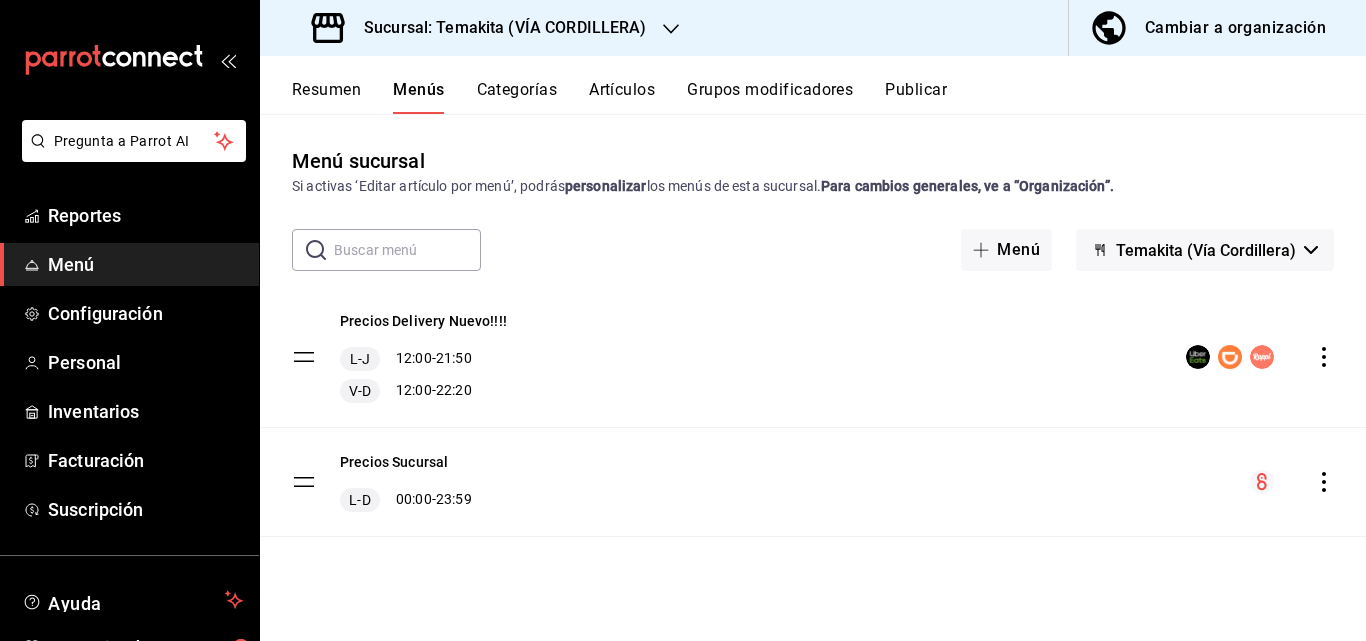 click on "Menú sucursal Si activas ‘Editar artículo por menú’, podrás  personalizar  los menús de esta sucursal.  Para cambios generales, ve a “Organización”. ​ ​ Menú [BRAND] ([LOCATION]) Precios Delivery Nuevo!!!! L-J 12:00  -  21:50 V-D 12:00  -  22:20 Precios Sucursal L-D 00:00  -  23:59" at bounding box center (813, 393) 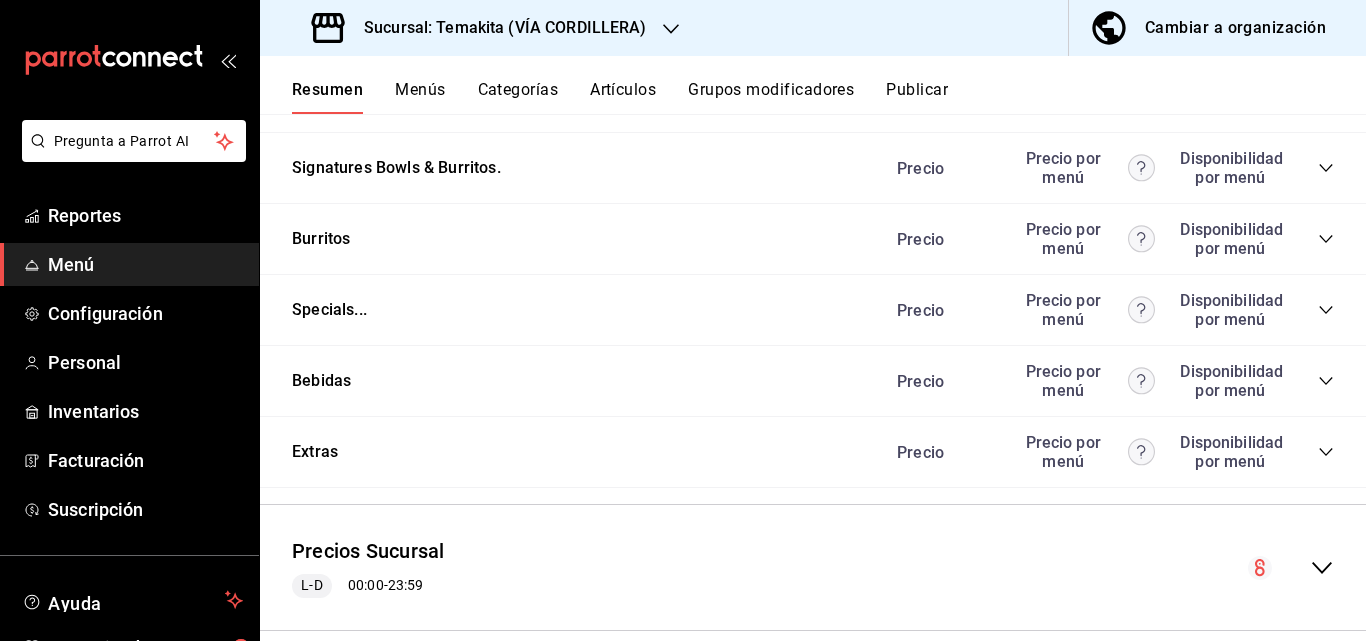 scroll, scrollTop: 2078, scrollLeft: 0, axis: vertical 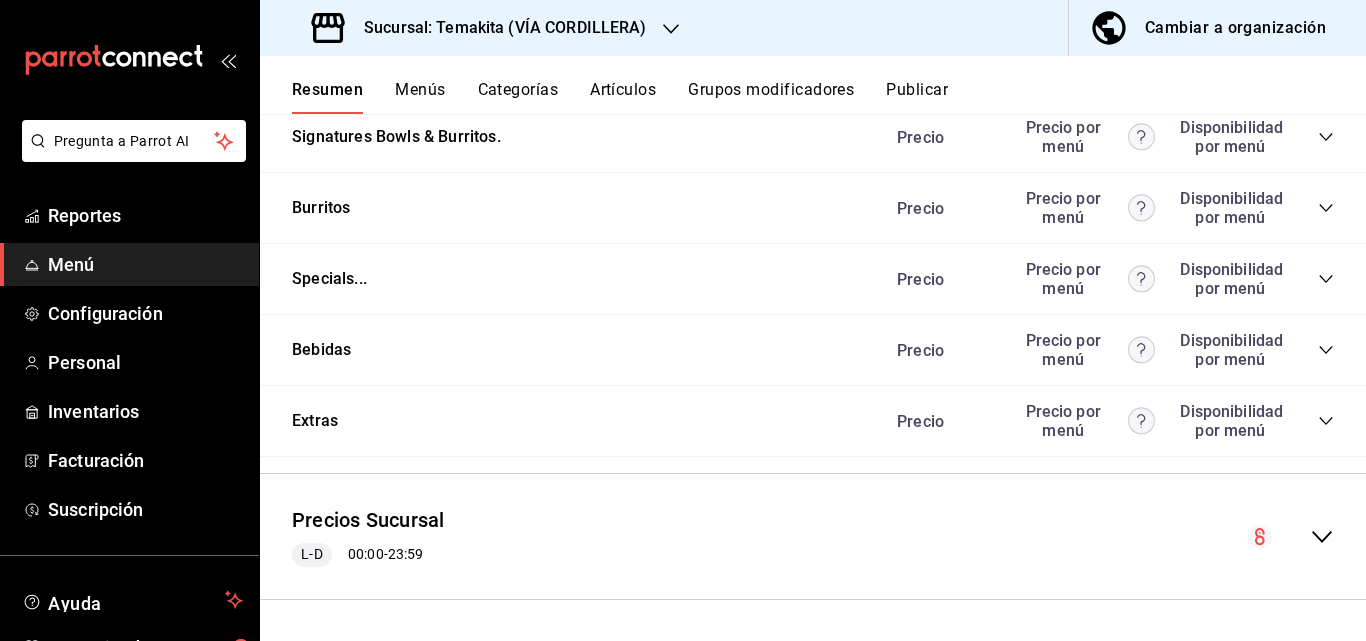 click 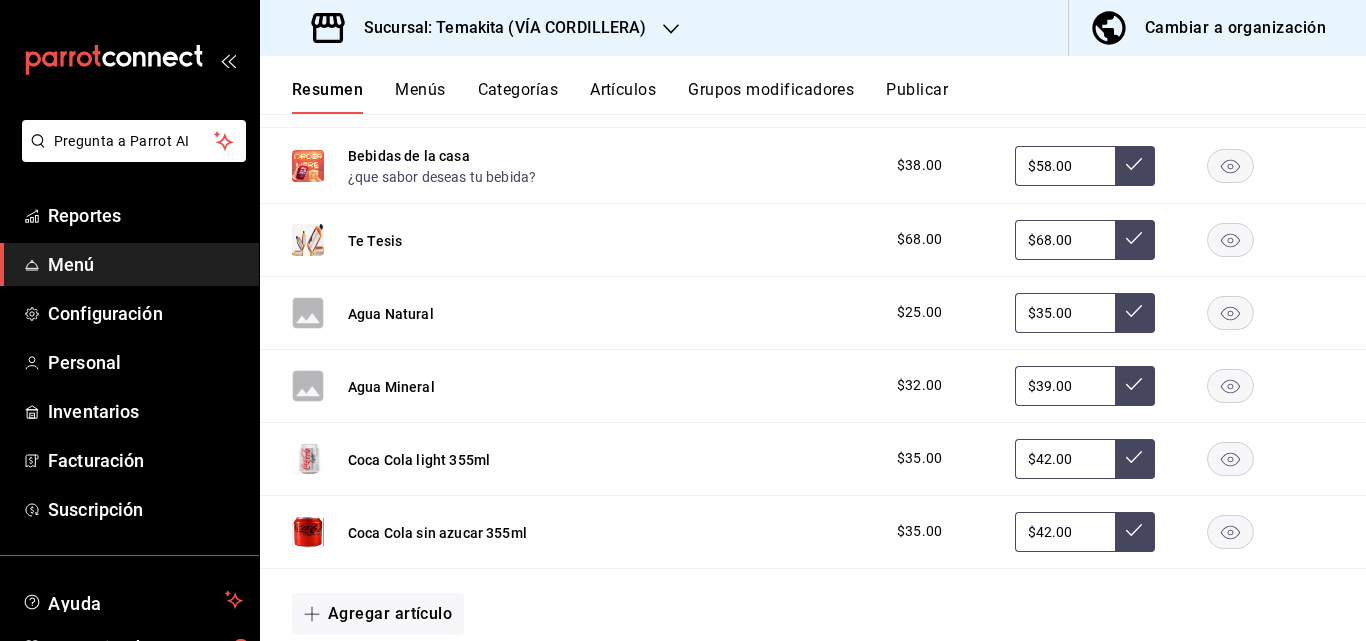 scroll, scrollTop: 2362, scrollLeft: 0, axis: vertical 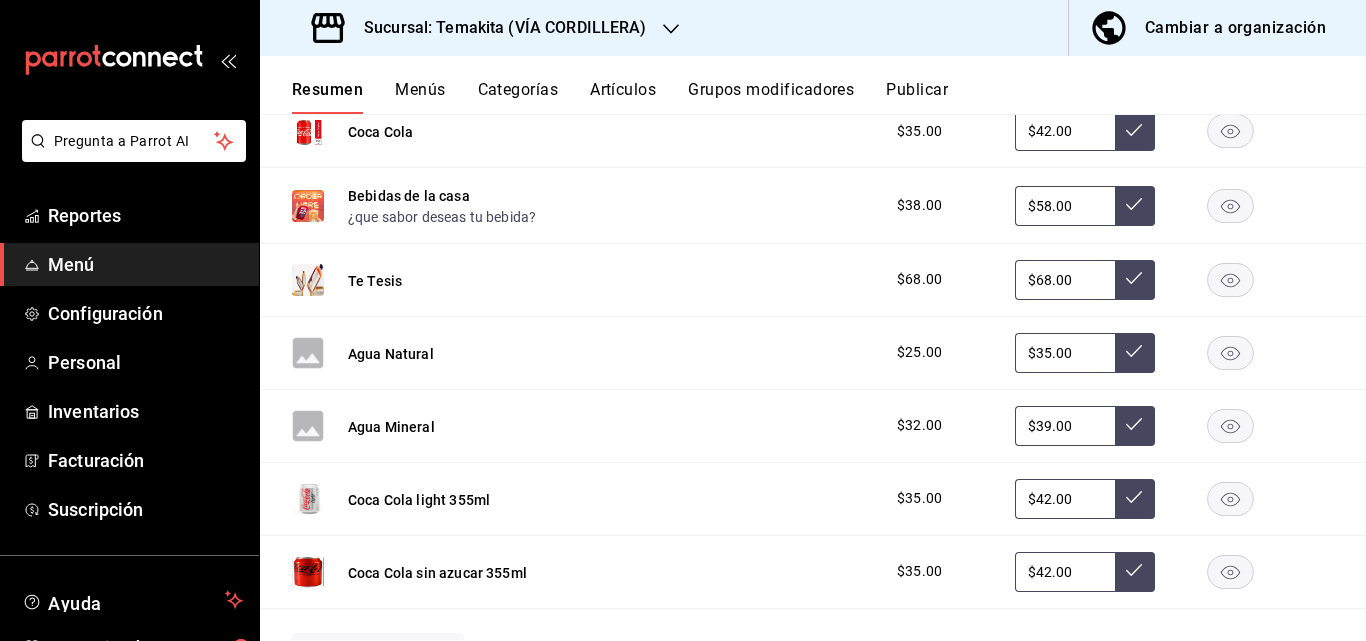 click on "Bebidas de la casa ¿que sabor deseas tu bebida? $38.00 $58.00" at bounding box center [813, 206] 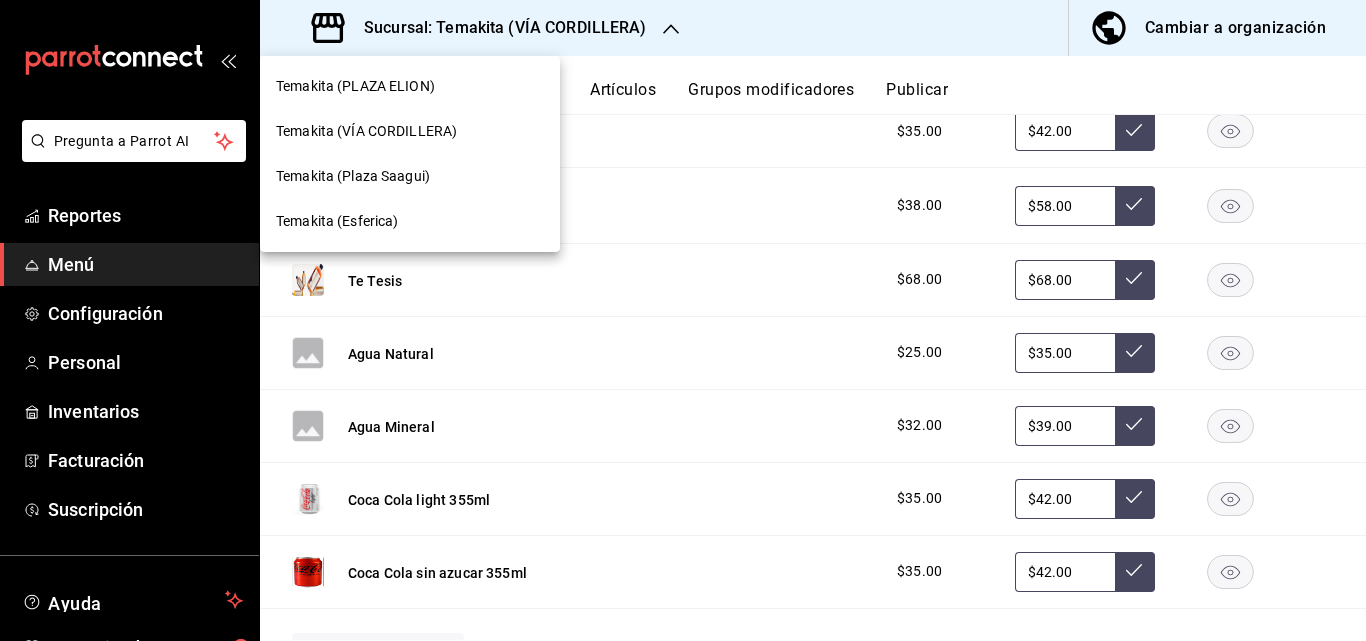 click on "Temakita (PLAZA ELION)" at bounding box center [410, 86] 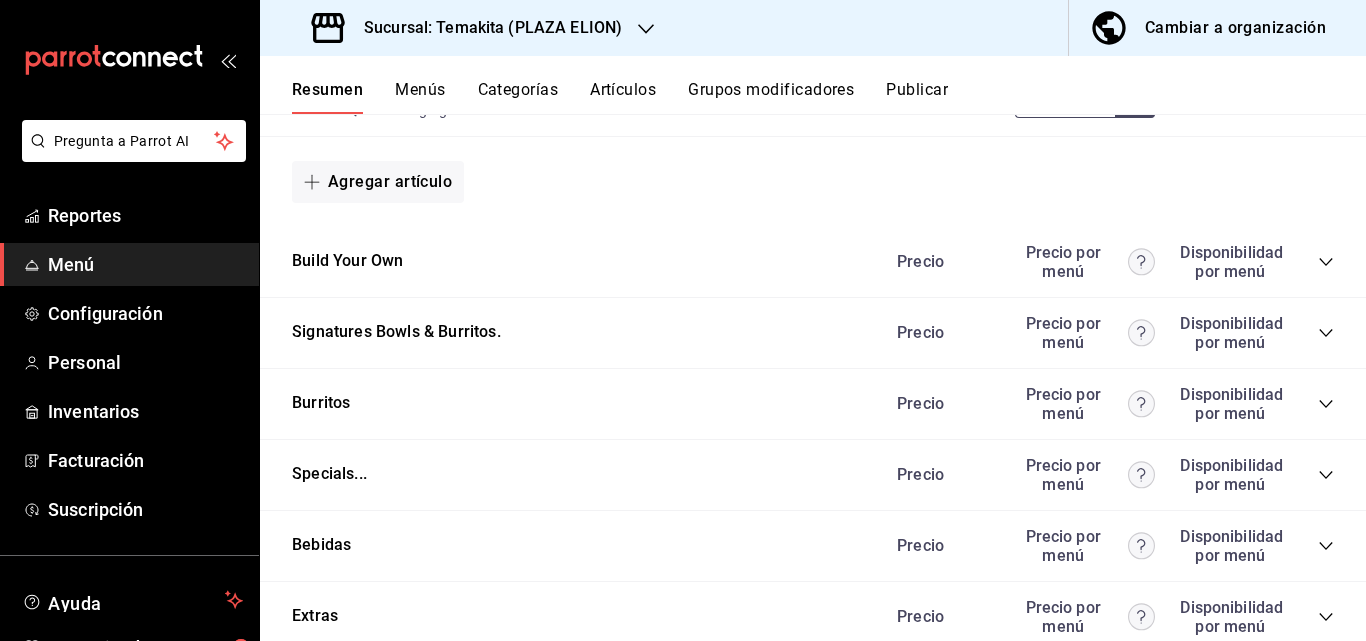 scroll, scrollTop: 1840, scrollLeft: 0, axis: vertical 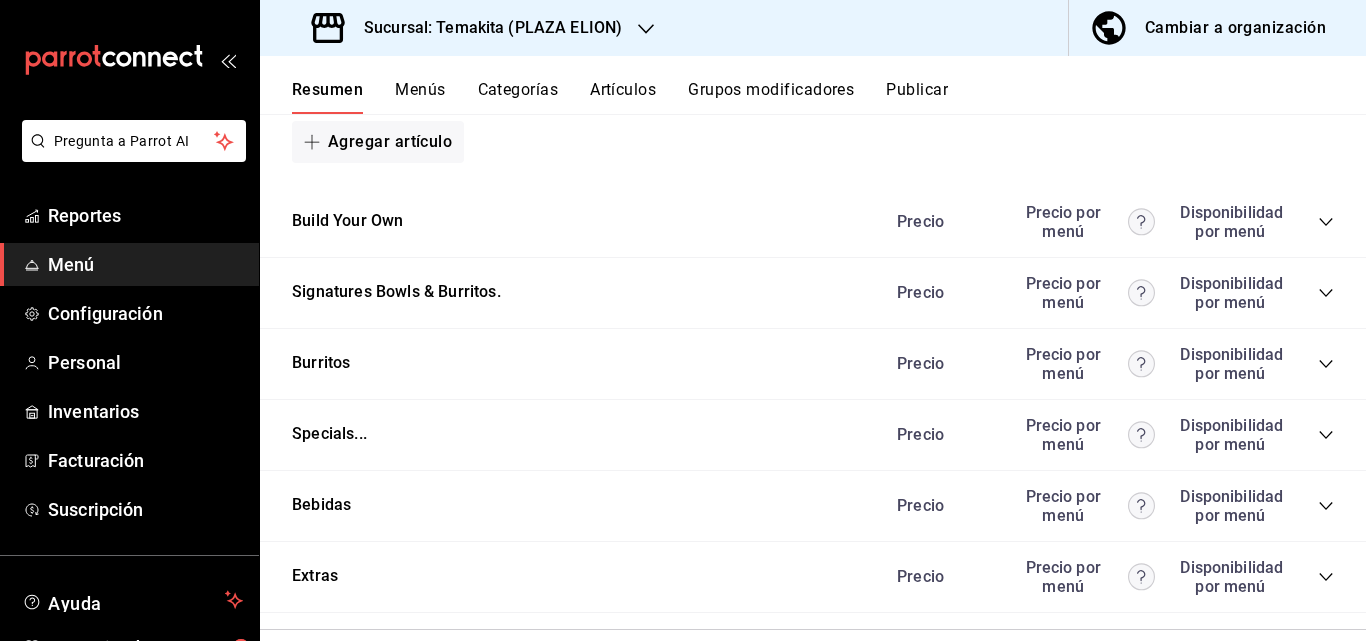 click 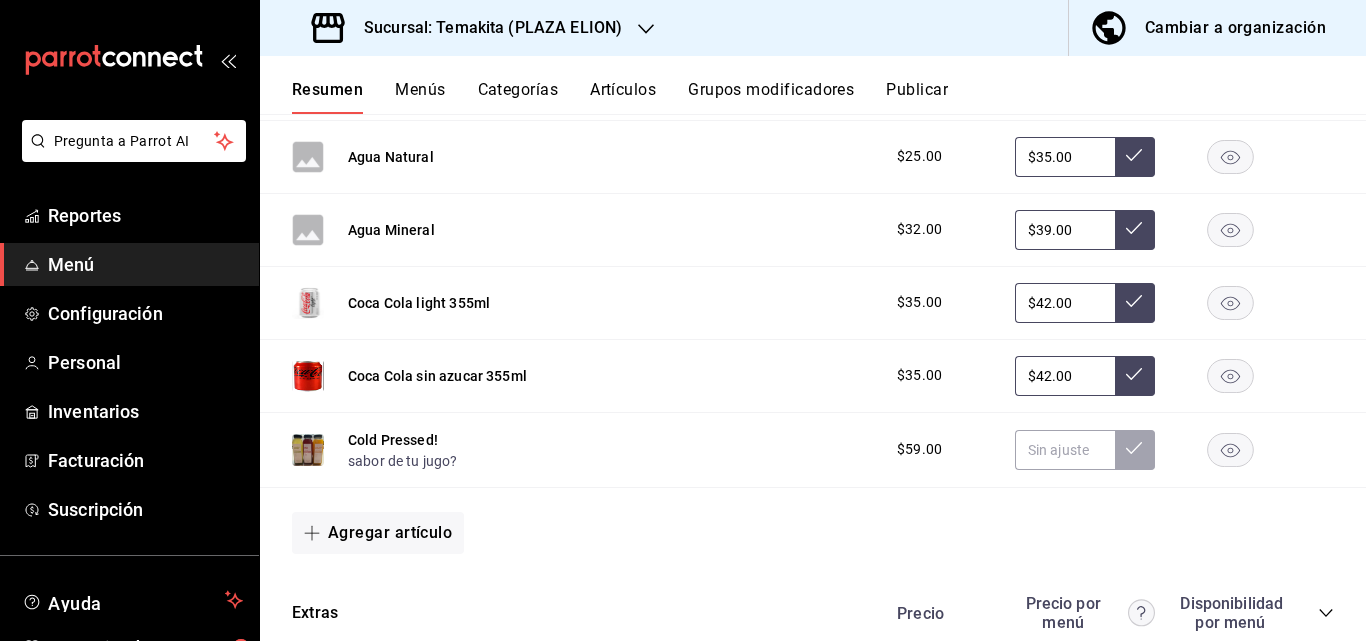 scroll, scrollTop: 2520, scrollLeft: 0, axis: vertical 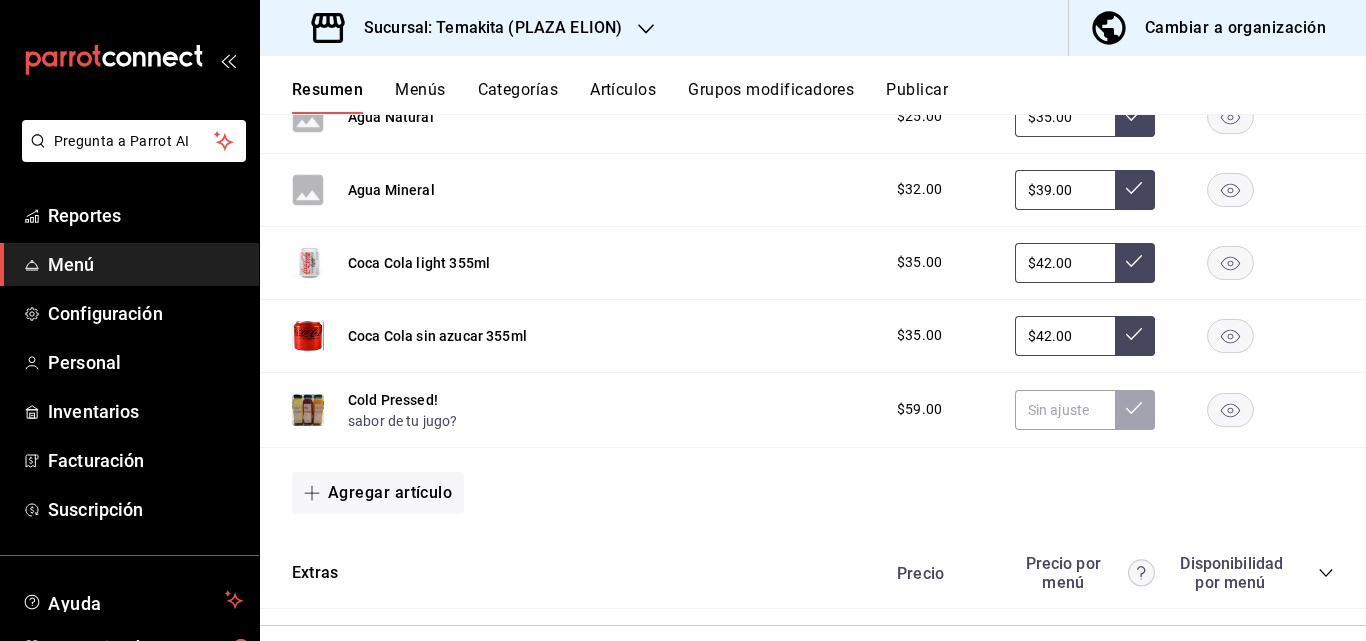 click on "Sucursal: Temakita (PLAZA ELION)" at bounding box center (485, 28) 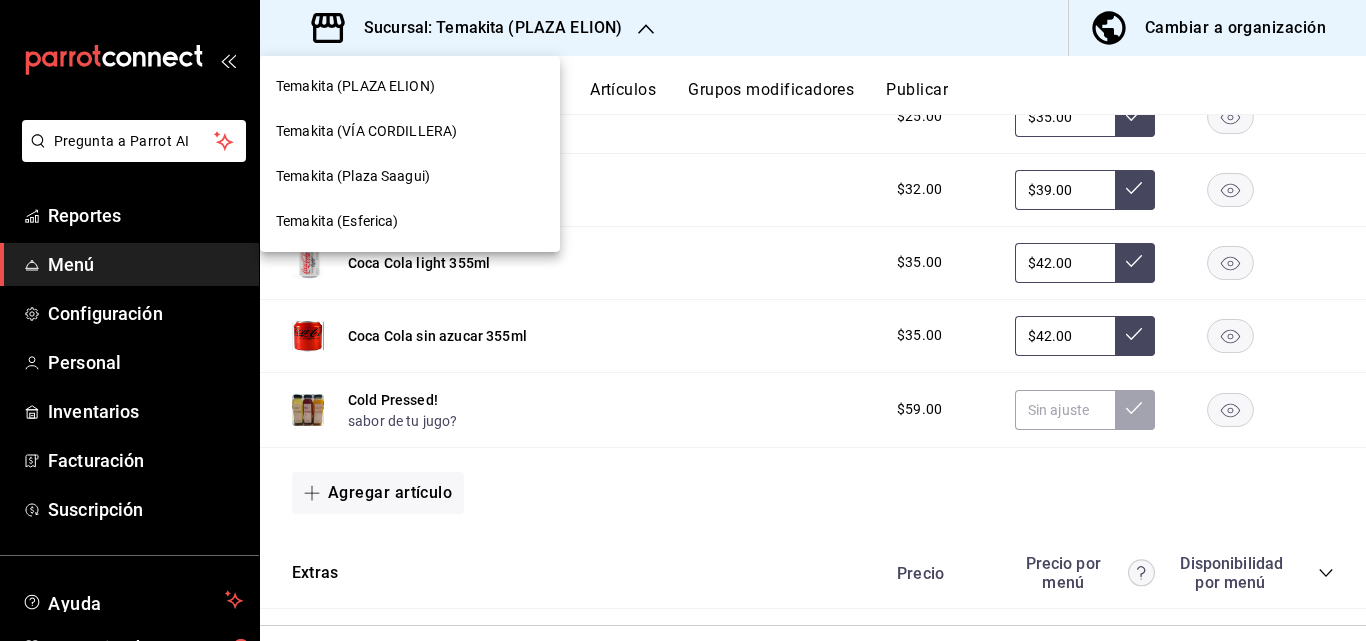 click on "Temakita (Plaza Saagui)" at bounding box center [353, 176] 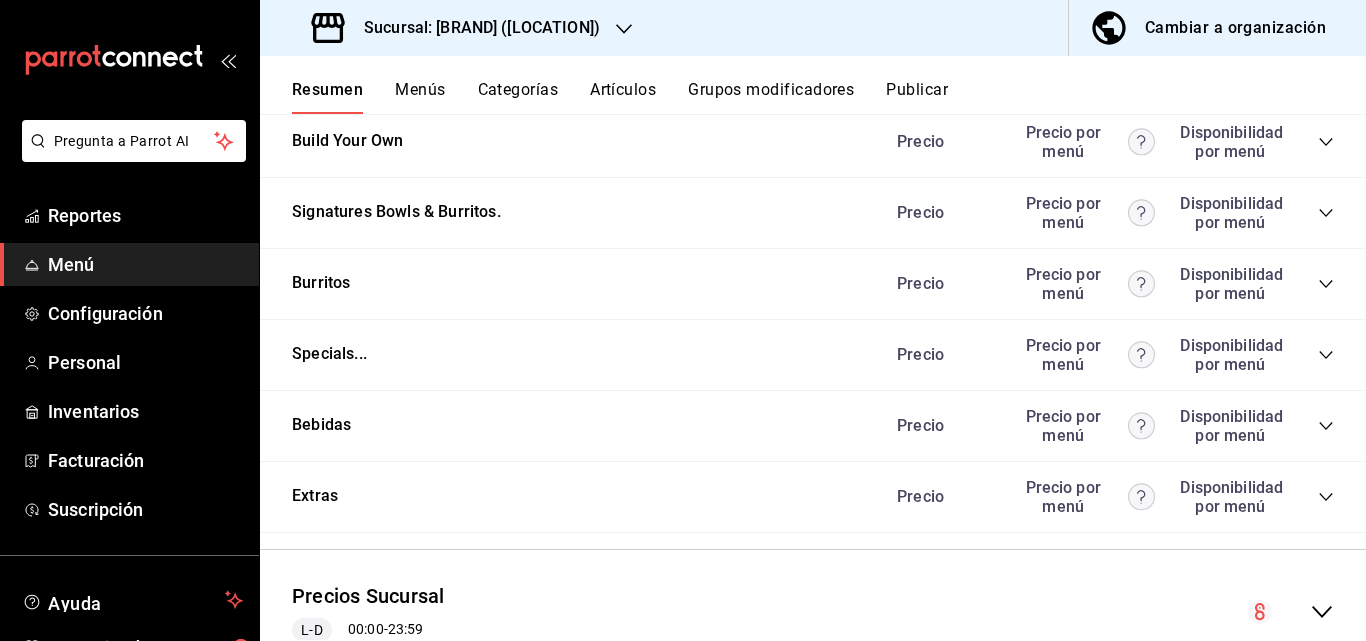 scroll, scrollTop: 1960, scrollLeft: 0, axis: vertical 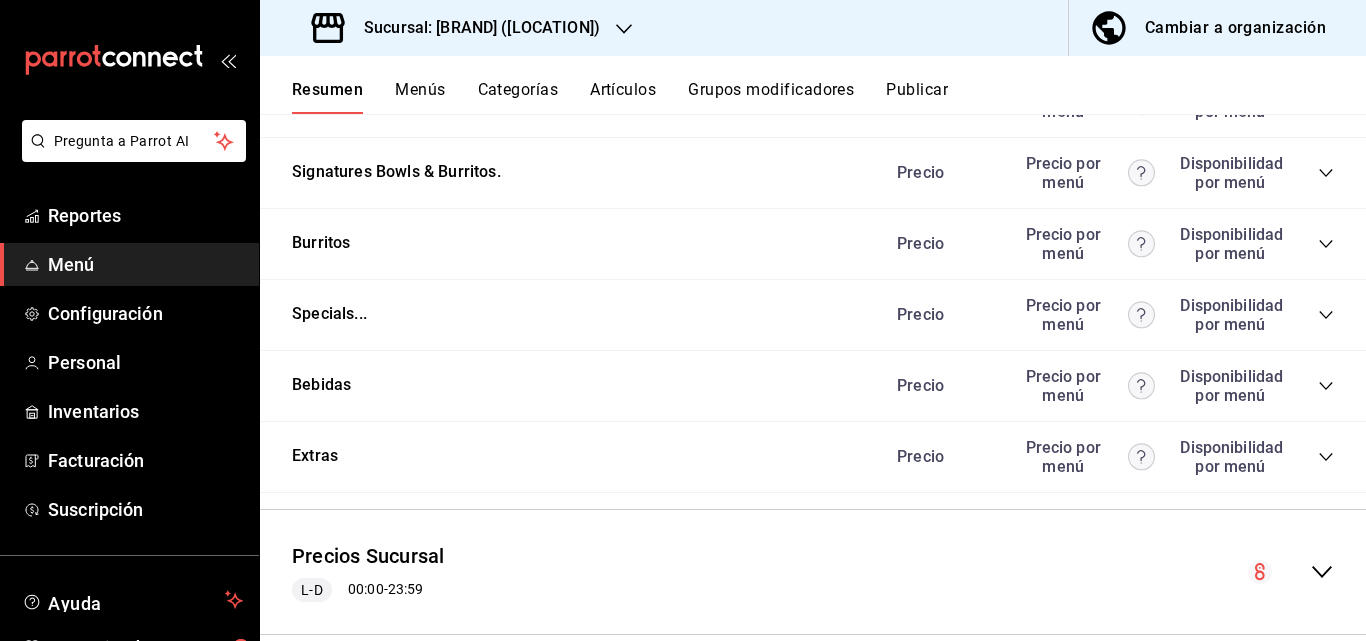 click 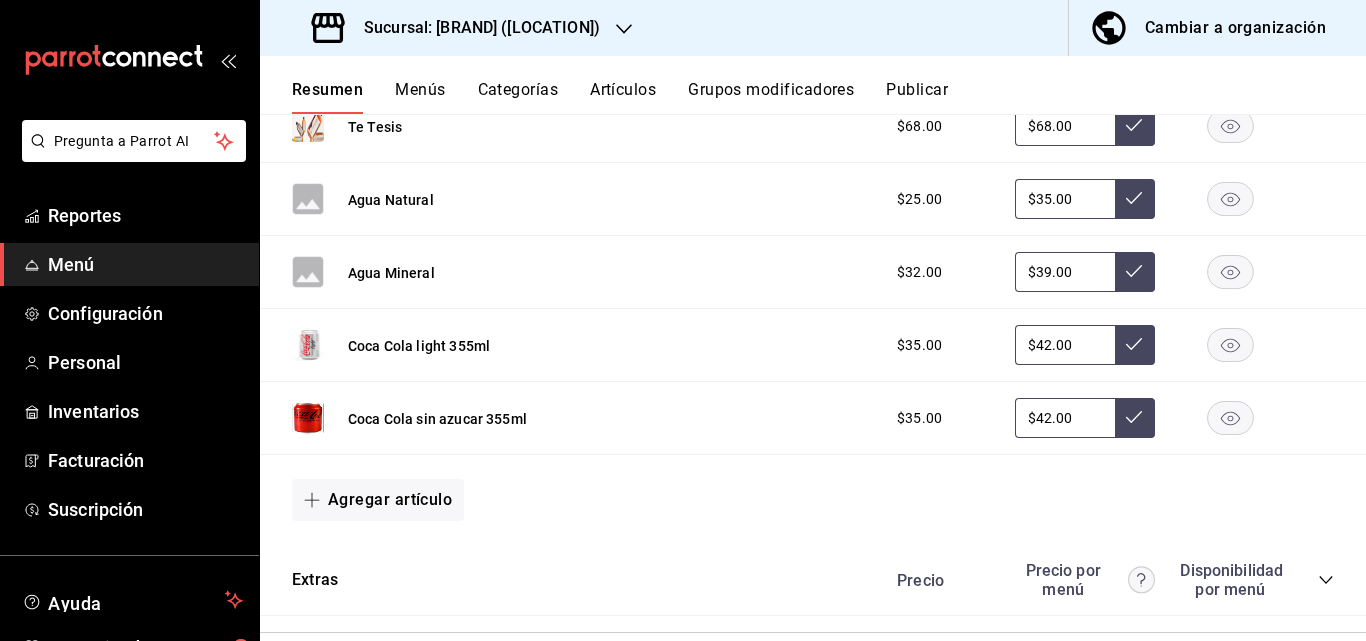 scroll, scrollTop: 2480, scrollLeft: 0, axis: vertical 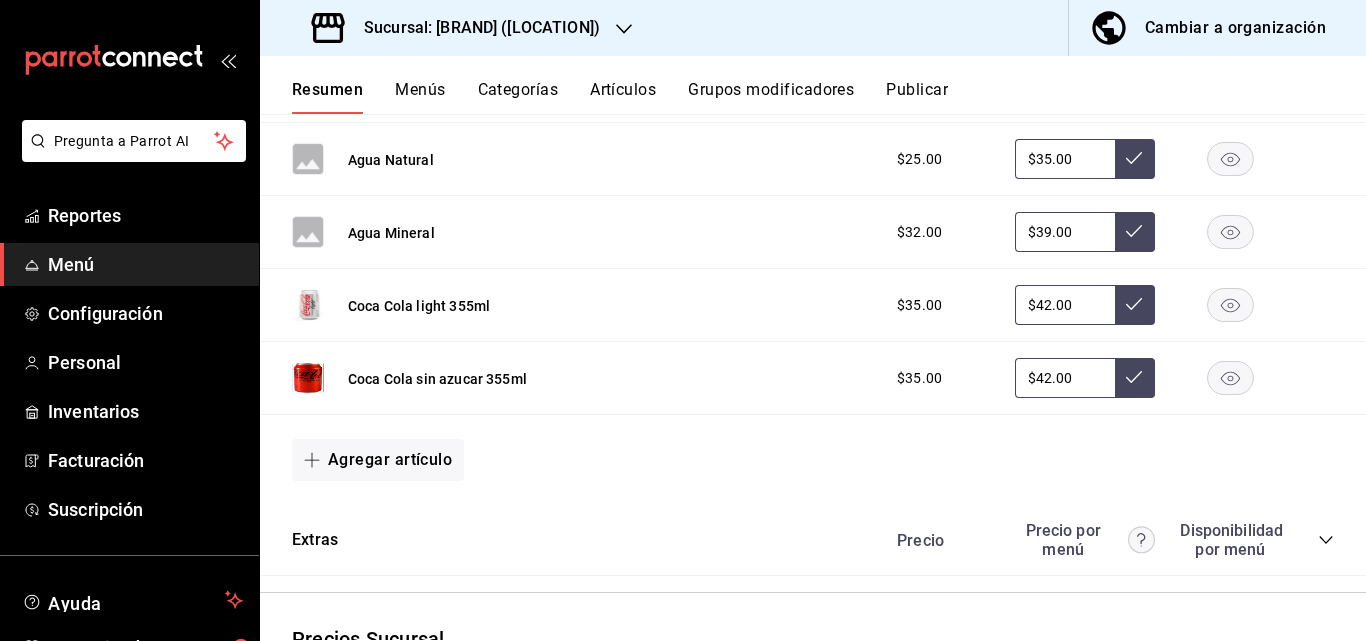 click on "Sucursal: [BRAND] ([LOCATION])" at bounding box center [474, 28] 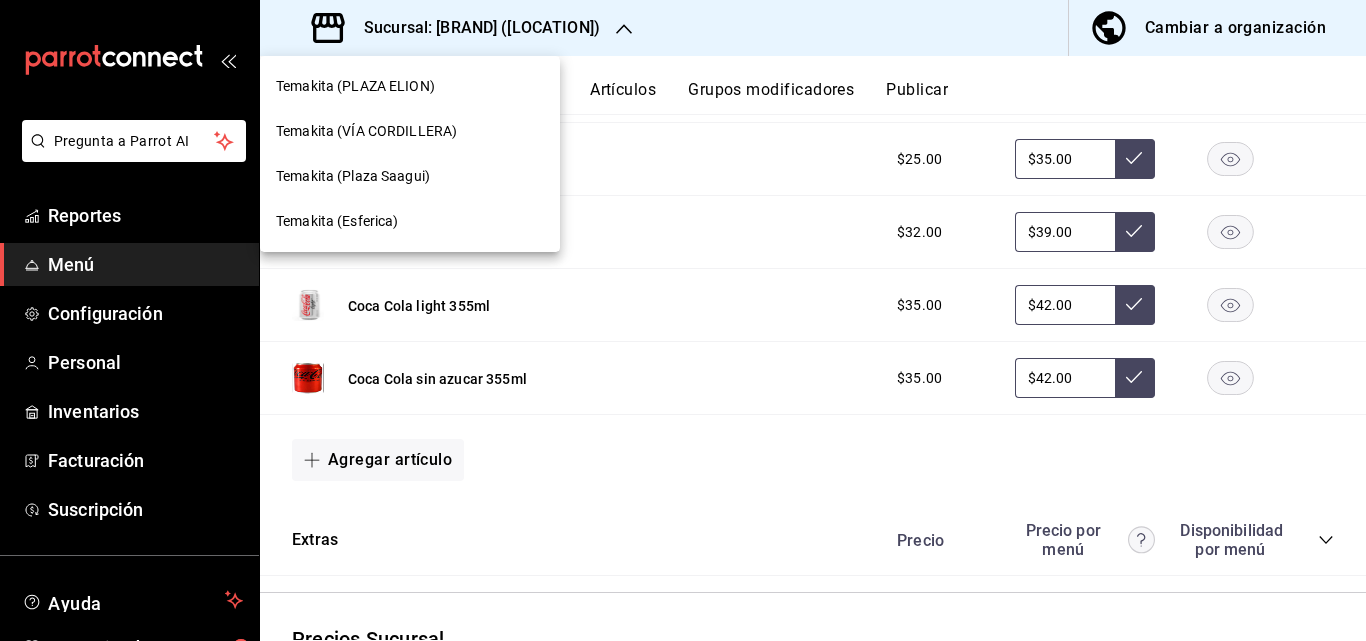 click on "Temakita (PLAZA ELION)" at bounding box center [410, 86] 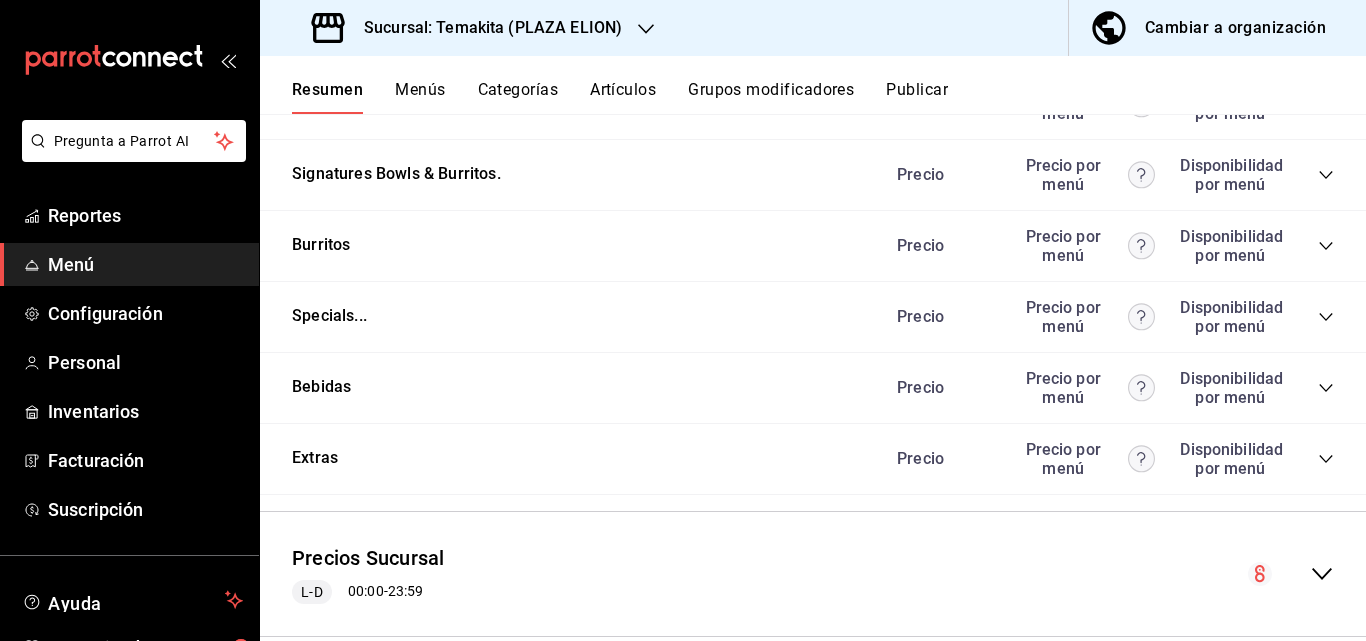 scroll, scrollTop: 1998, scrollLeft: 0, axis: vertical 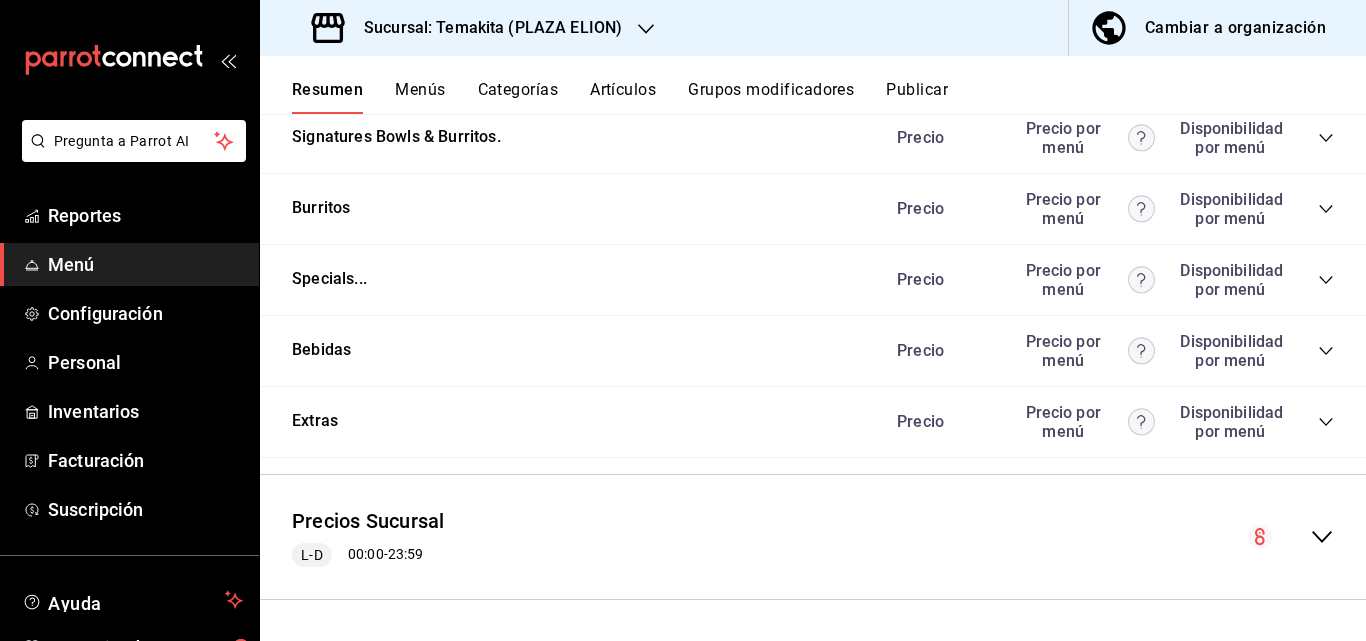 click 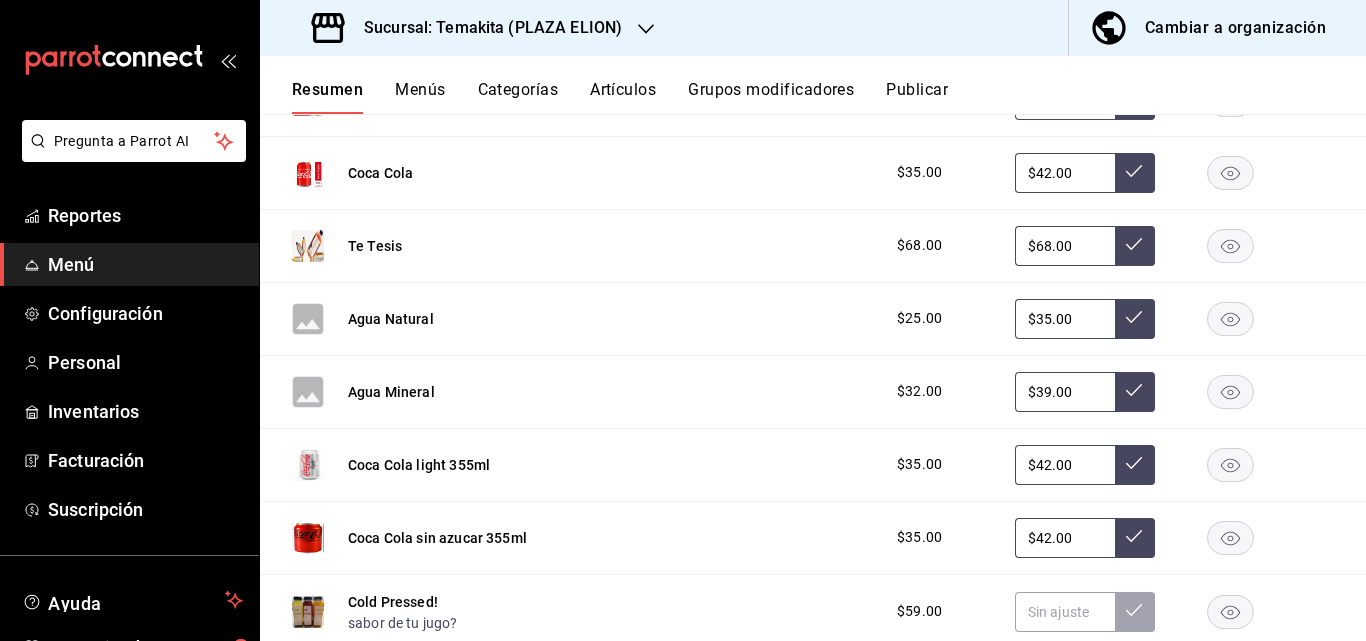 scroll, scrollTop: 2358, scrollLeft: 0, axis: vertical 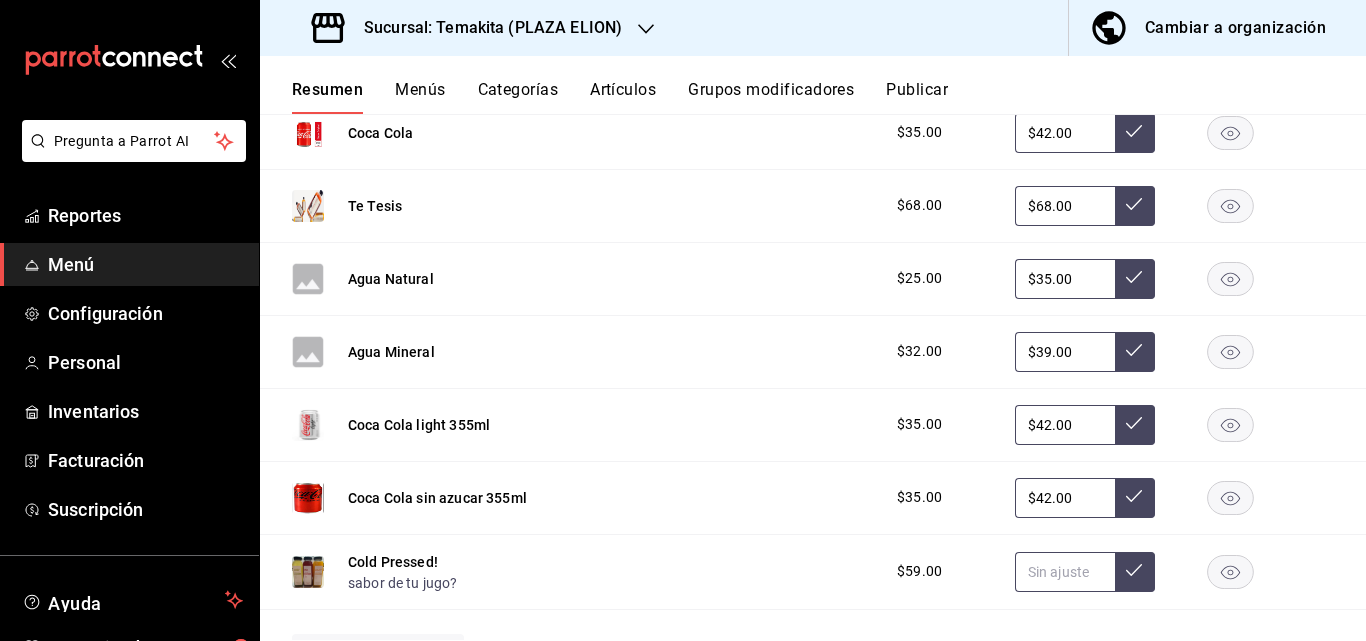 click at bounding box center (1065, 572) 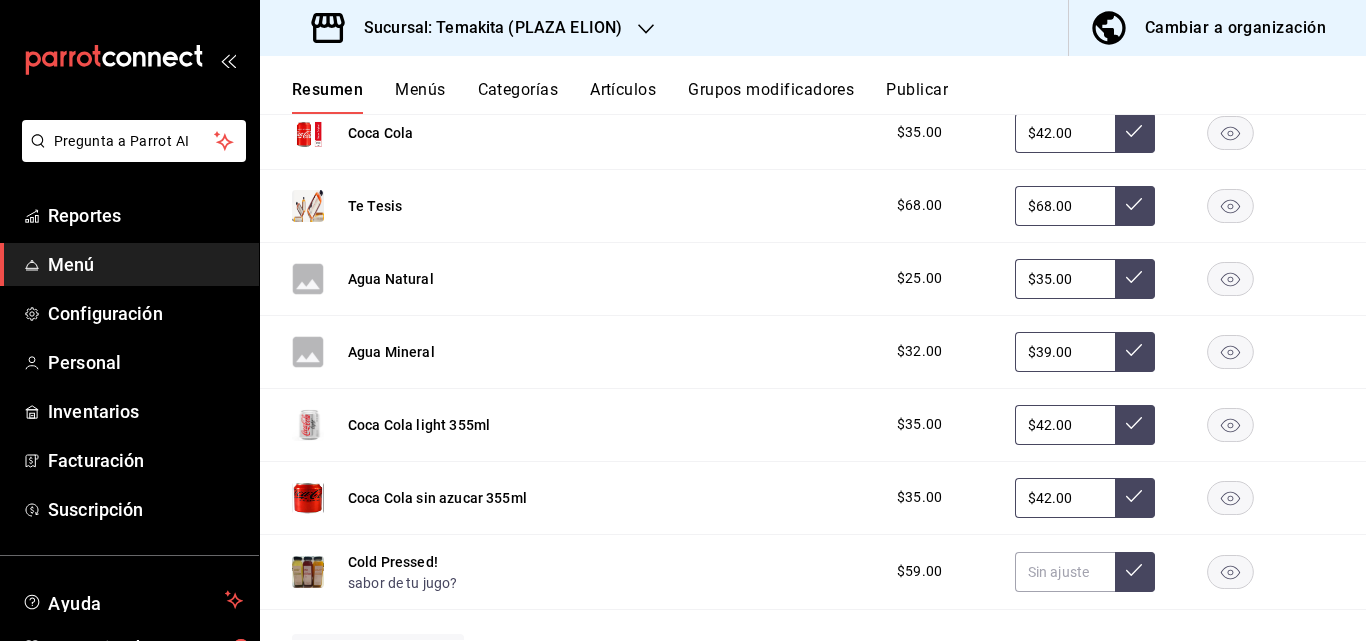 click on "Coca Cola light 355ml $35.00 $42.00" at bounding box center (813, 425) 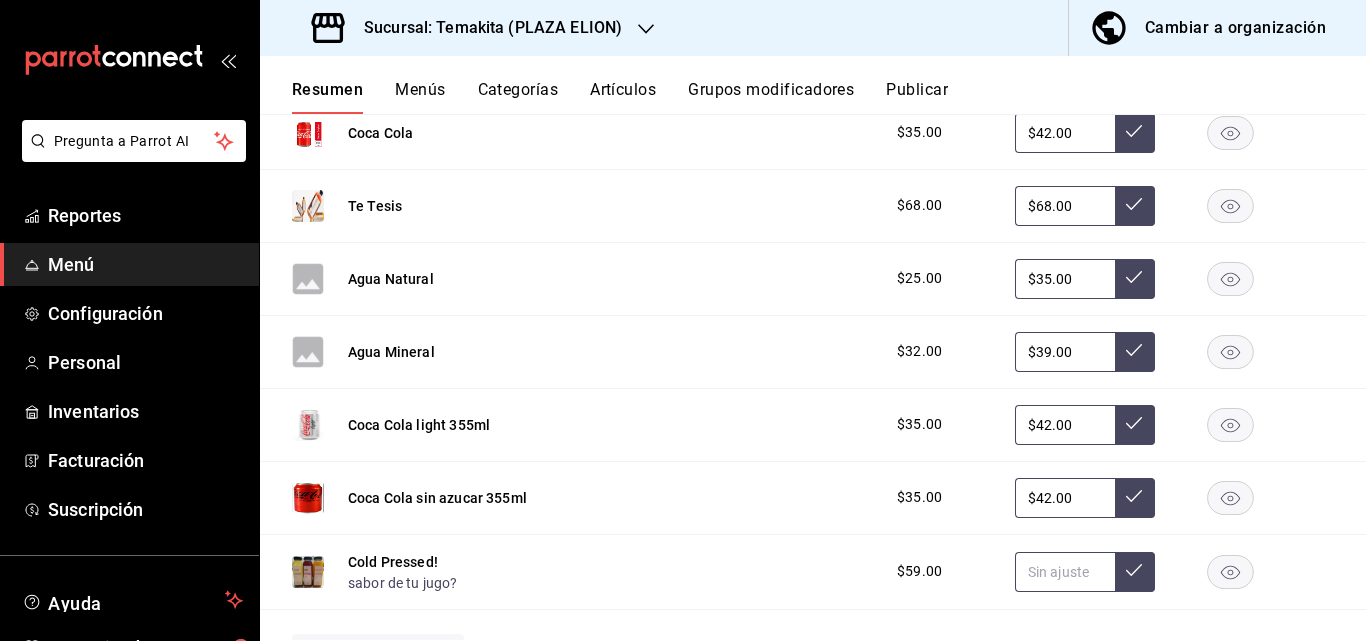 click at bounding box center [1065, 572] 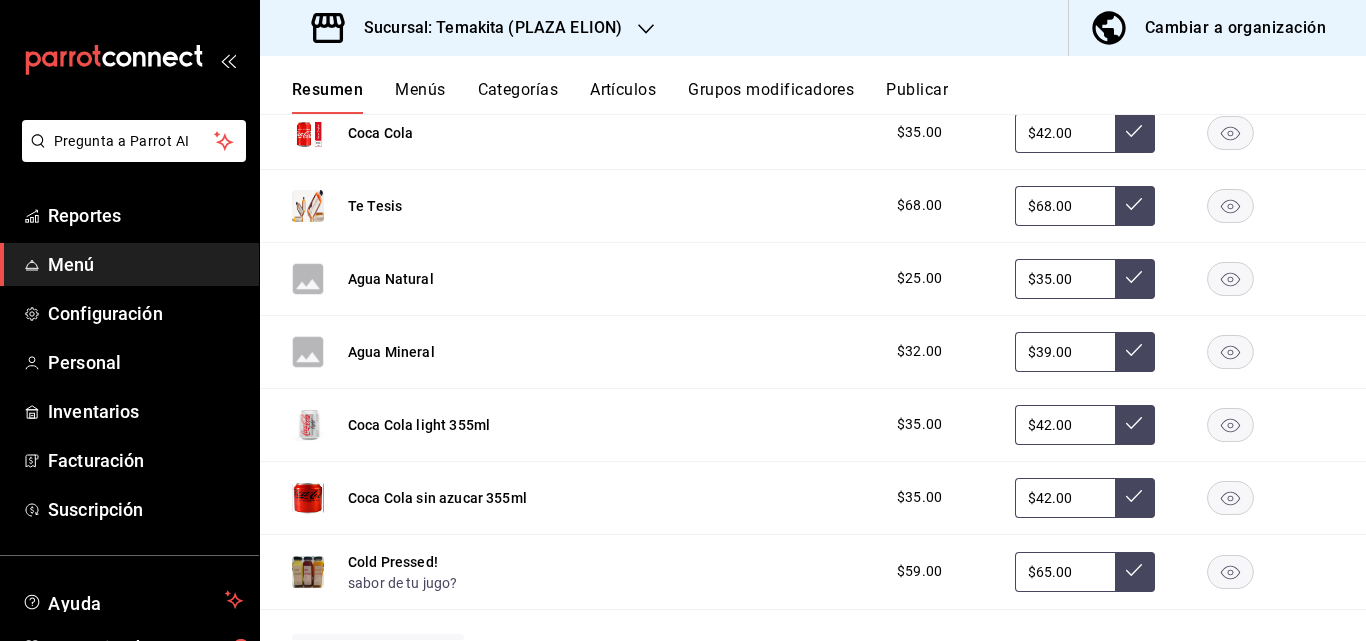 type on "$65.00" 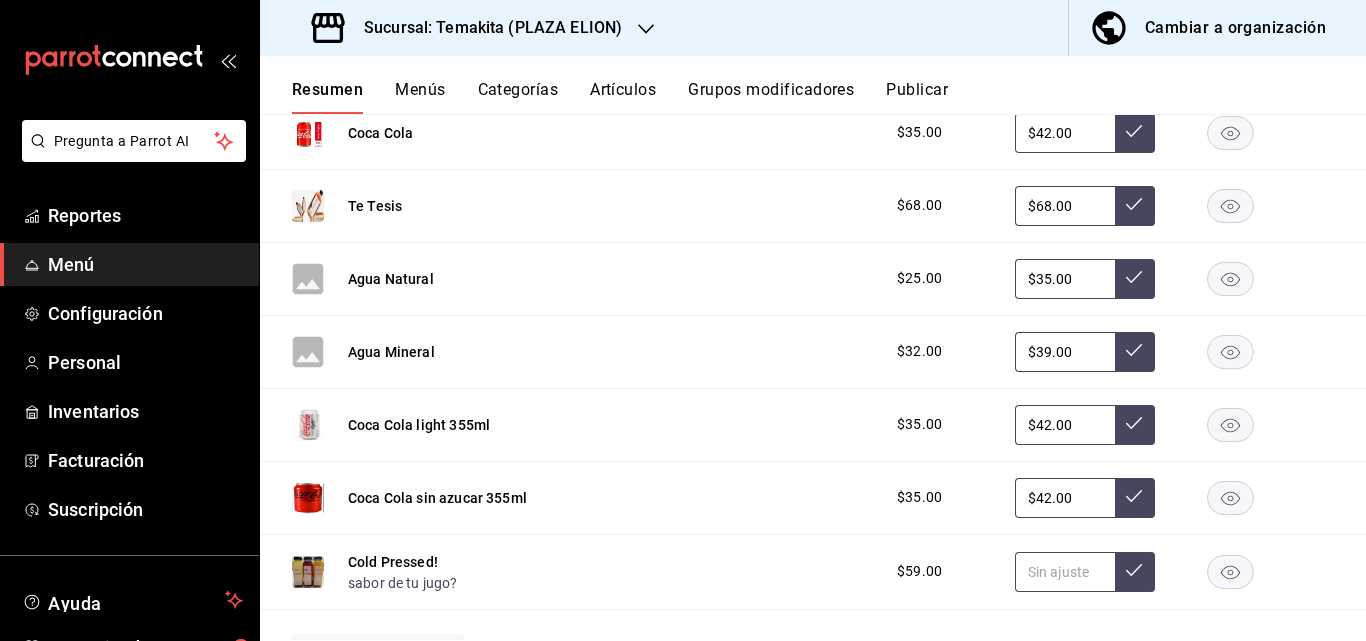 click at bounding box center (1065, 572) 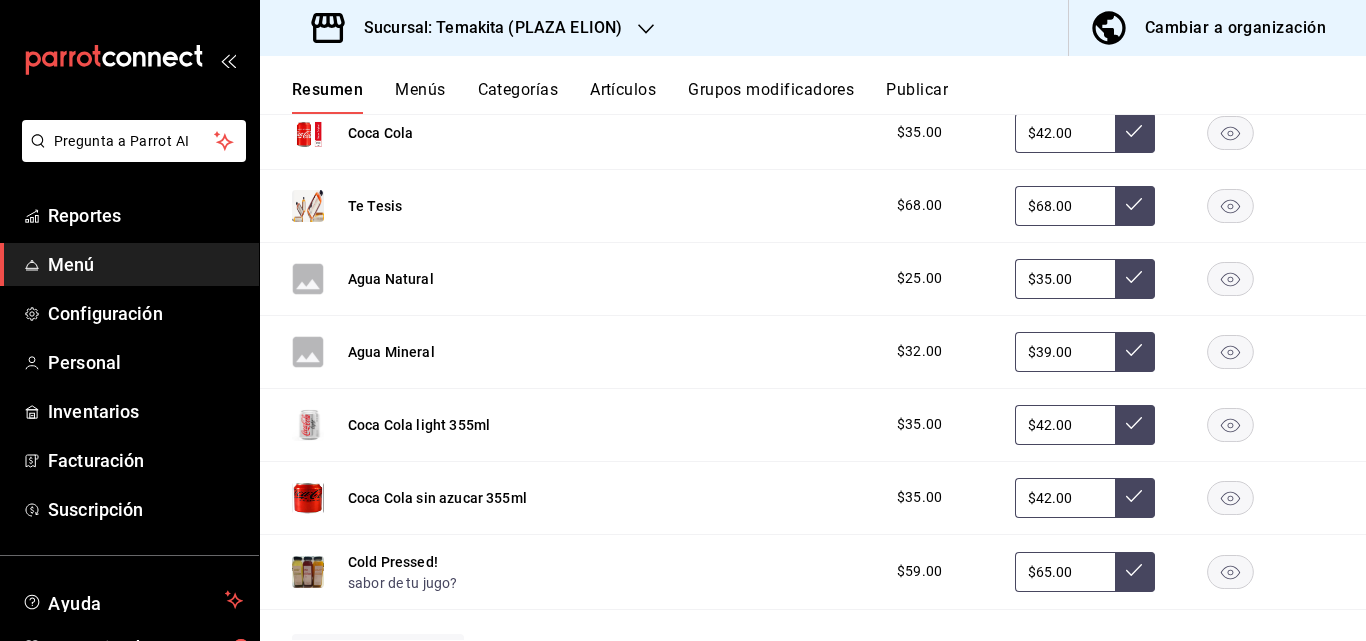 type on "$65.00" 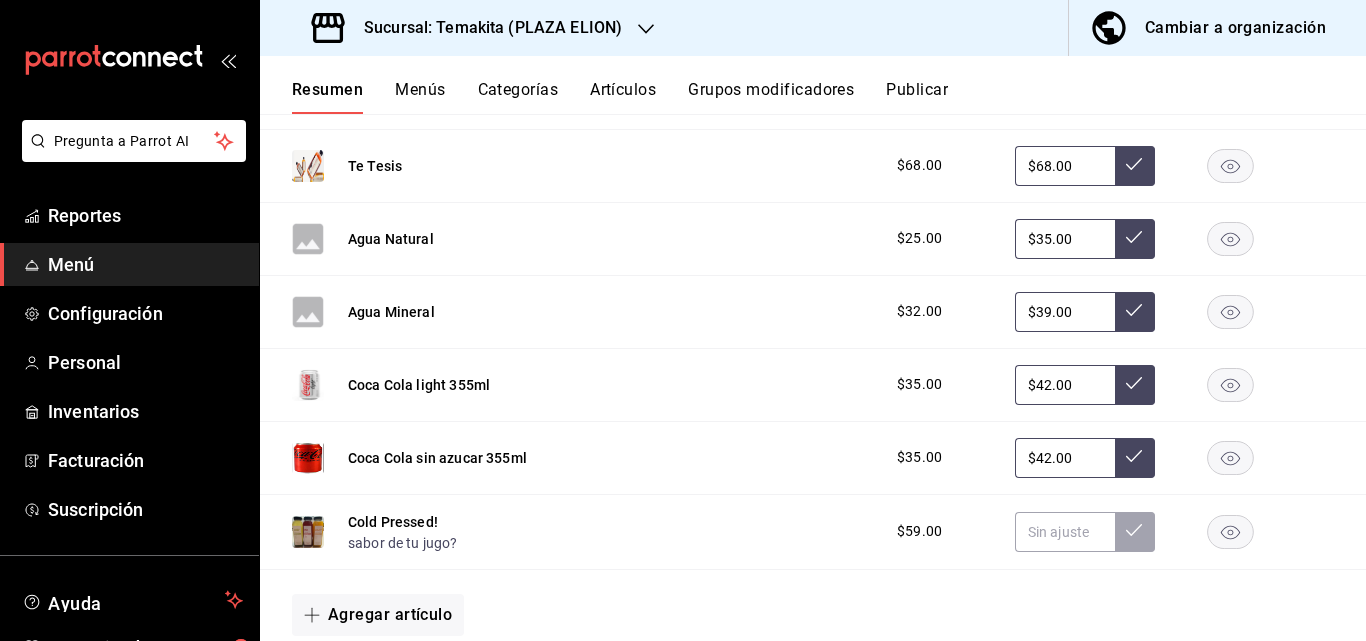 scroll, scrollTop: 2438, scrollLeft: 0, axis: vertical 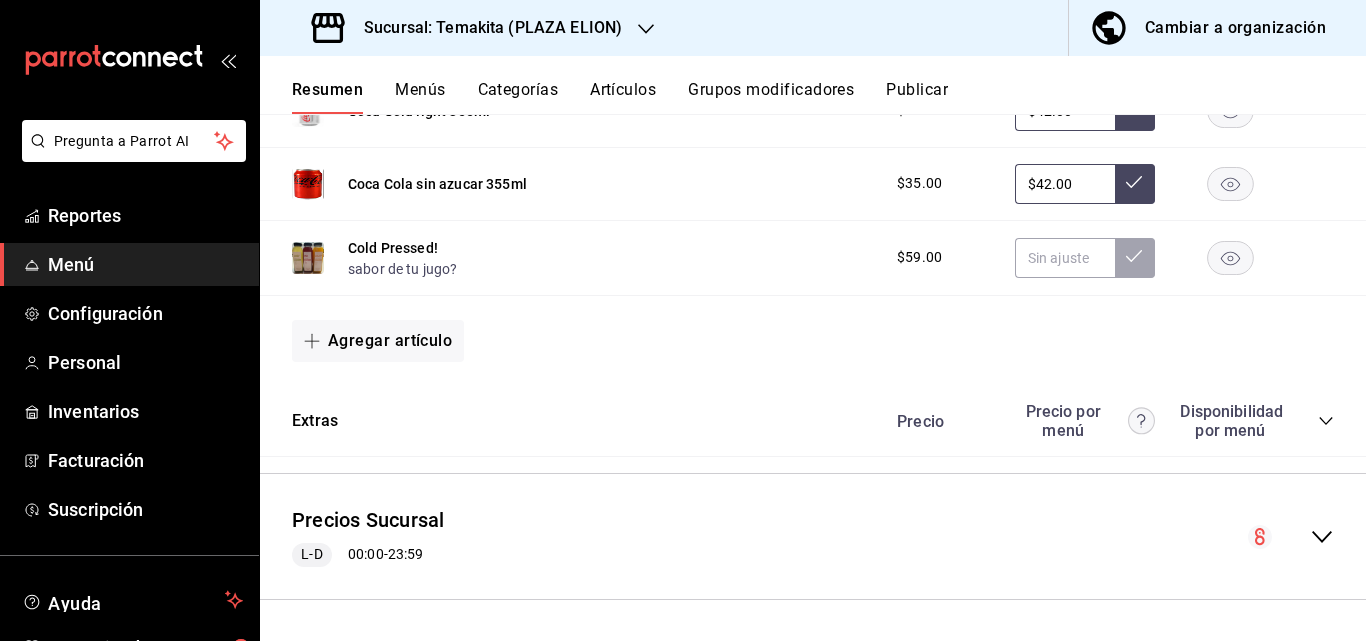 click 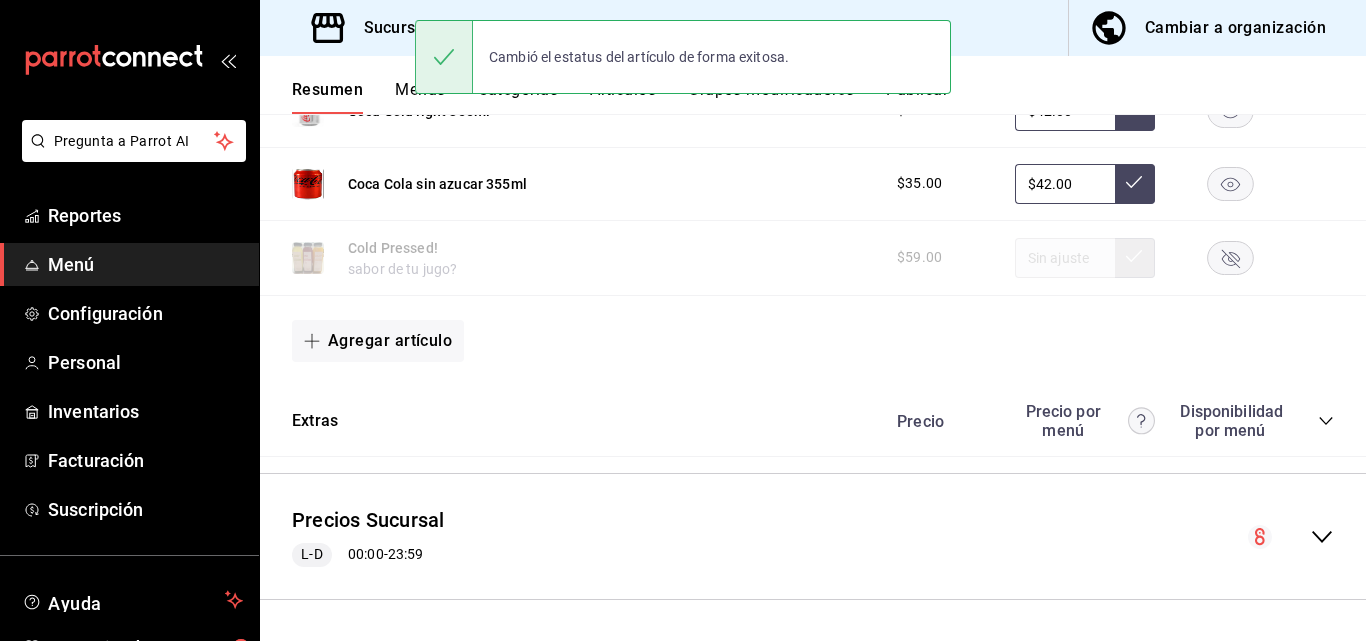 click 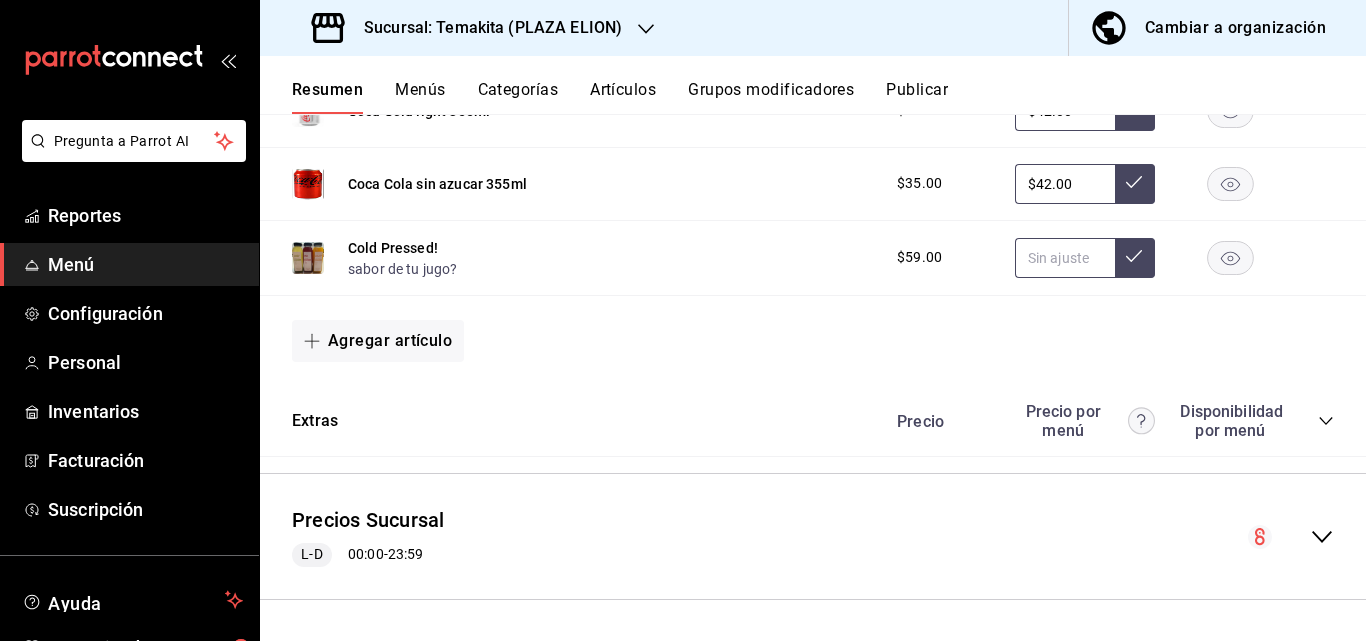 click at bounding box center (1065, 258) 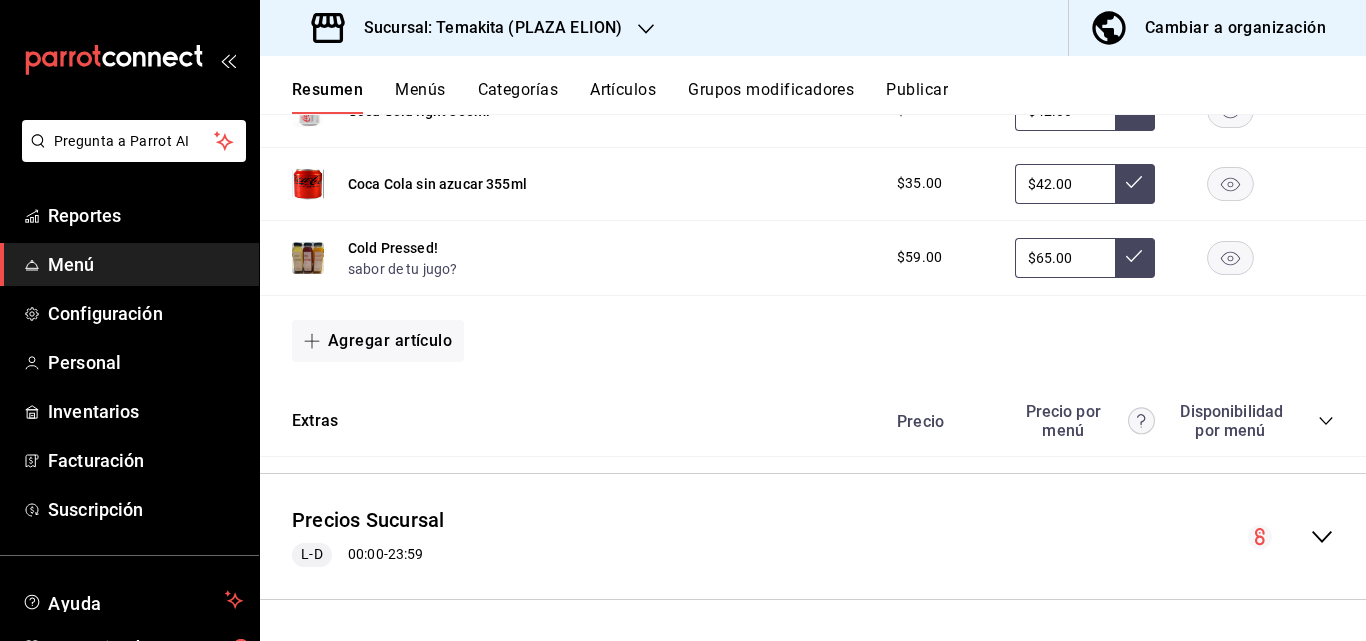 type on "$65.00" 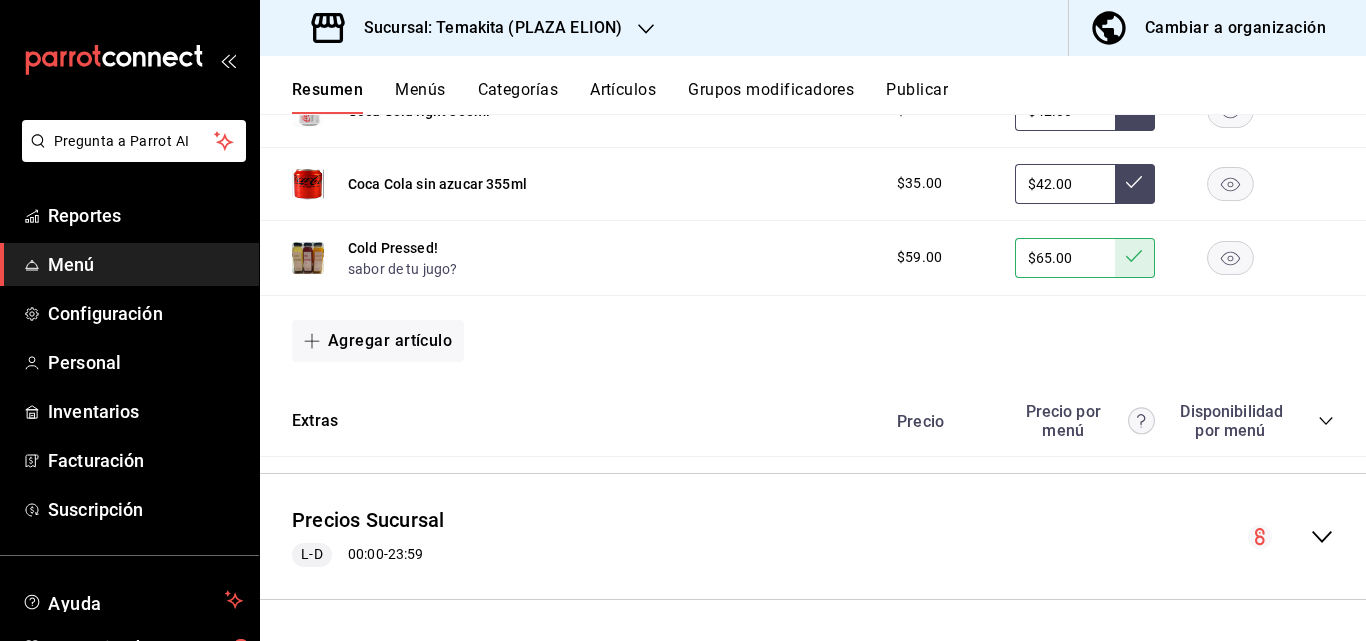 click 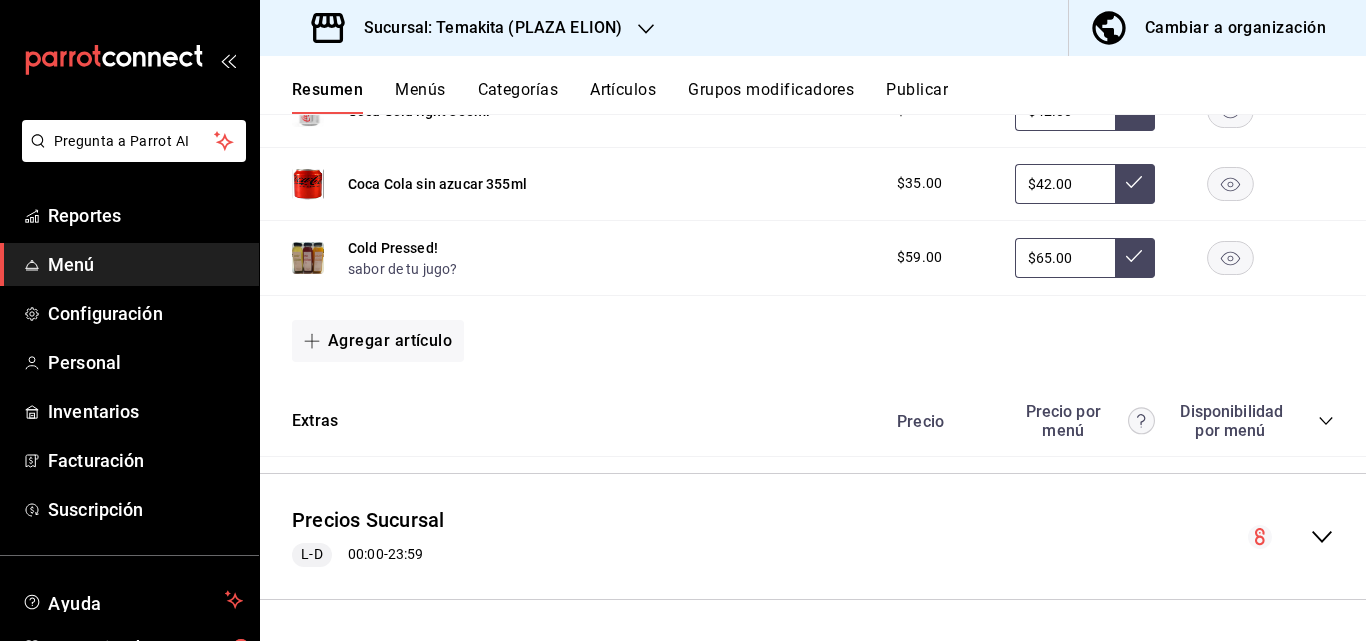 click on "Agregar artículo" at bounding box center [813, 341] 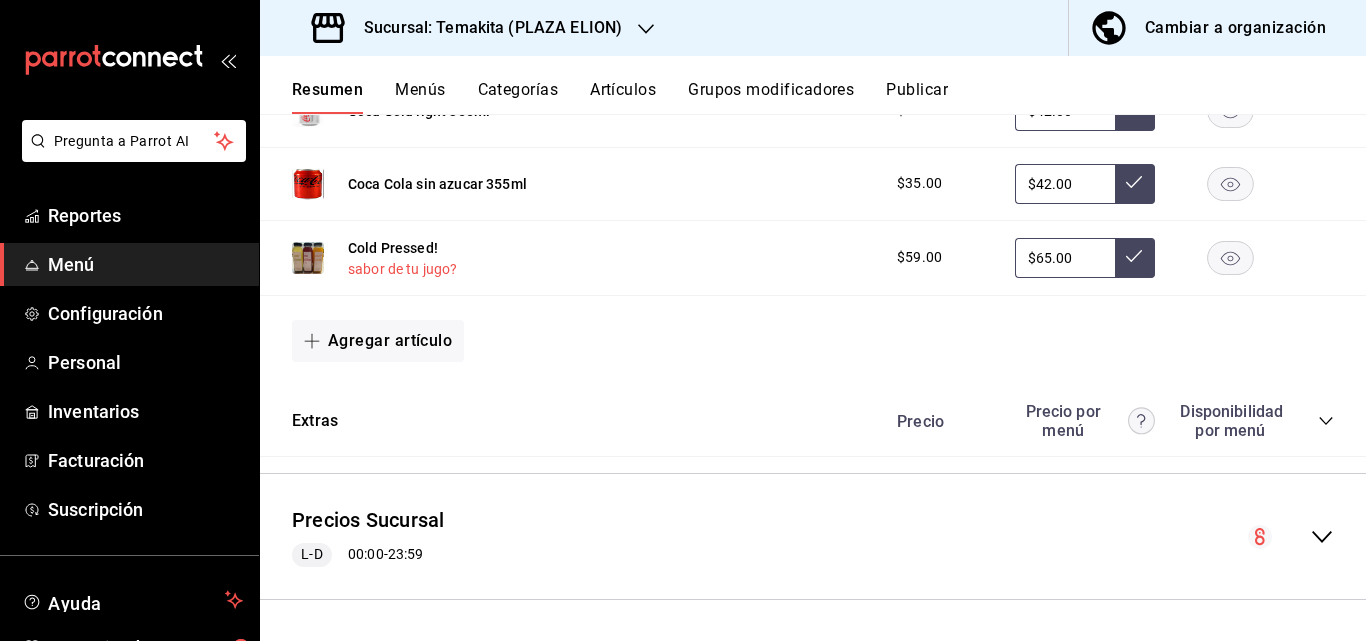 click on "sabor de tu jugo?" at bounding box center [403, 269] 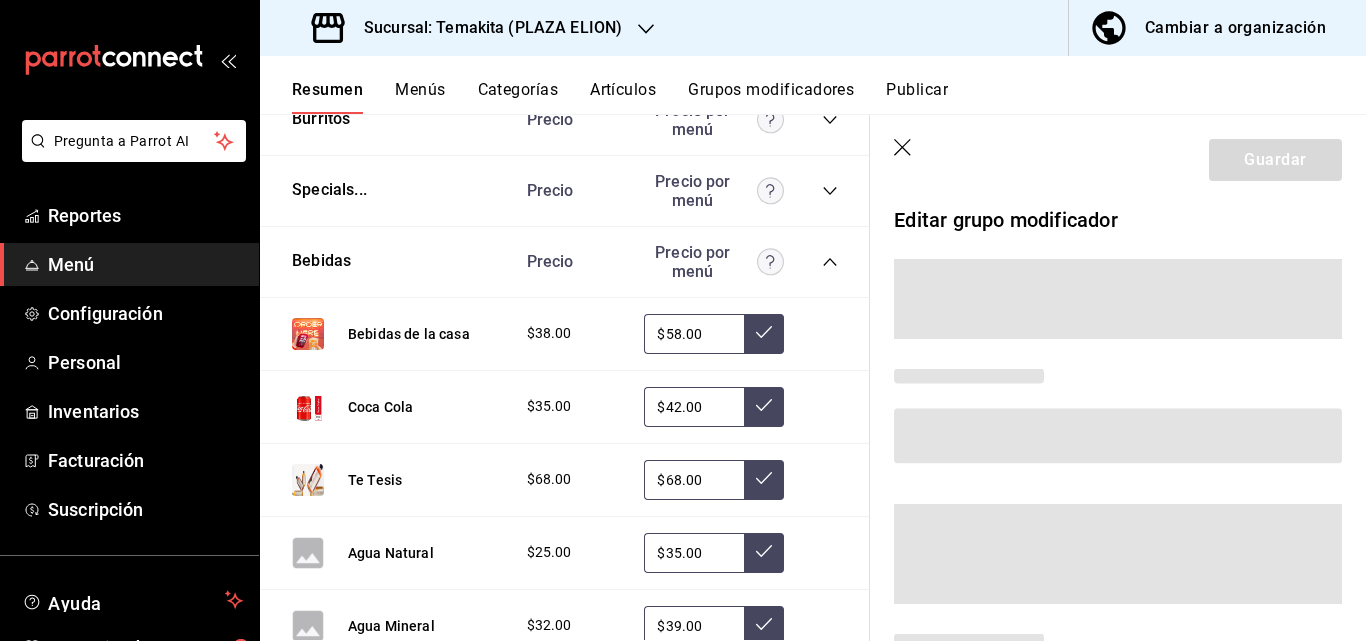 scroll, scrollTop: 2657, scrollLeft: 0, axis: vertical 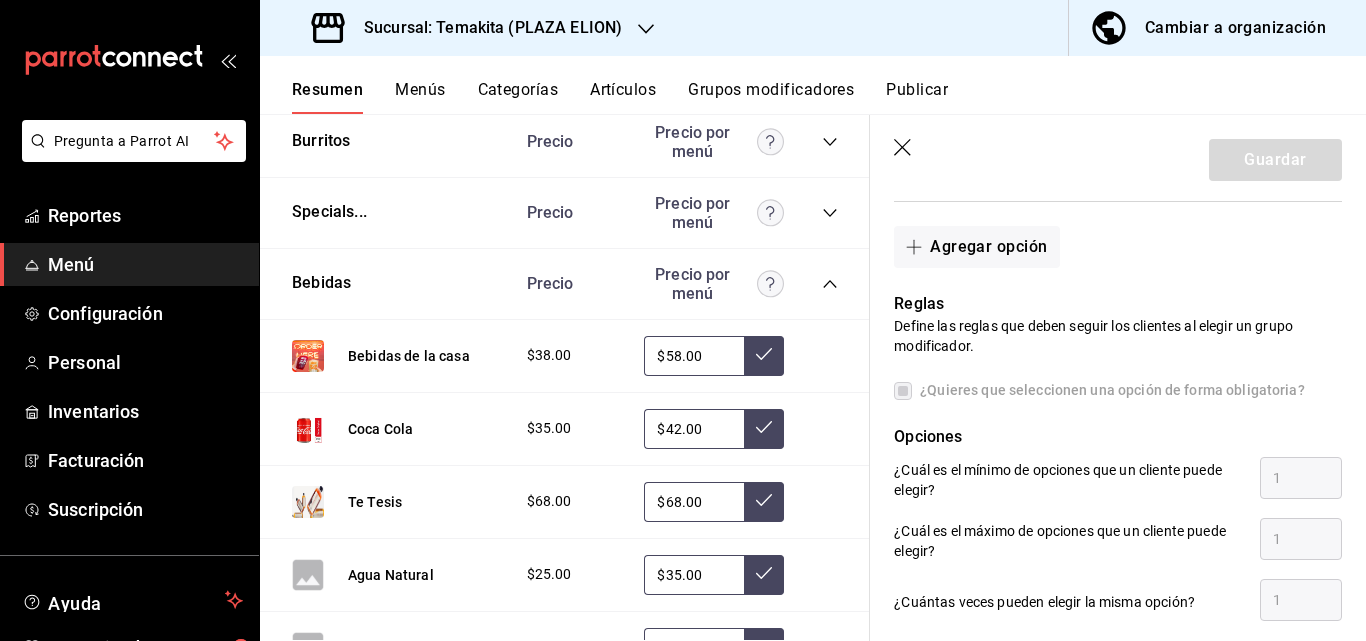 click on "Sucursal: Temakita (PLAZA ELION)" at bounding box center [485, 28] 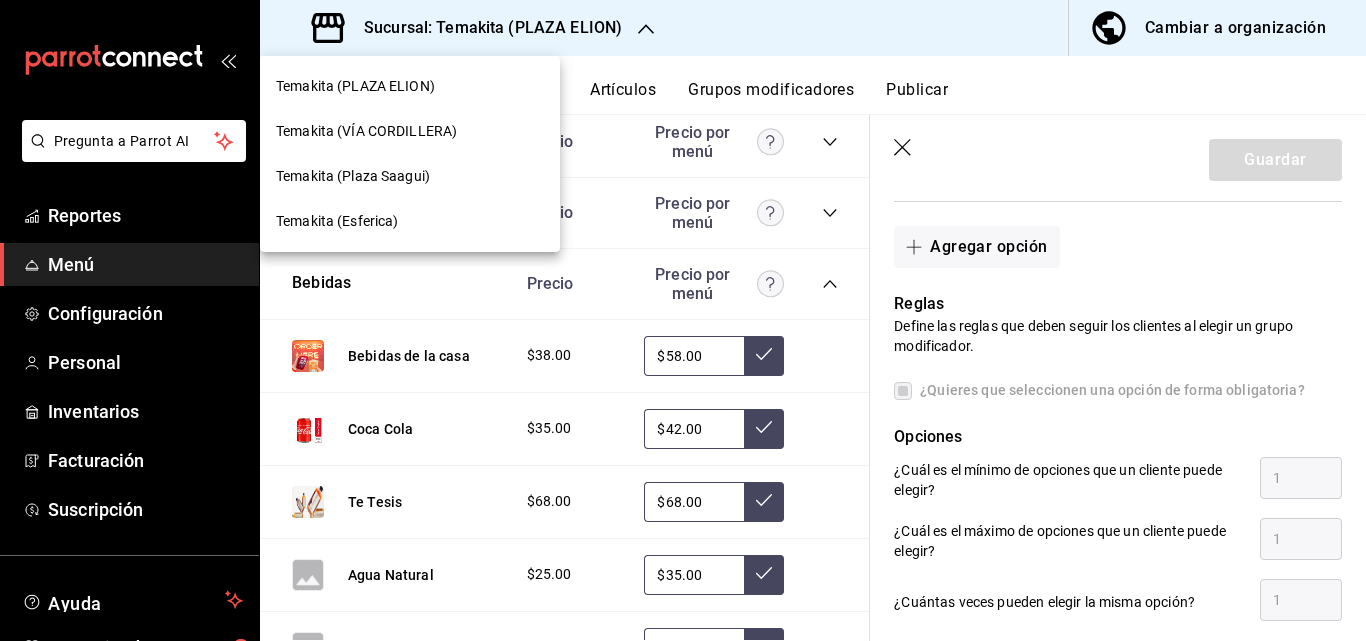 click on "Temakita (VÍA CORDILLERA)" at bounding box center [366, 131] 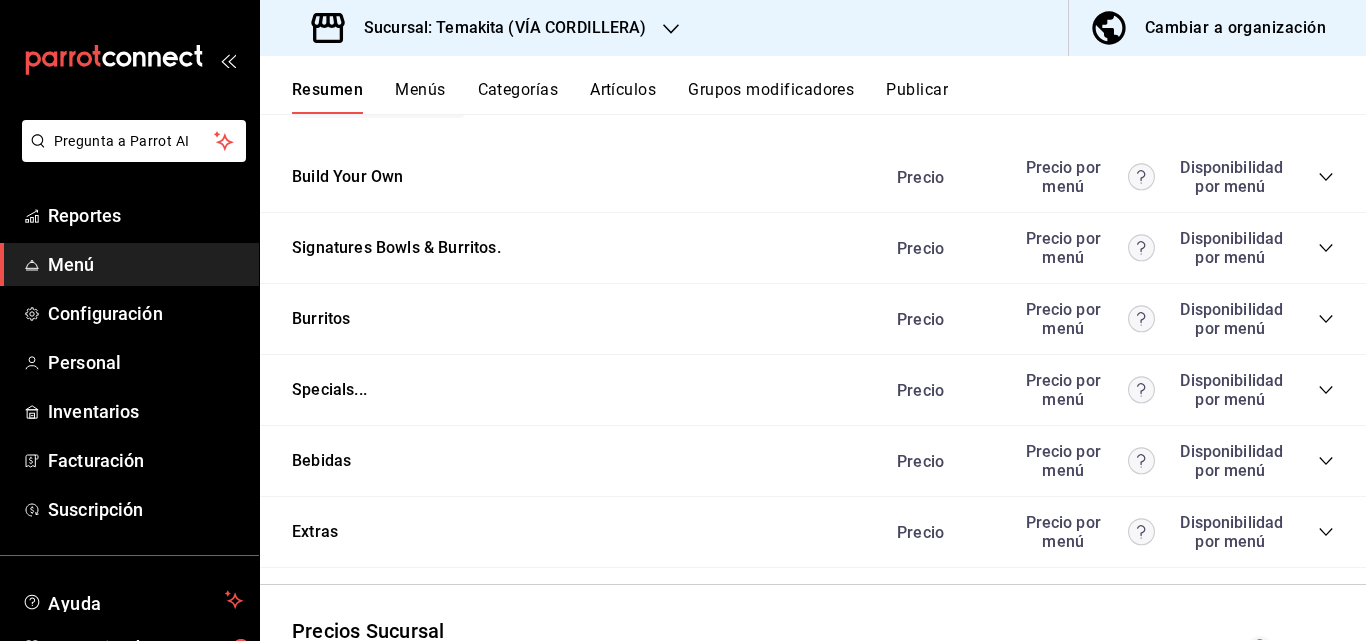 scroll, scrollTop: 2000, scrollLeft: 0, axis: vertical 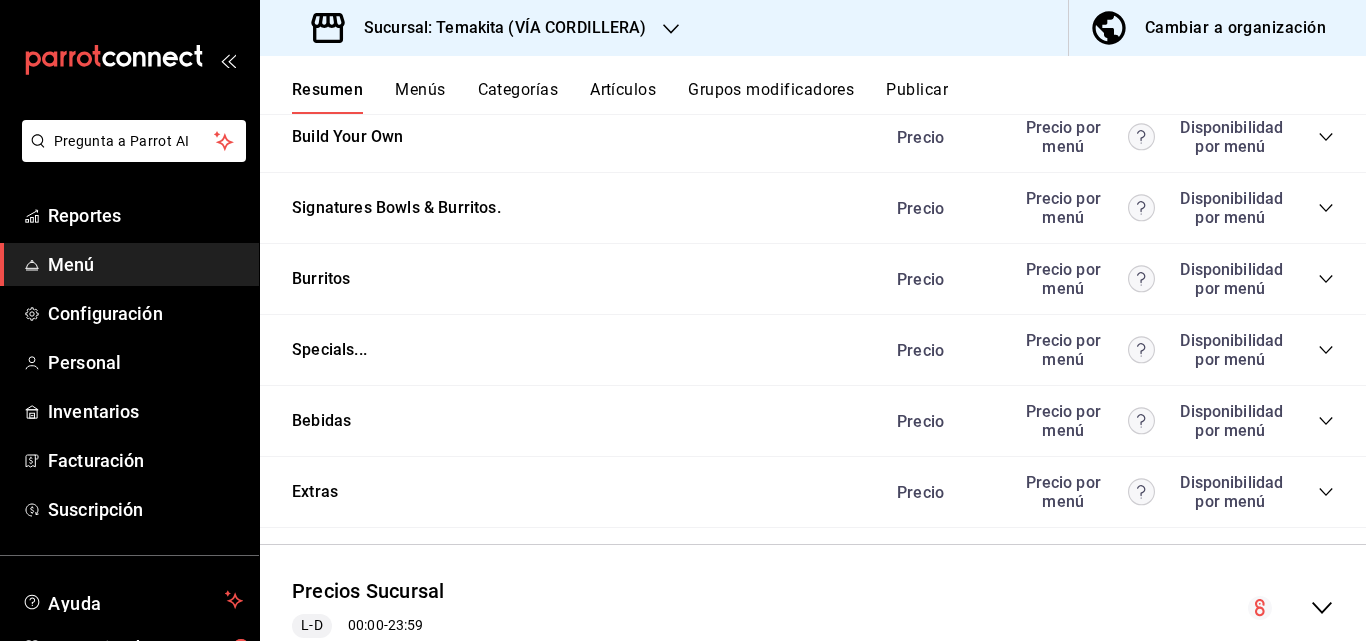 click 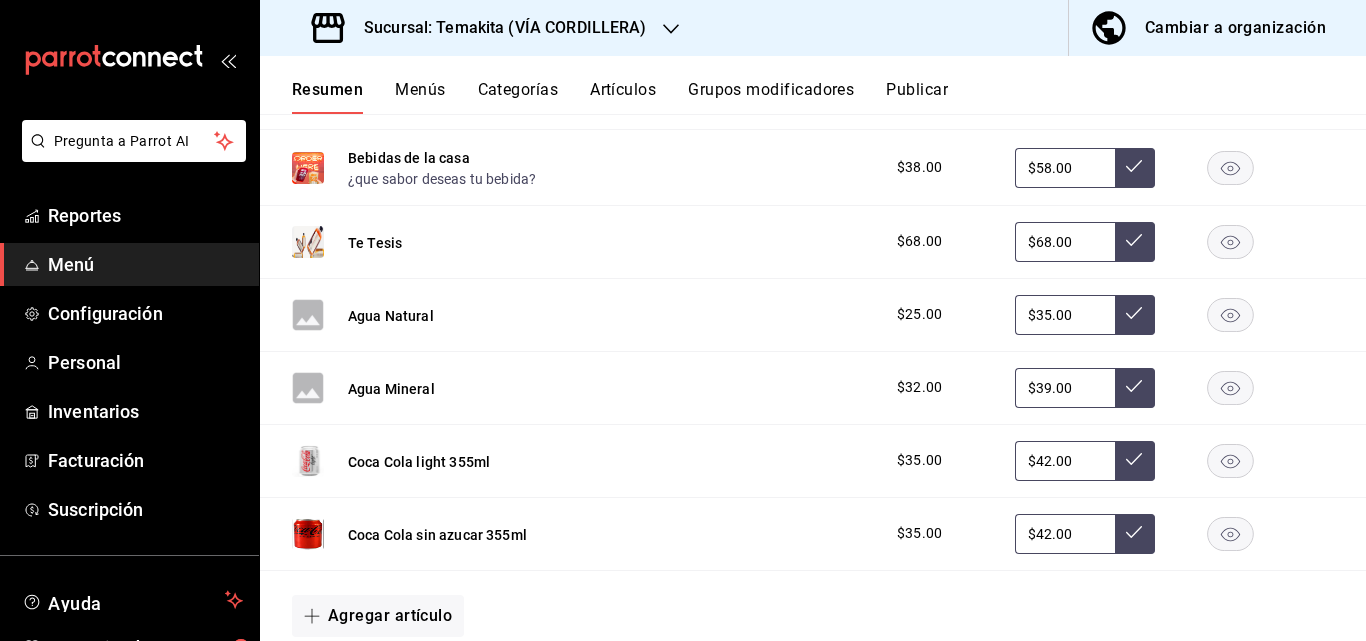 scroll, scrollTop: 2440, scrollLeft: 0, axis: vertical 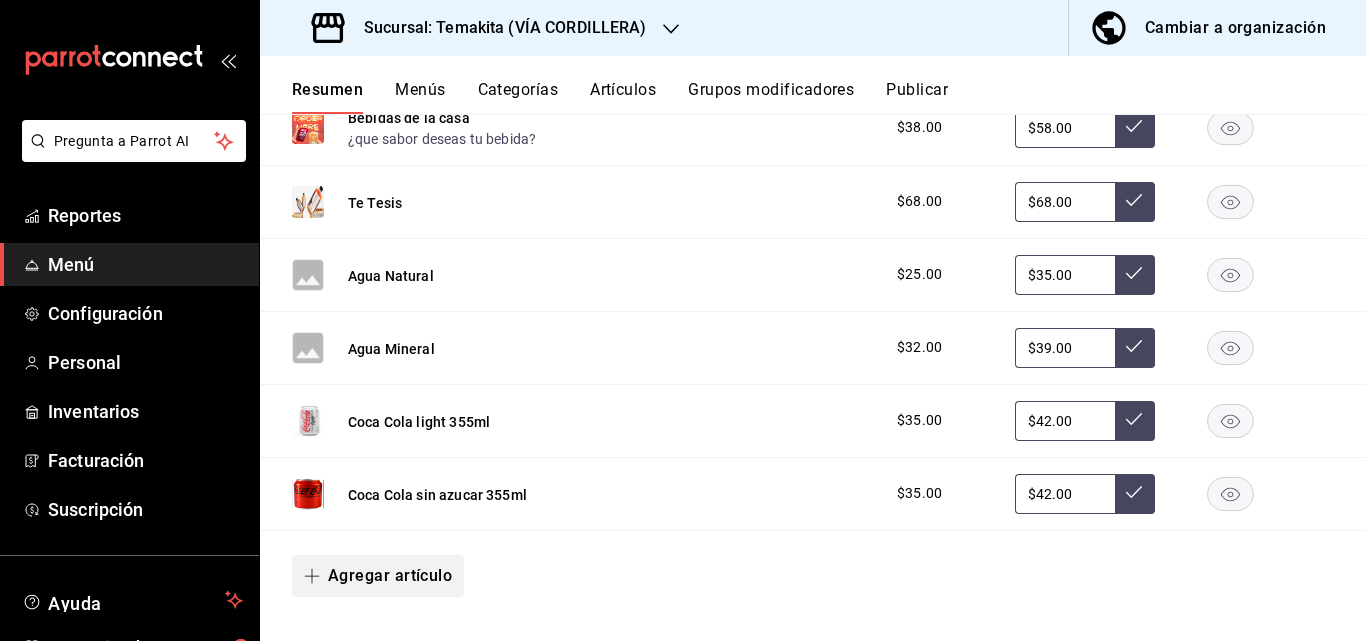 click on "Agregar artículo" at bounding box center [378, 576] 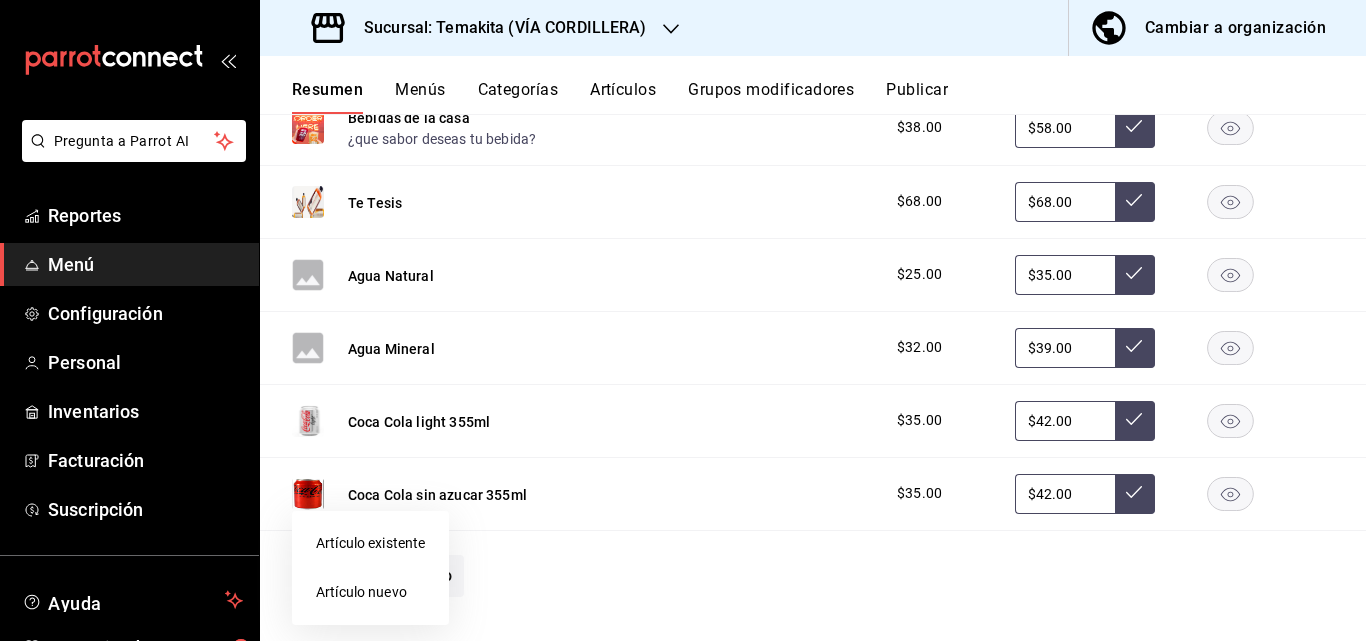 click at bounding box center (683, 320) 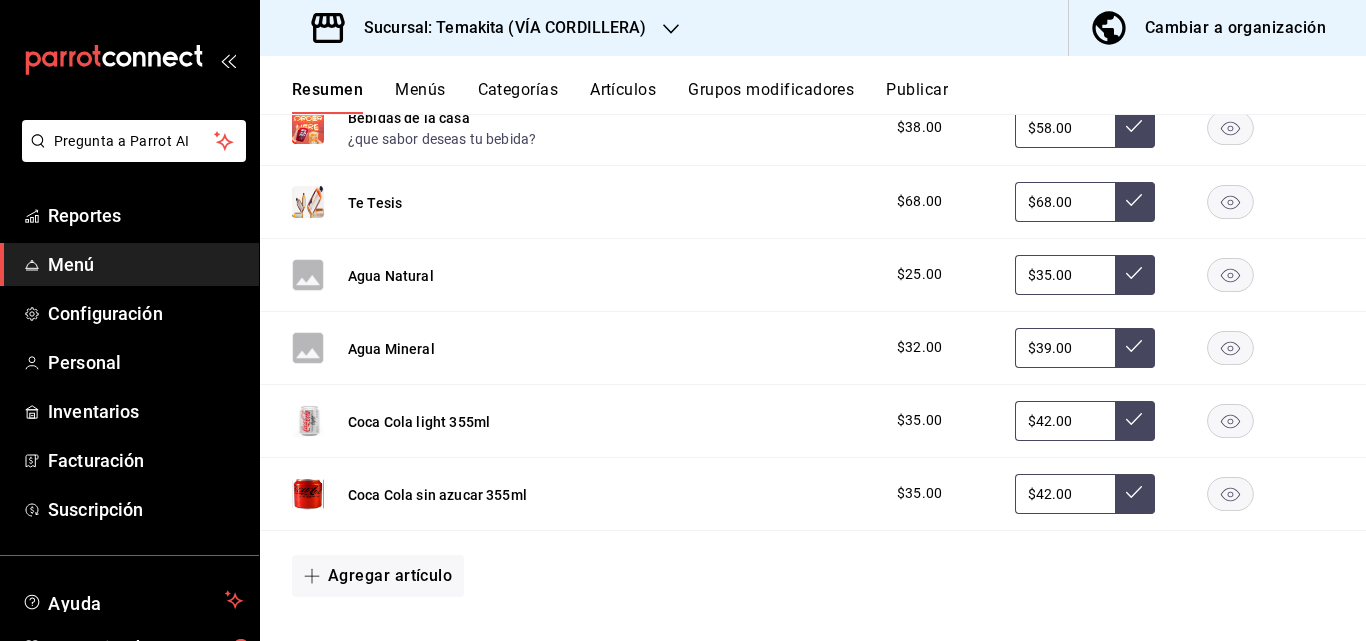 click on "Sucursal: Temakita (VÍA CORDILLERA)" at bounding box center [481, 28] 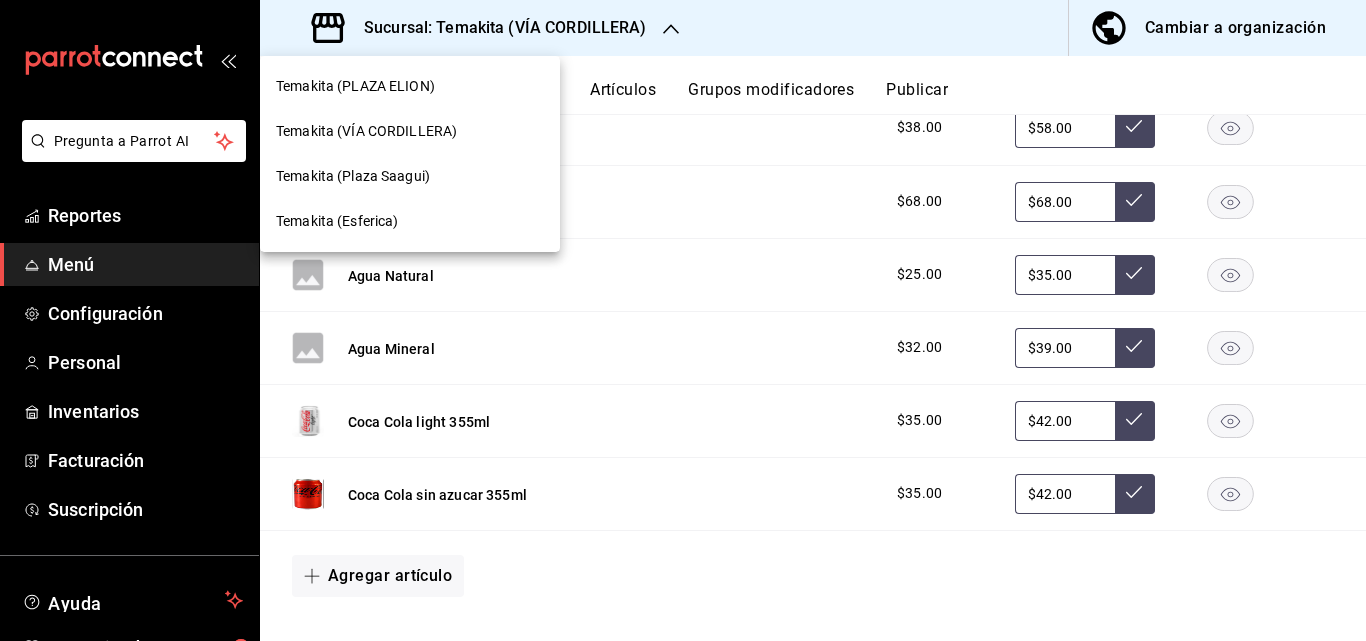 click on "Temakita (PLAZA ELION)" at bounding box center [410, 86] 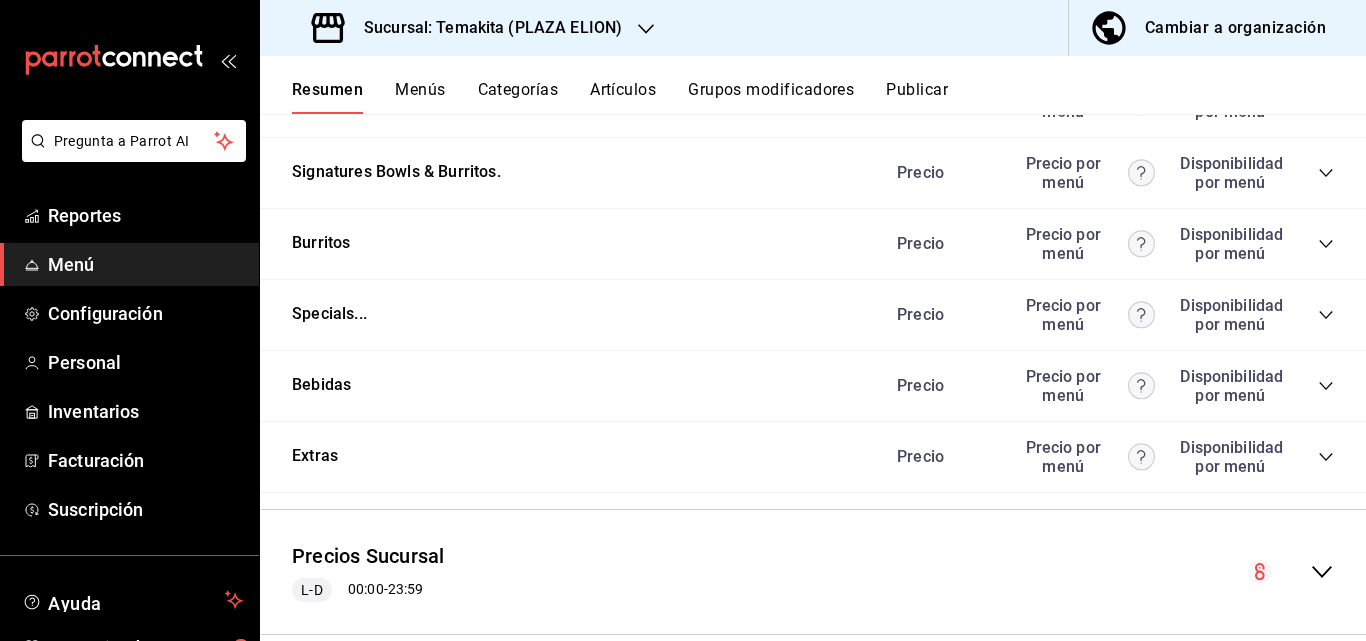 scroll, scrollTop: 2000, scrollLeft: 0, axis: vertical 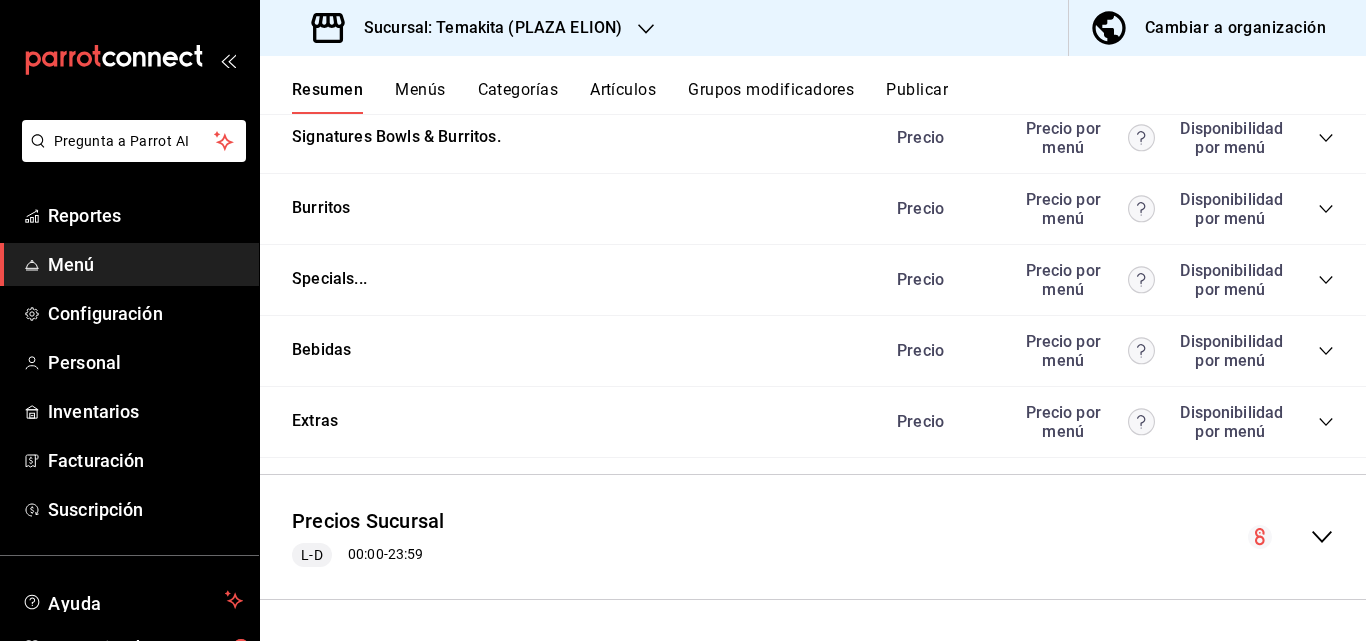 click 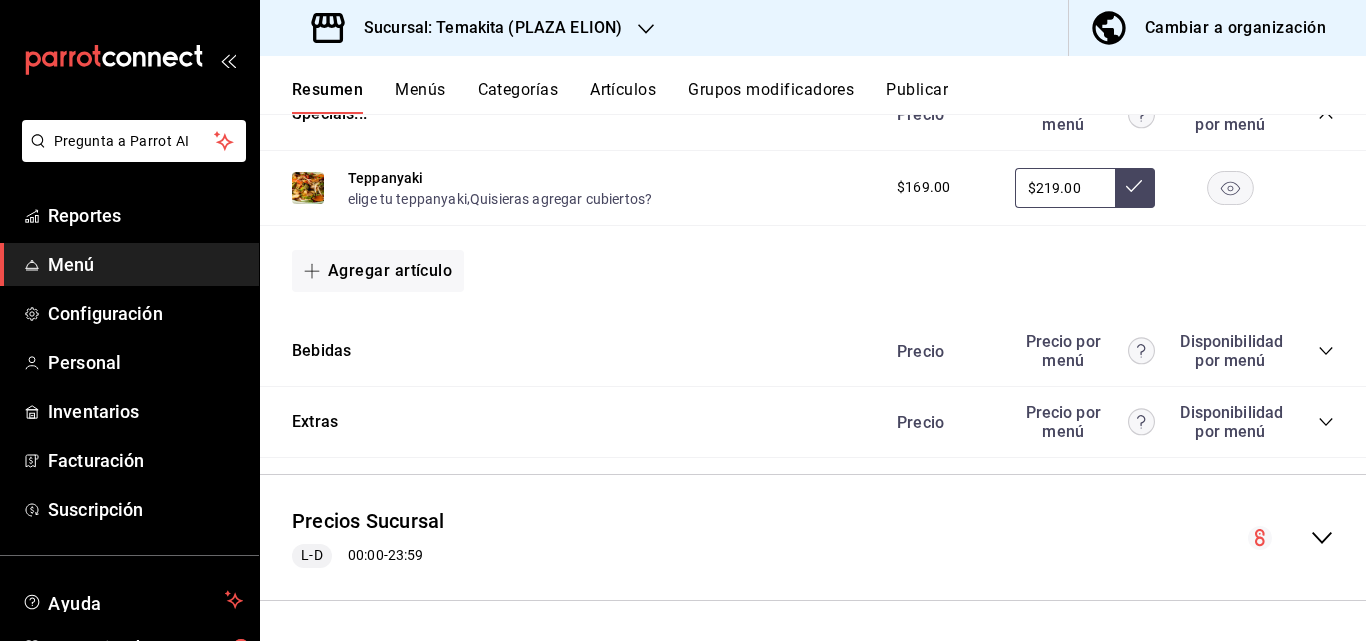 scroll, scrollTop: 2168, scrollLeft: 0, axis: vertical 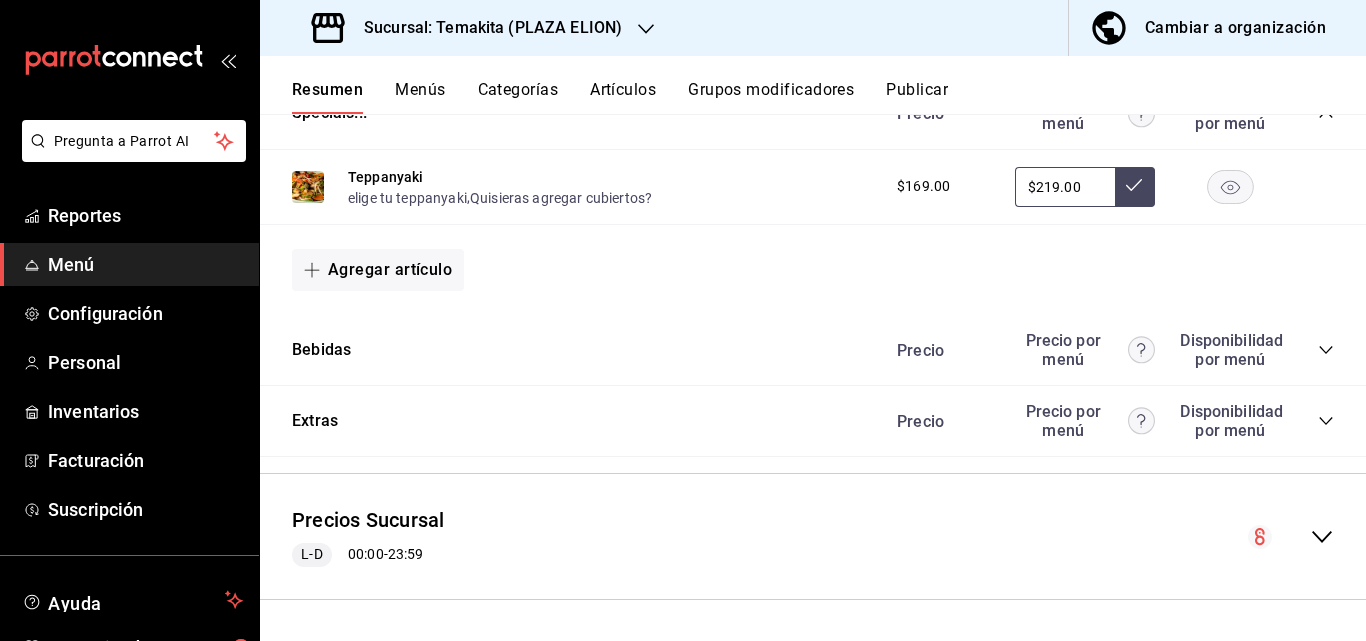 click 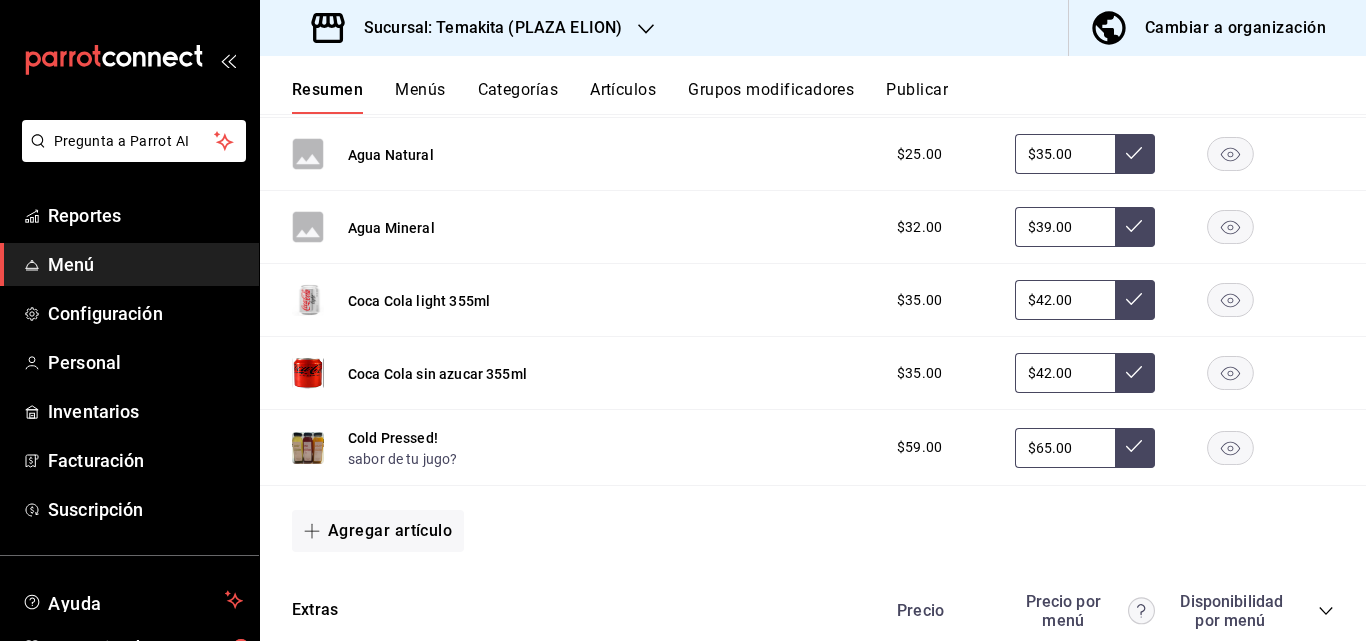 scroll, scrollTop: 2688, scrollLeft: 0, axis: vertical 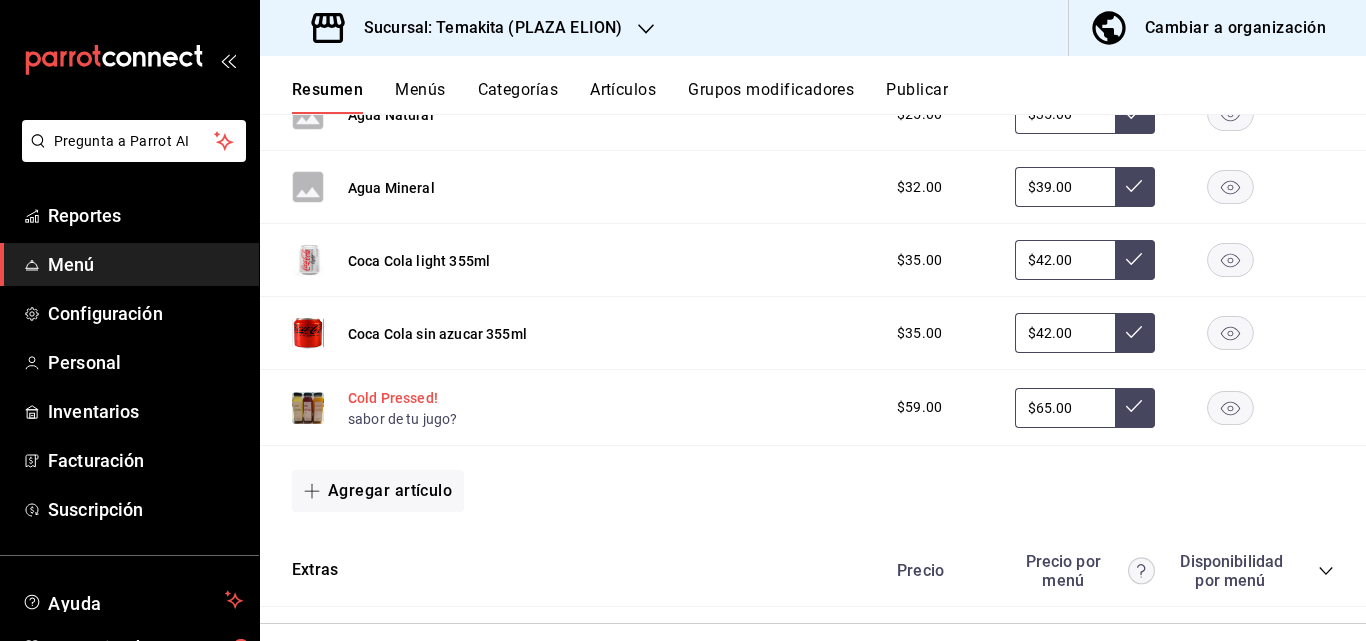 click on "Cold Pressed!" at bounding box center [393, 398] 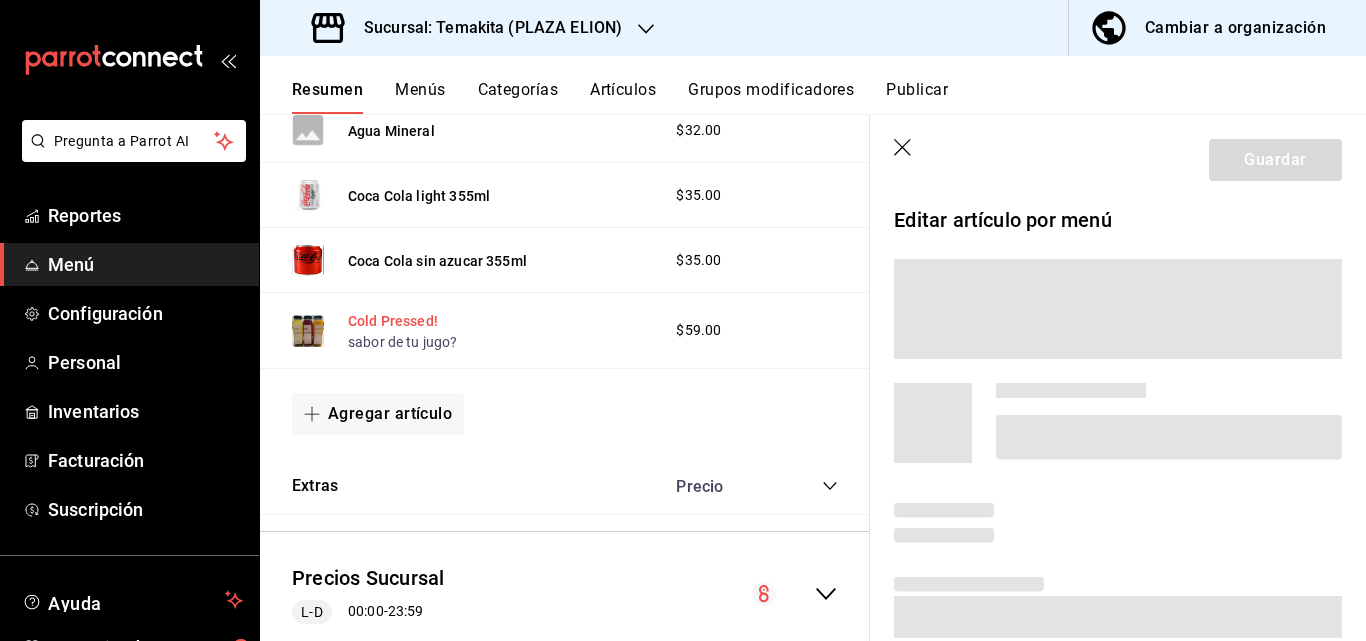 scroll, scrollTop: 2511, scrollLeft: 0, axis: vertical 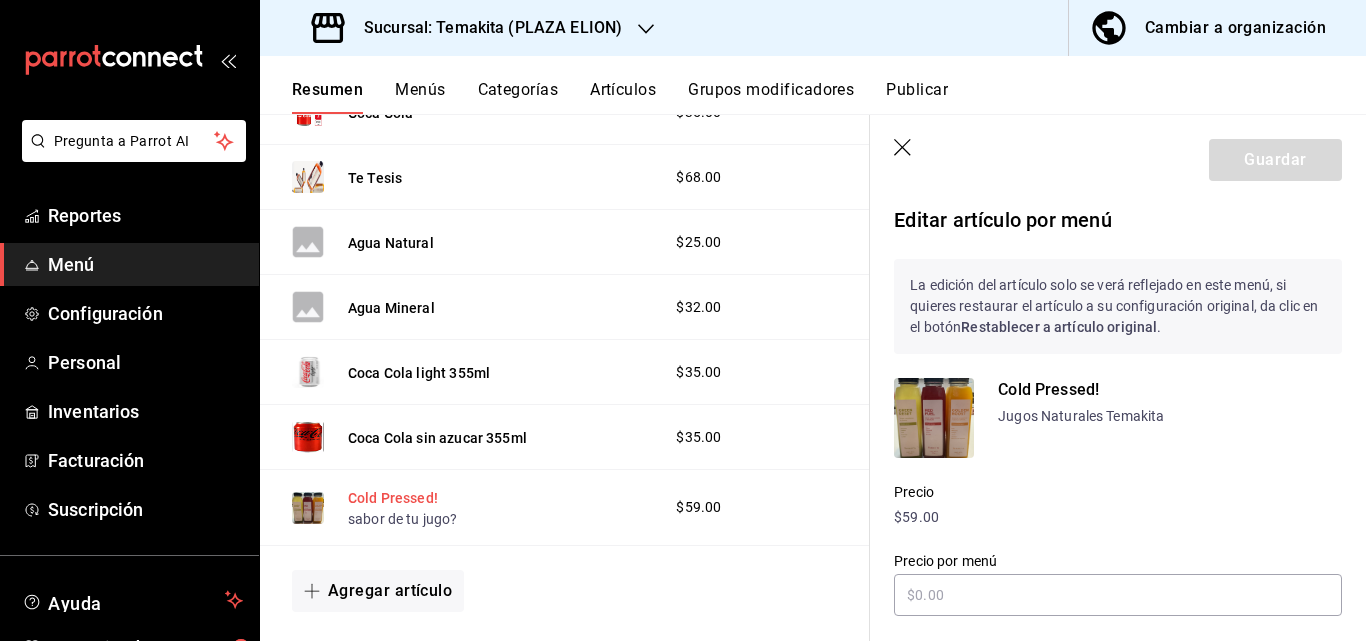 type on "$65.00" 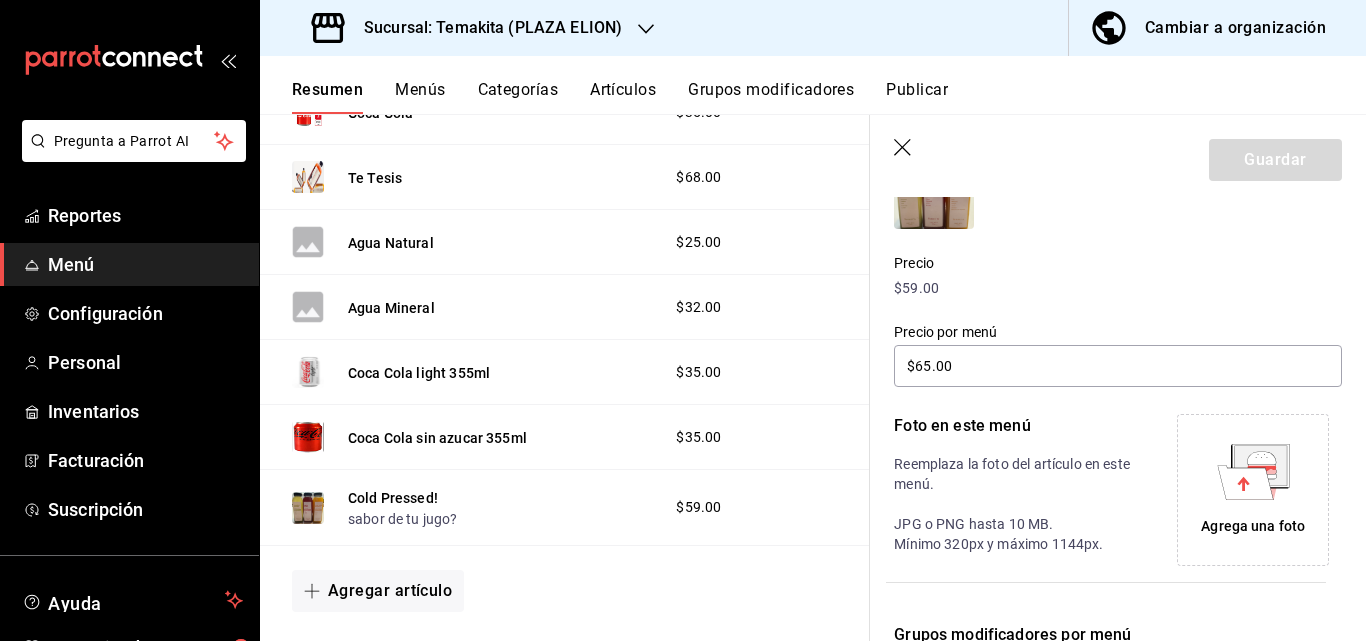 scroll, scrollTop: 189, scrollLeft: 0, axis: vertical 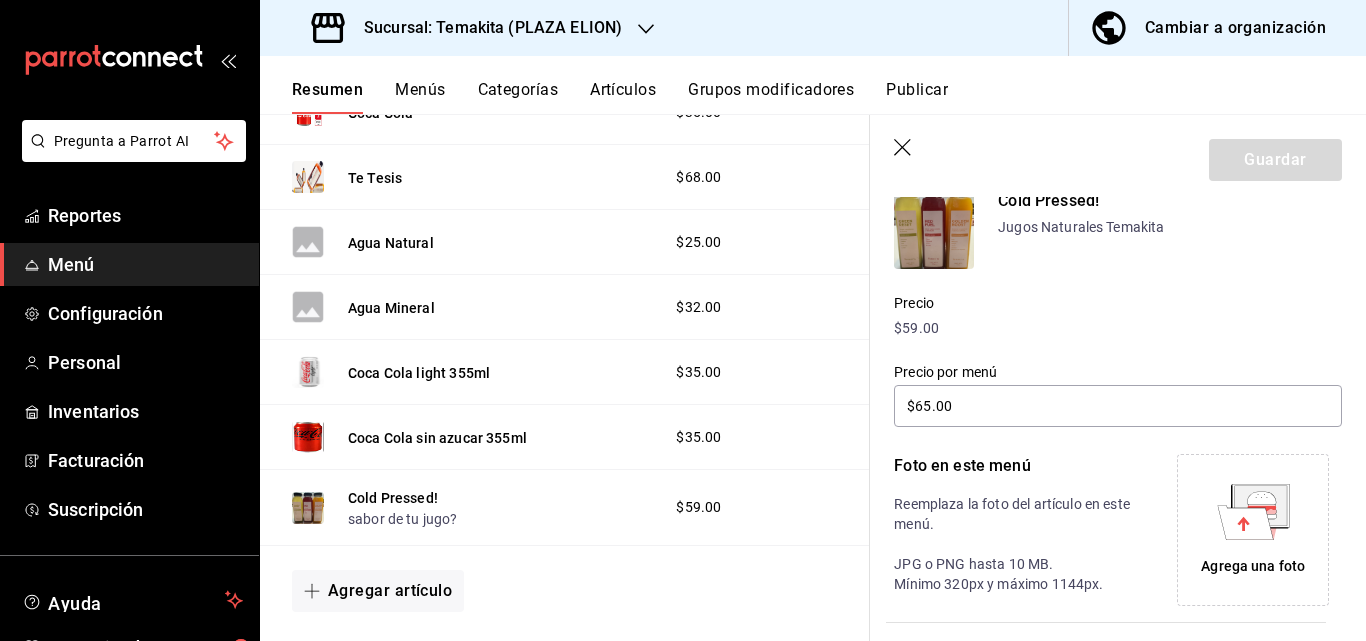 click on "Menús" at bounding box center [420, 97] 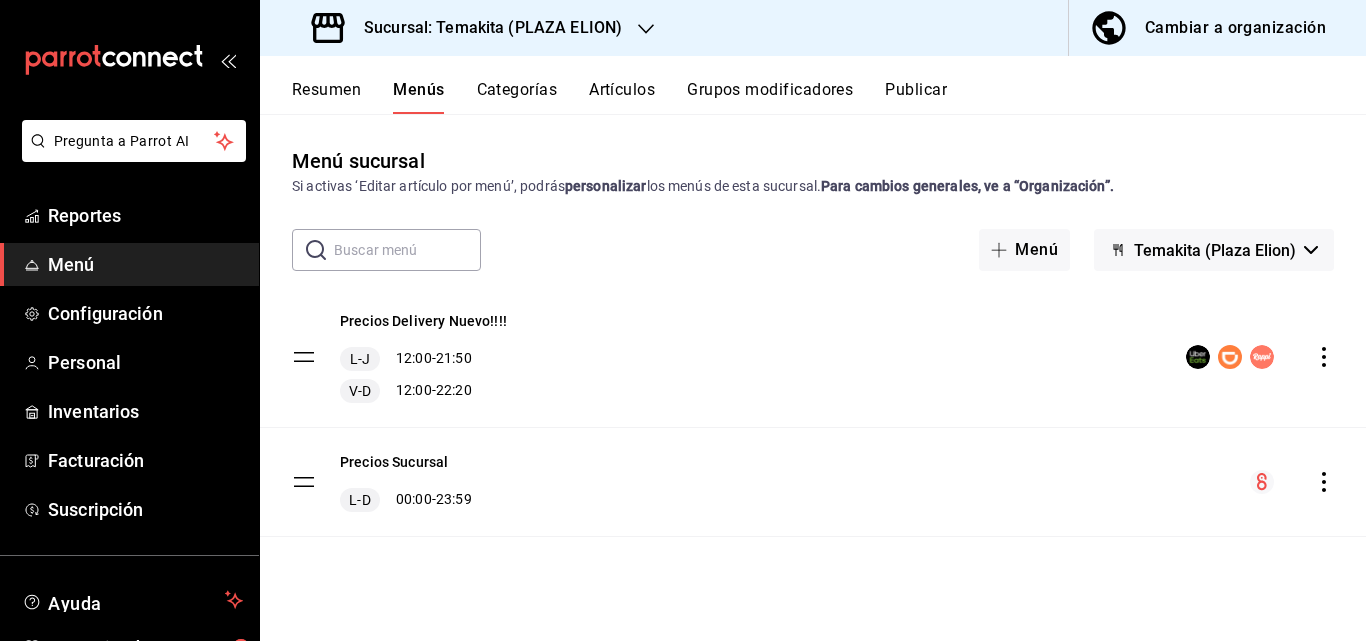 click on "Menú sucursal Si activas ‘Editar artículo por menú’, podrás  personalizar  los menús de esta sucursal.  Para cambios generales, ve a “Organización”. ​ ​ Menú [BRAND] ([LOCATION]) Precios Delivery Nuevo!!!! L-J 12:00  -  21:50 V-D 12:00  -  22:20 Precios Sucursal L-D 00:00  -  23:59" at bounding box center [813, 393] 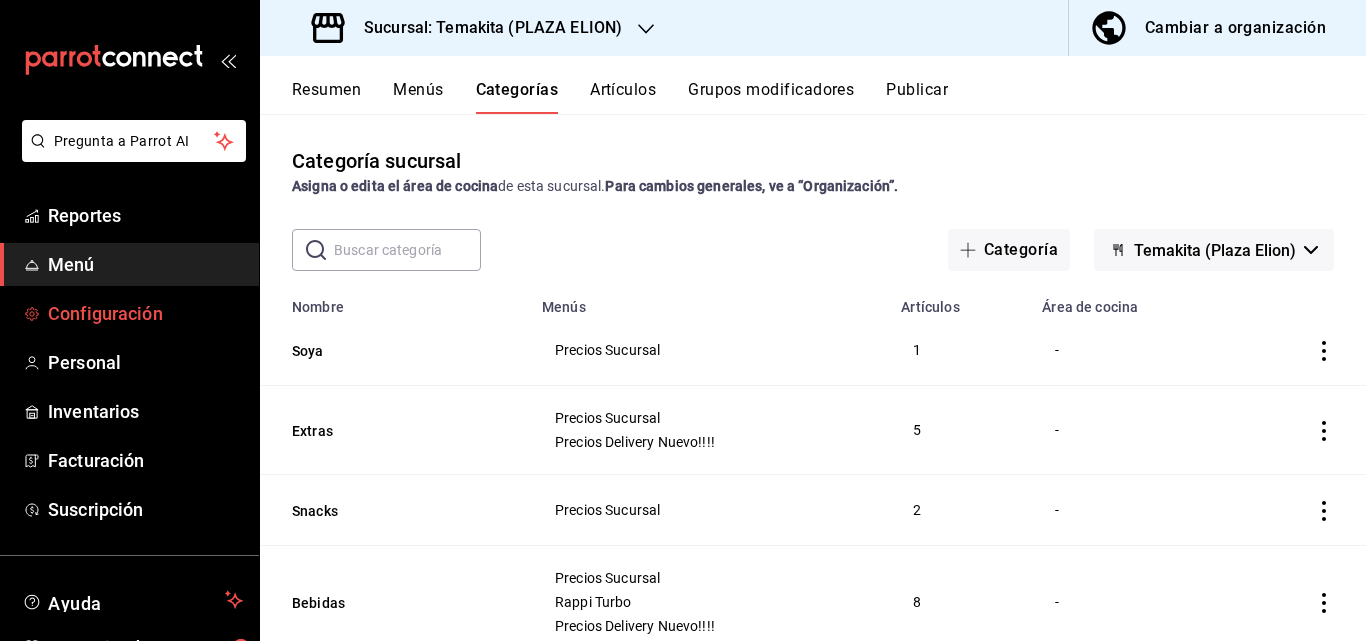 click on "Configuración" at bounding box center (145, 313) 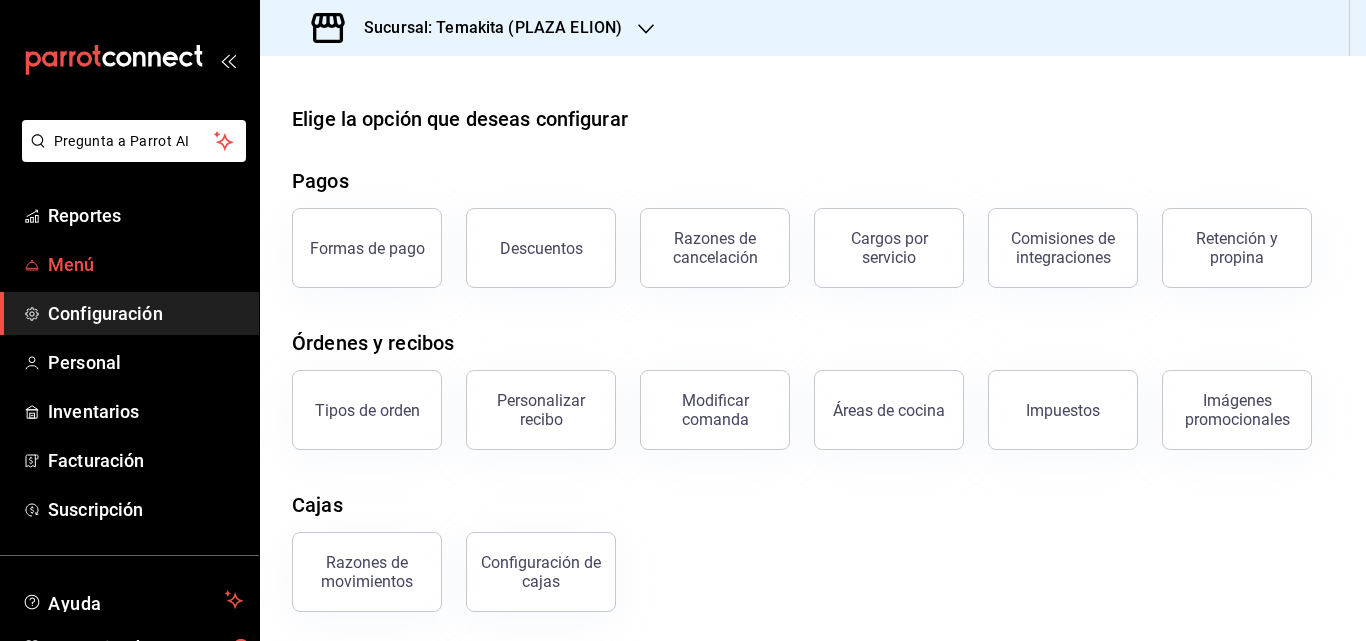 click on "Menú" at bounding box center [145, 264] 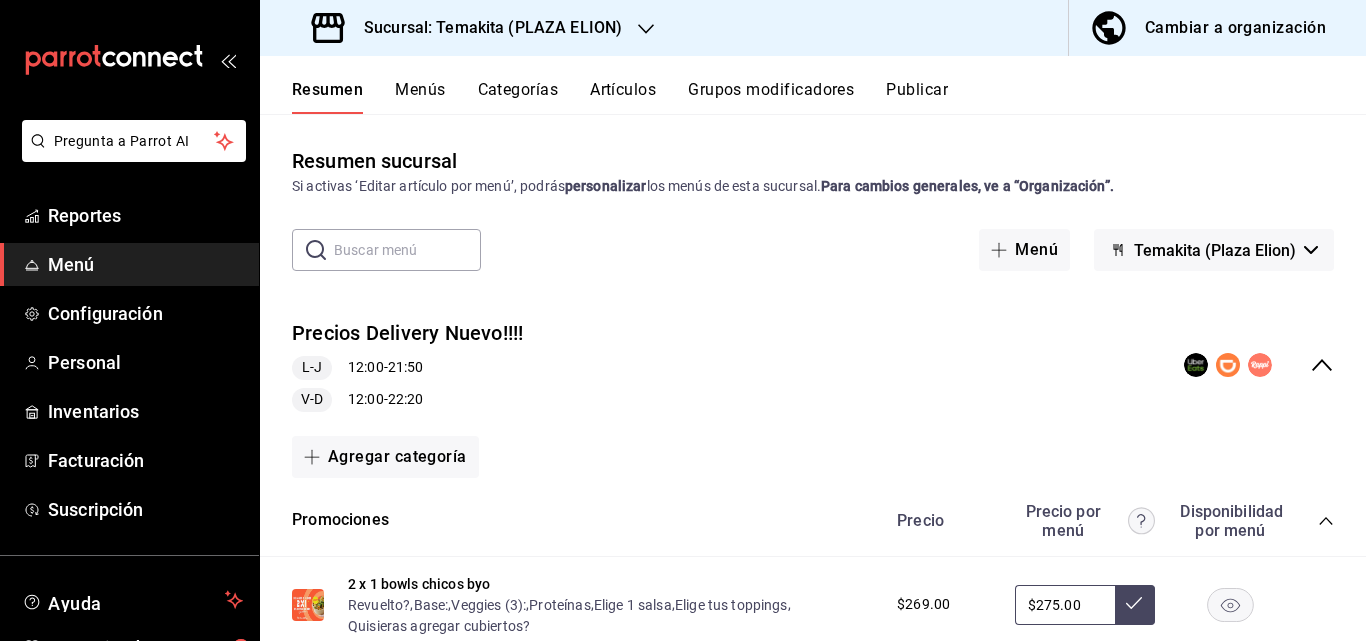 click at bounding box center [407, 250] 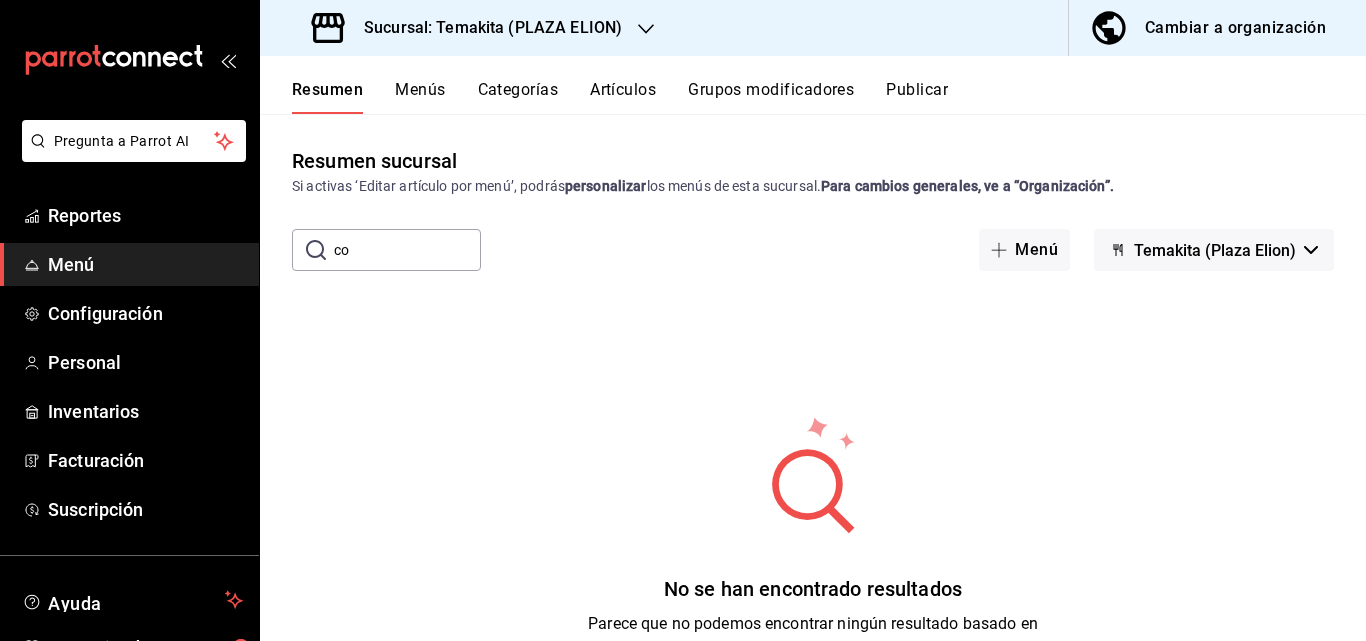 type on "c" 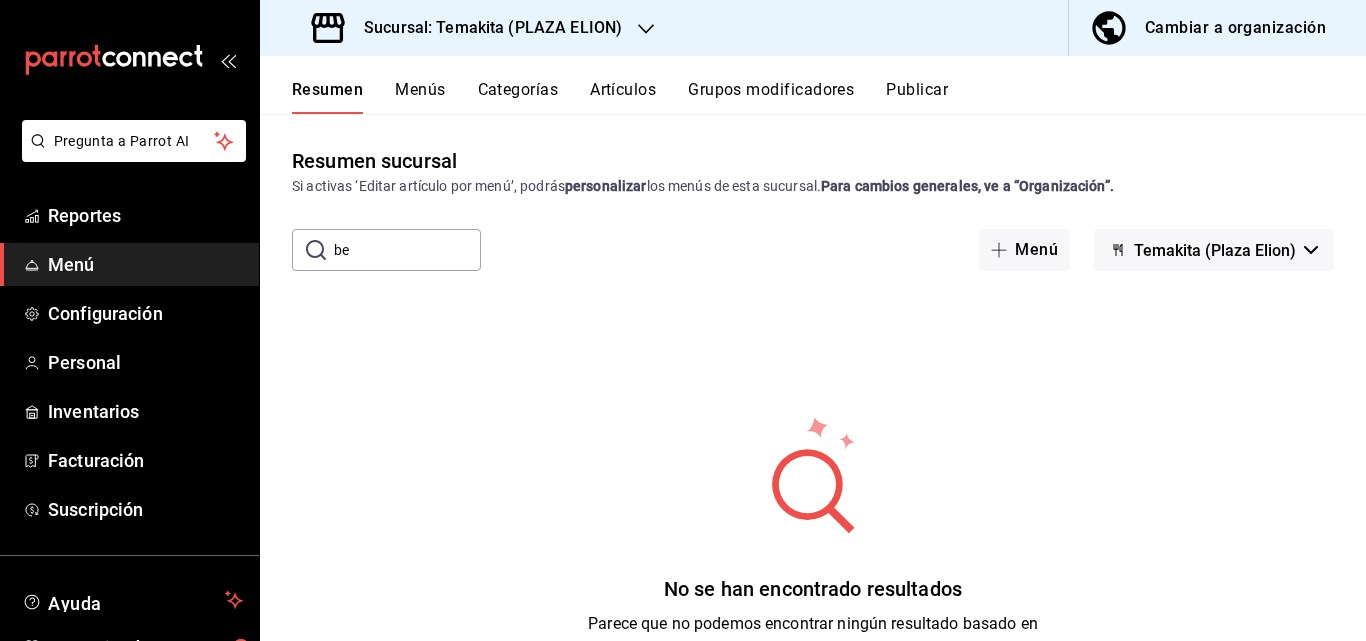 type on "b" 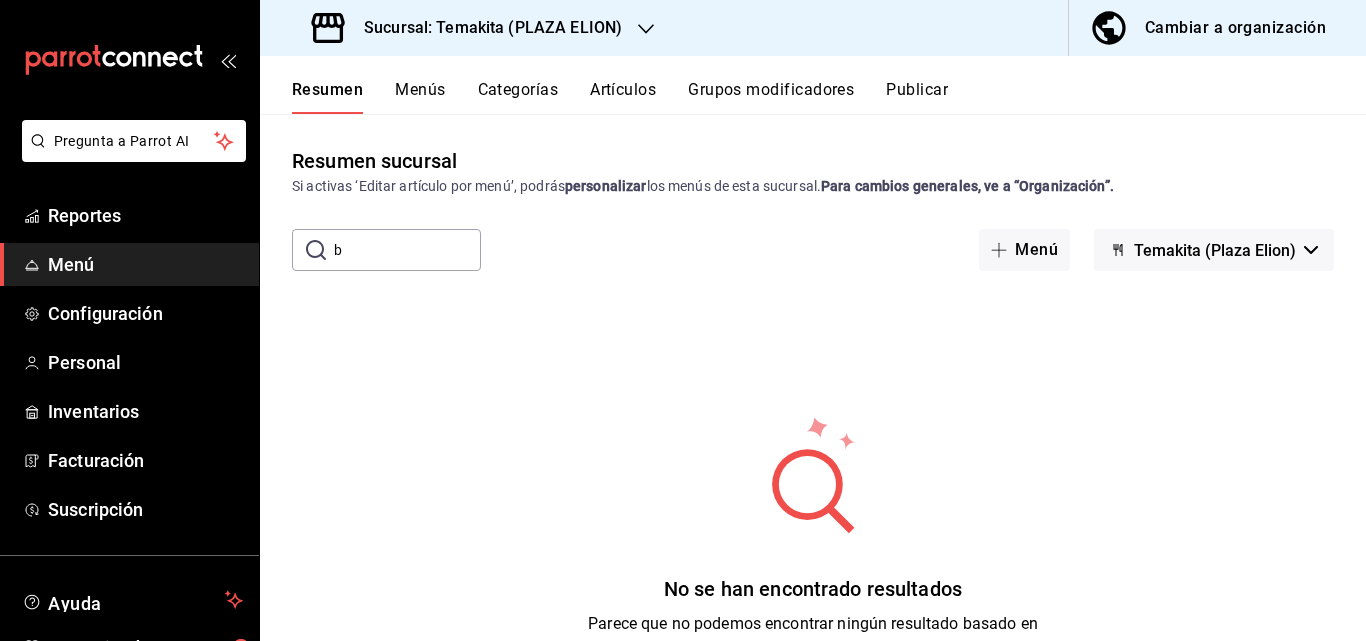 type 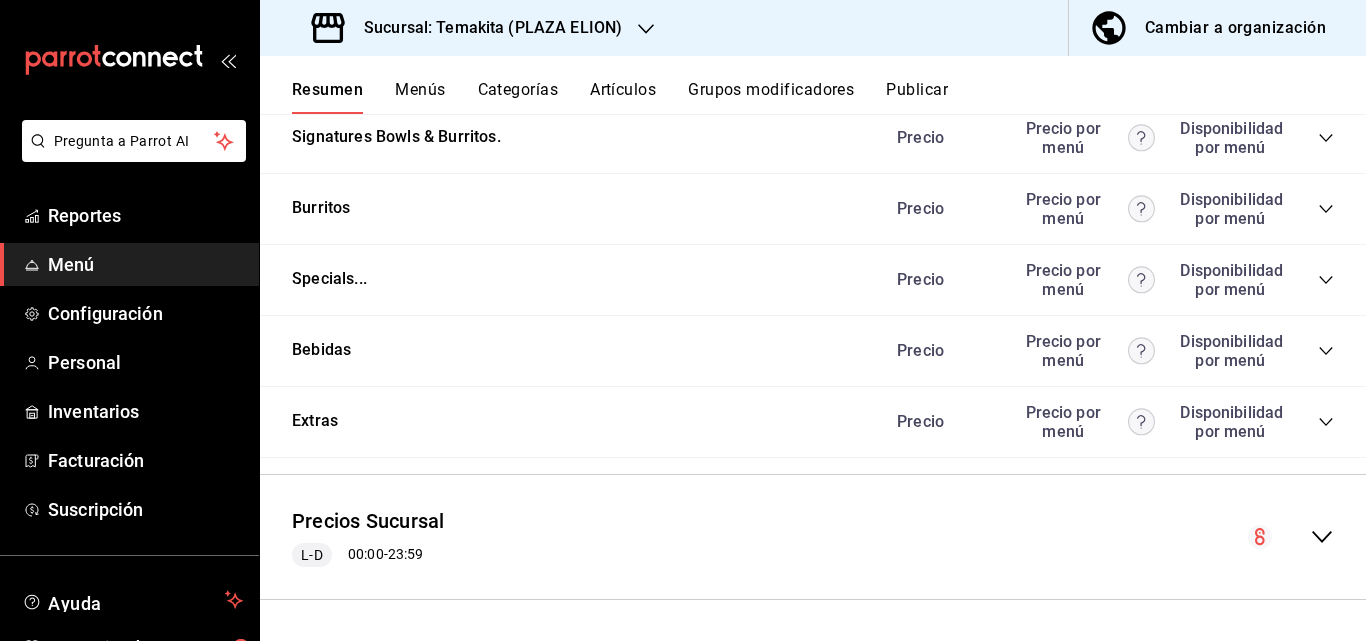 scroll, scrollTop: 2002, scrollLeft: 0, axis: vertical 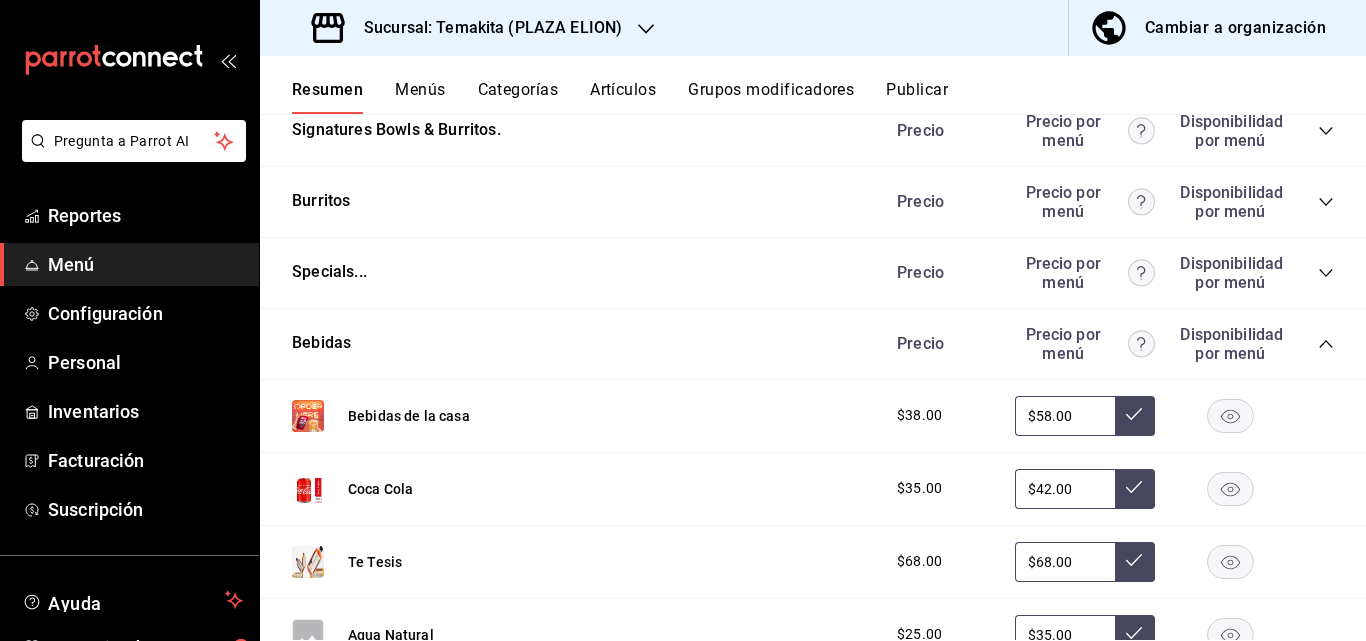 type 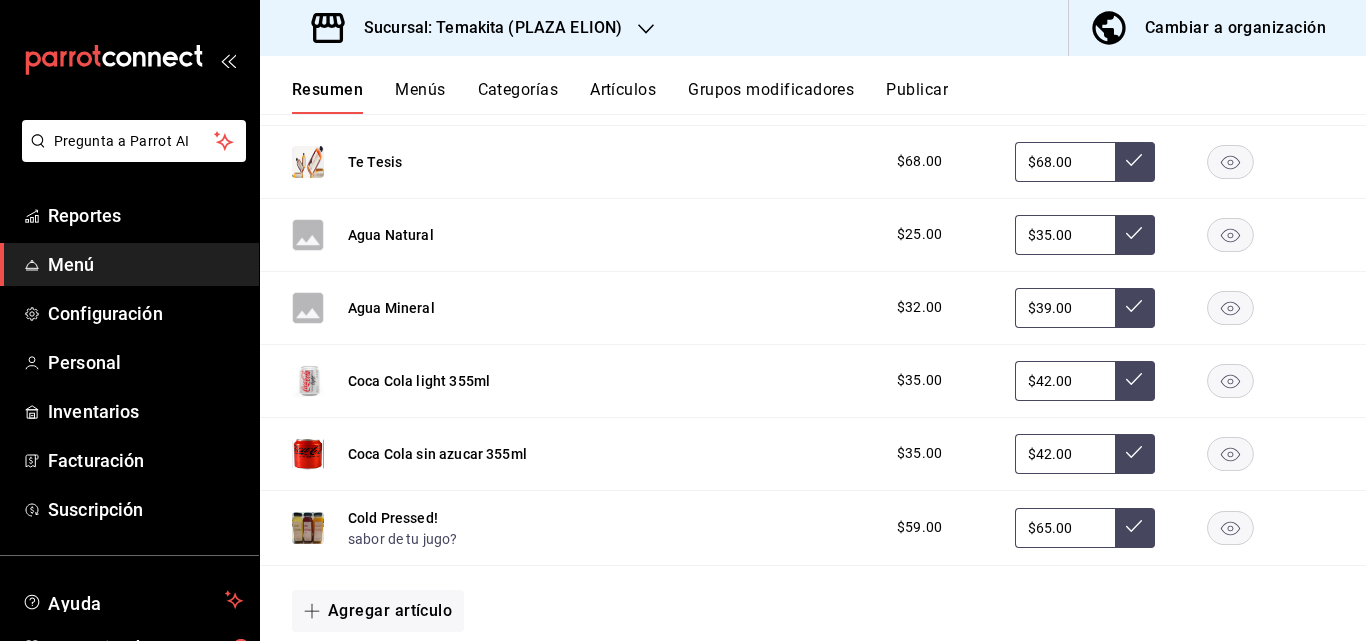 scroll, scrollTop: 2442, scrollLeft: 0, axis: vertical 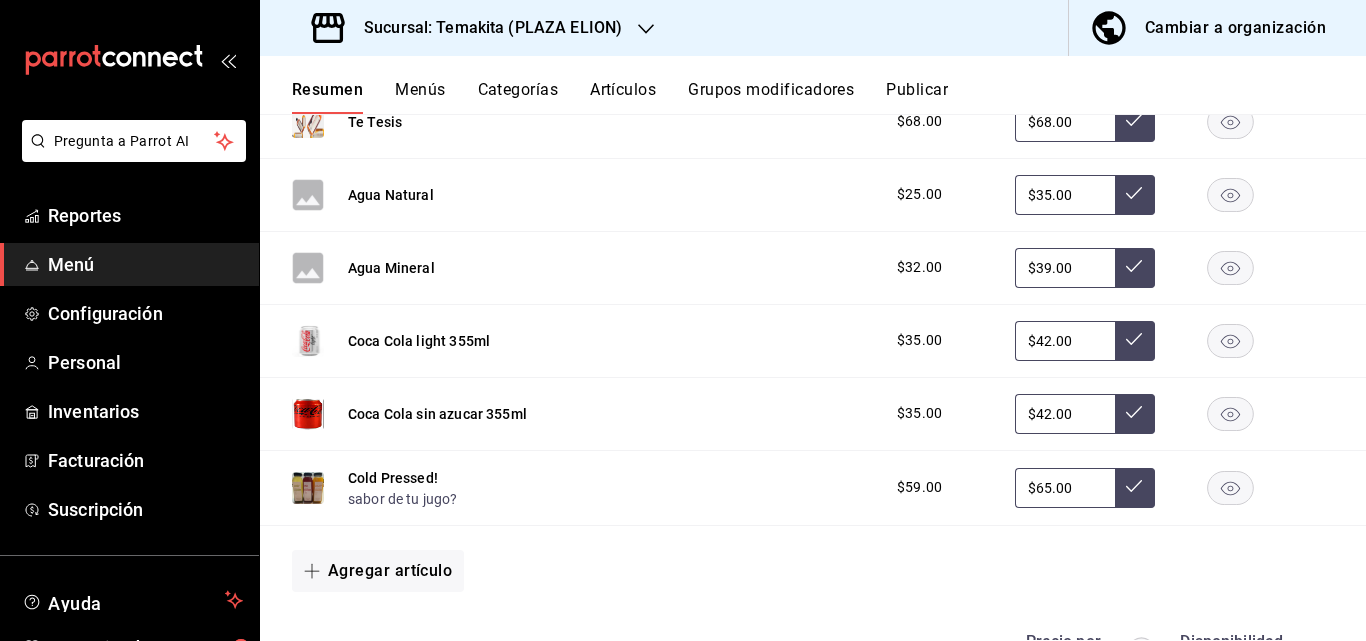 click on "Sucursal: Temakita (PLAZA ELION)" at bounding box center (485, 28) 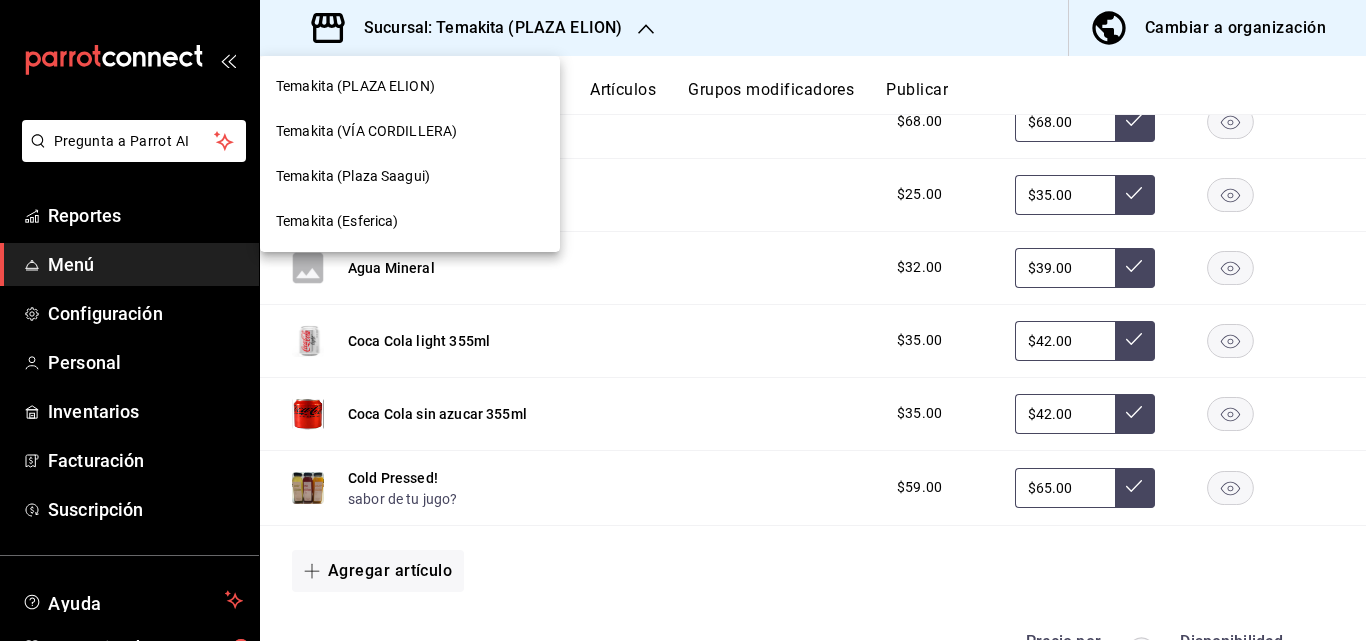 click on "Temakita (PLAZA ELION)" at bounding box center [410, 86] 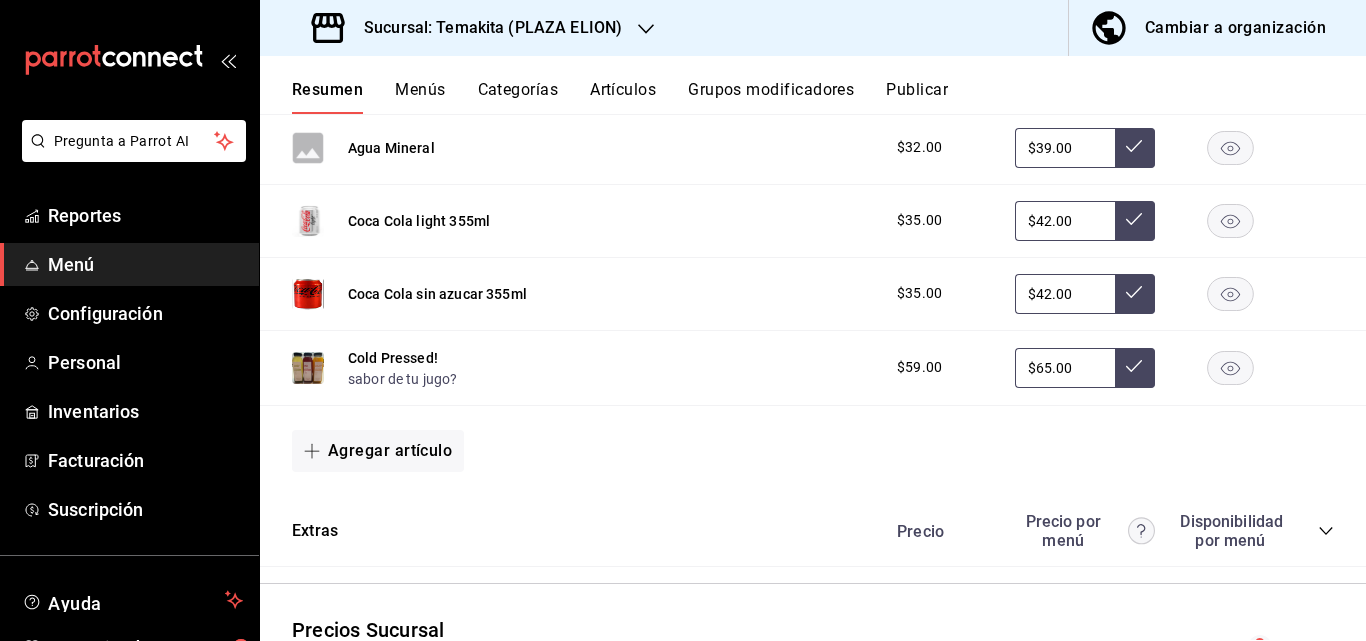 scroll, scrollTop: 2602, scrollLeft: 0, axis: vertical 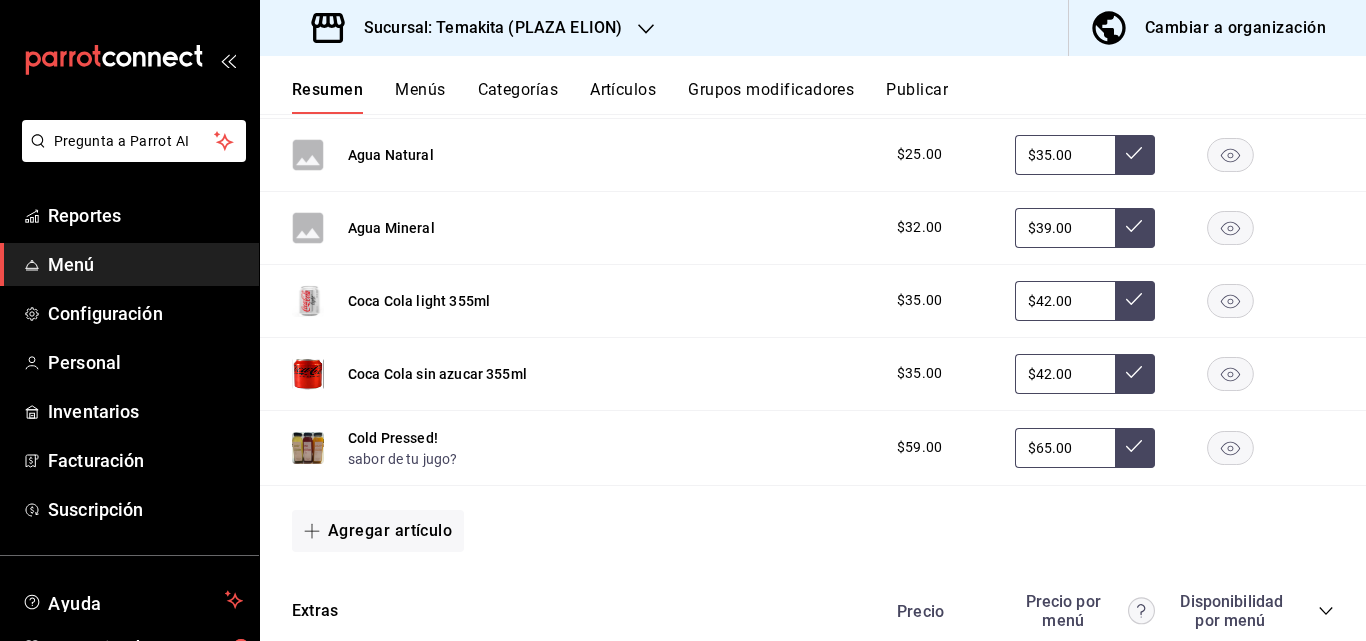 click 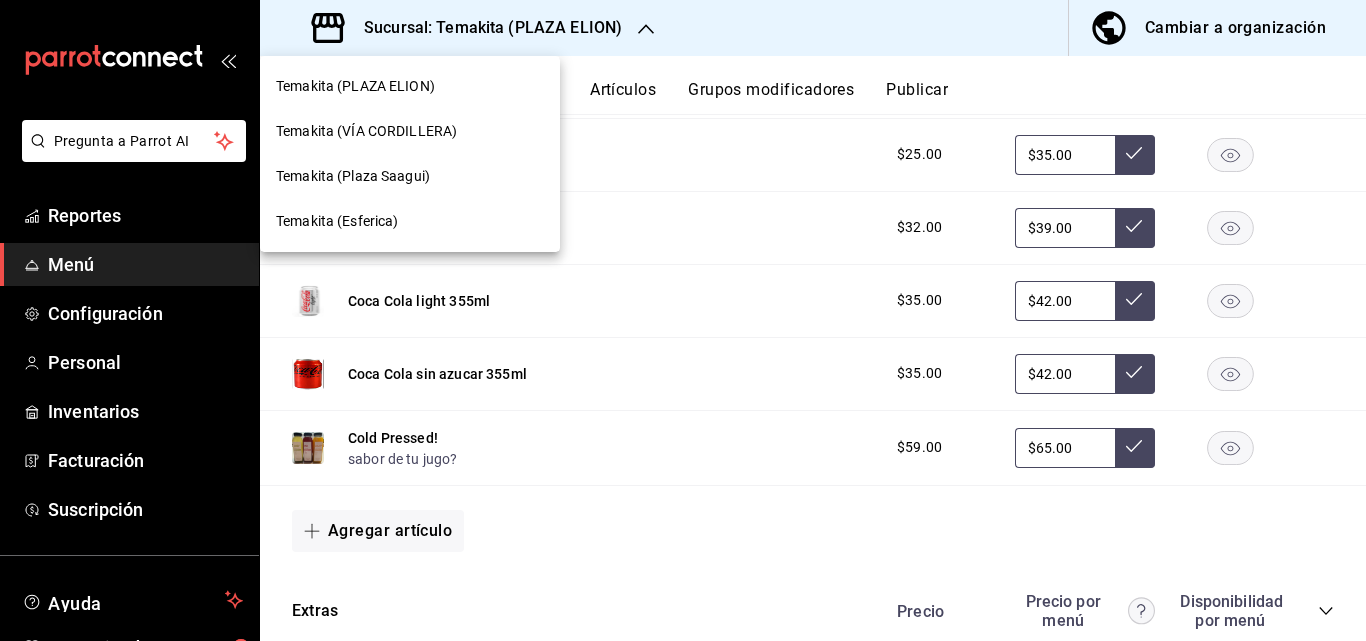 click on "Temakita (Plaza Saagui)" at bounding box center [353, 176] 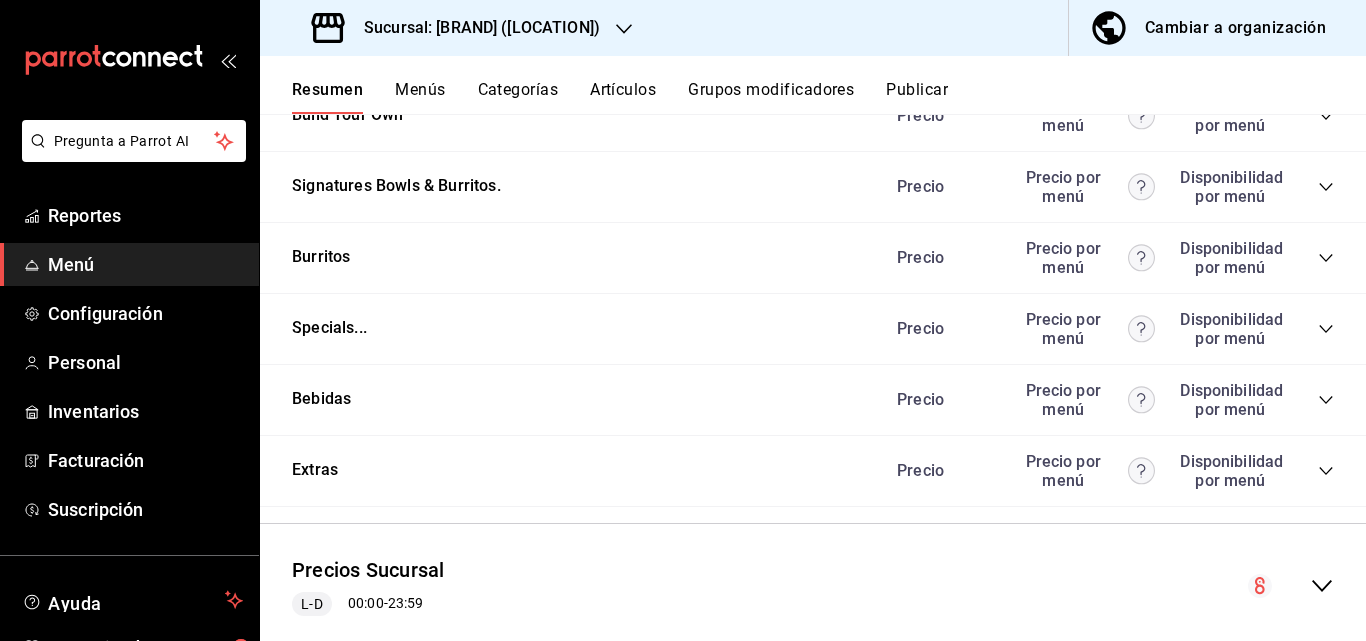 scroll, scrollTop: 2002, scrollLeft: 0, axis: vertical 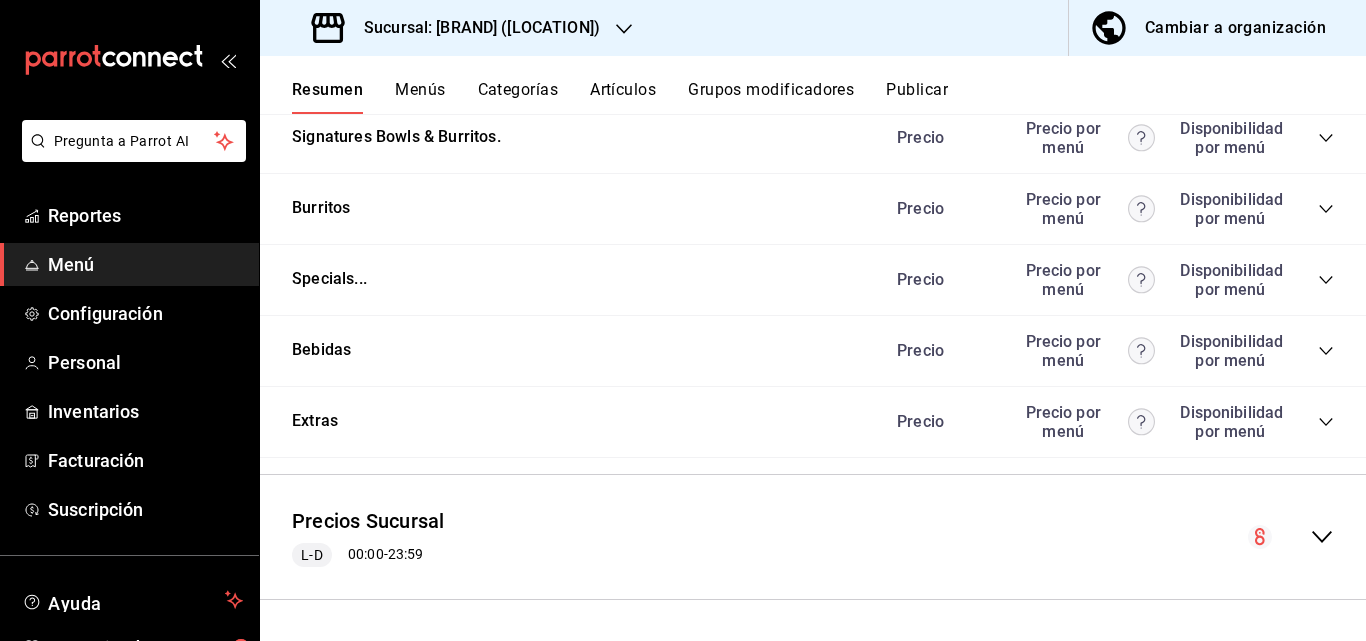 click on "Precio Precio por menú   Disponibilidad por menú" at bounding box center [1105, 351] 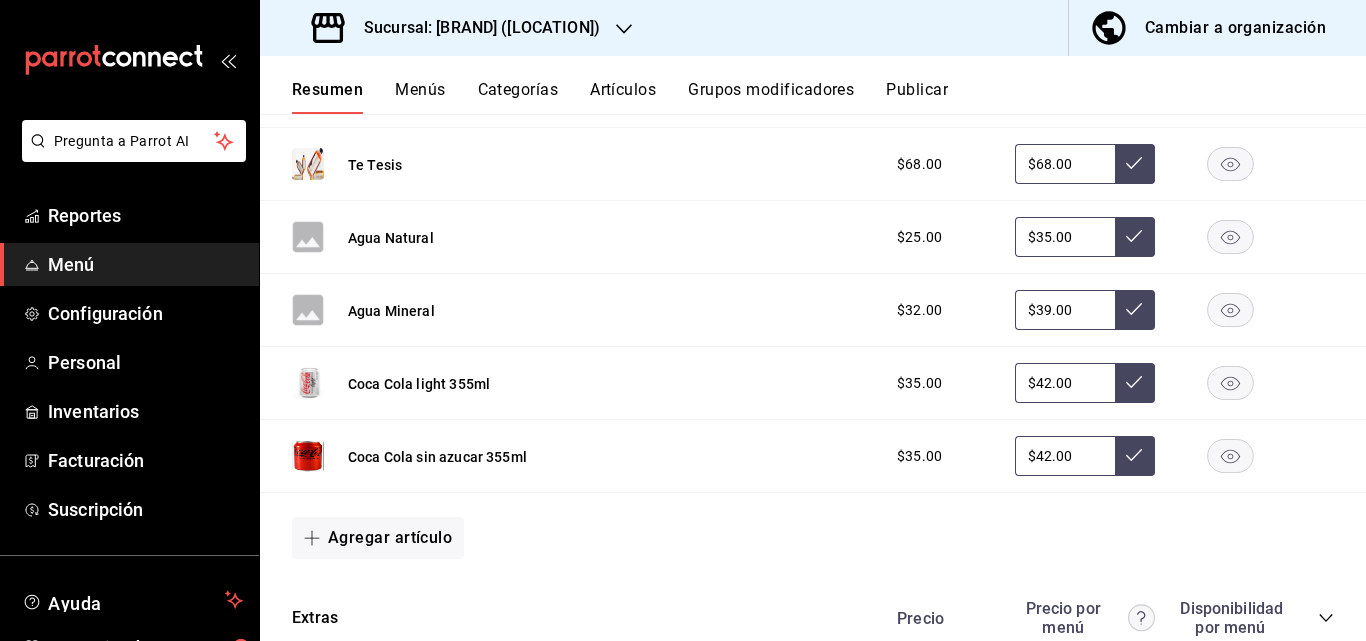 scroll, scrollTop: 2442, scrollLeft: 0, axis: vertical 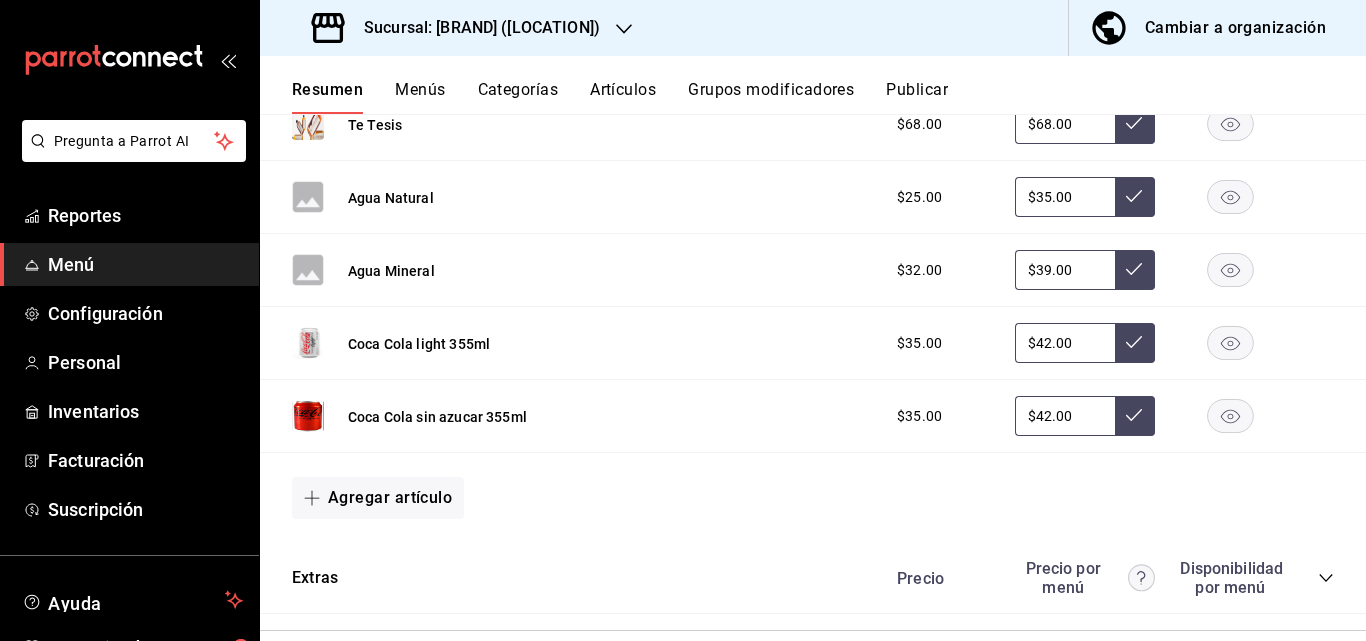 click on "Sucursal: [BRAND] ([LOCATION])" at bounding box center [458, 28] 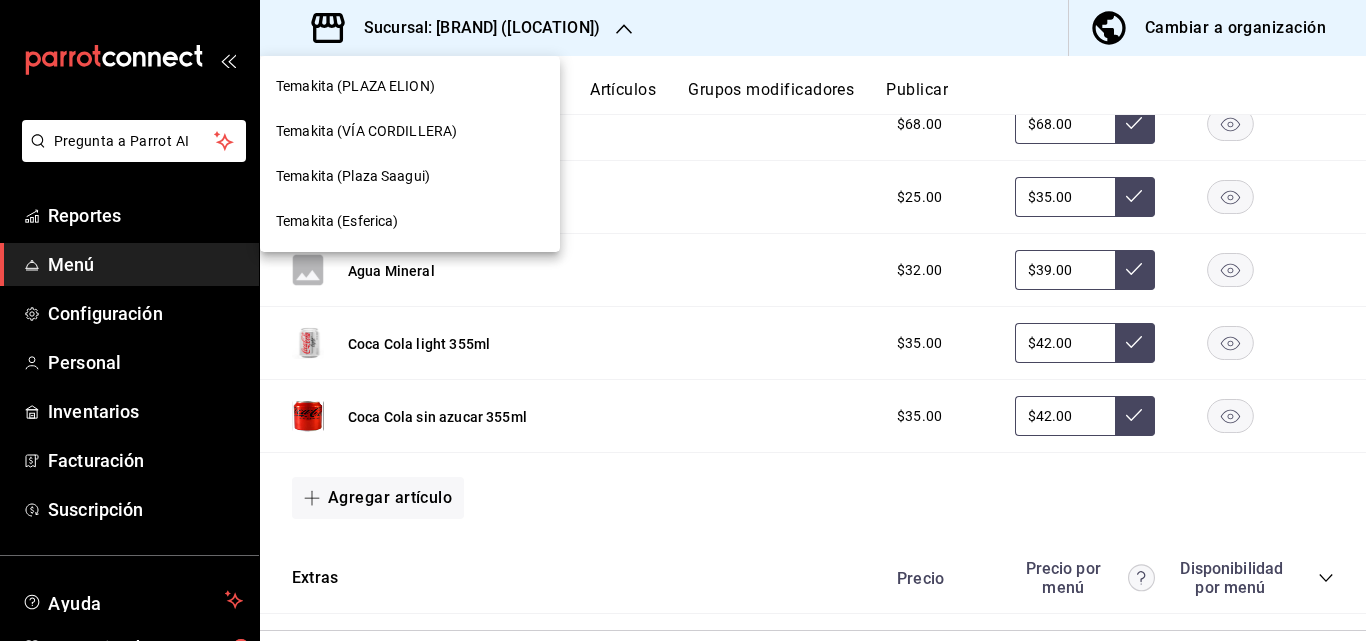 click on "Temakita (Esferica)" at bounding box center (410, 221) 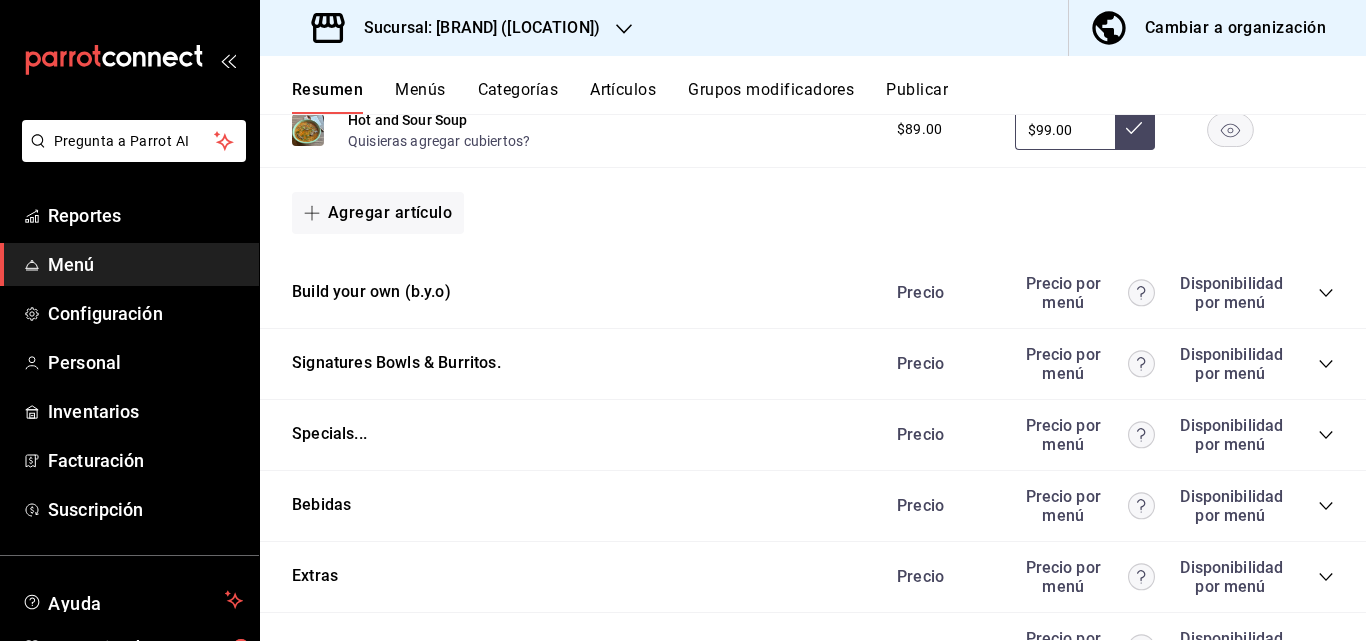 scroll, scrollTop: 1960, scrollLeft: 0, axis: vertical 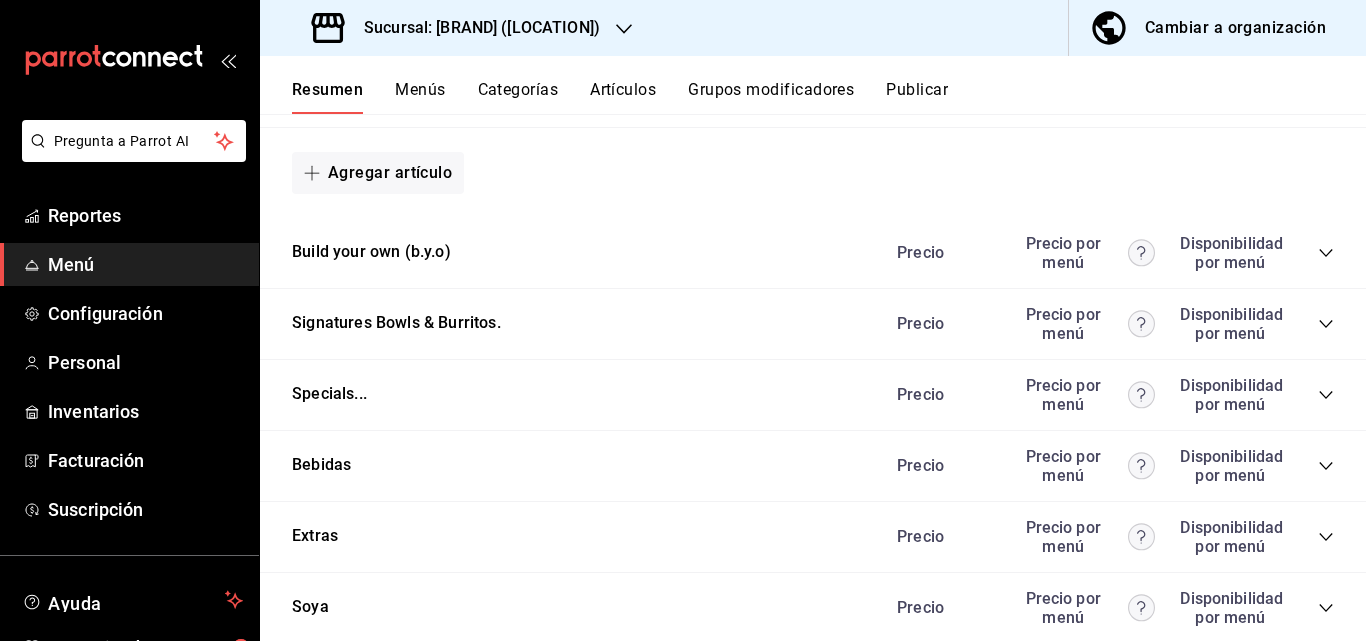 click 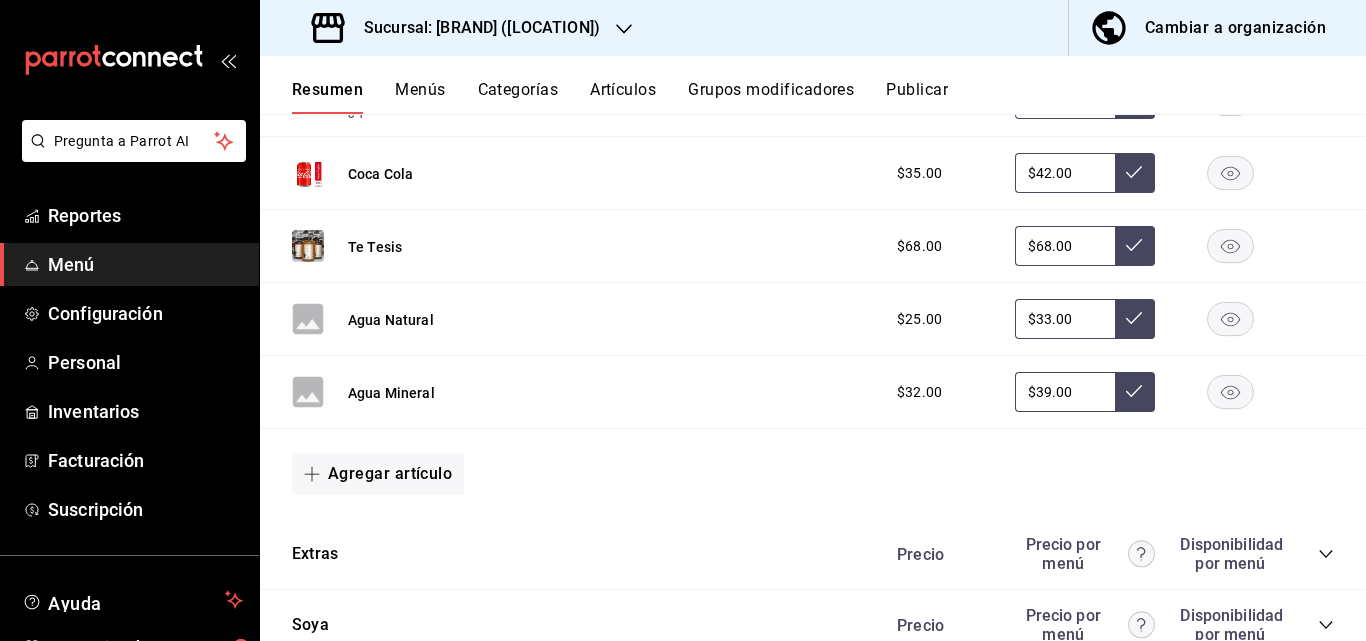 scroll, scrollTop: 2440, scrollLeft: 0, axis: vertical 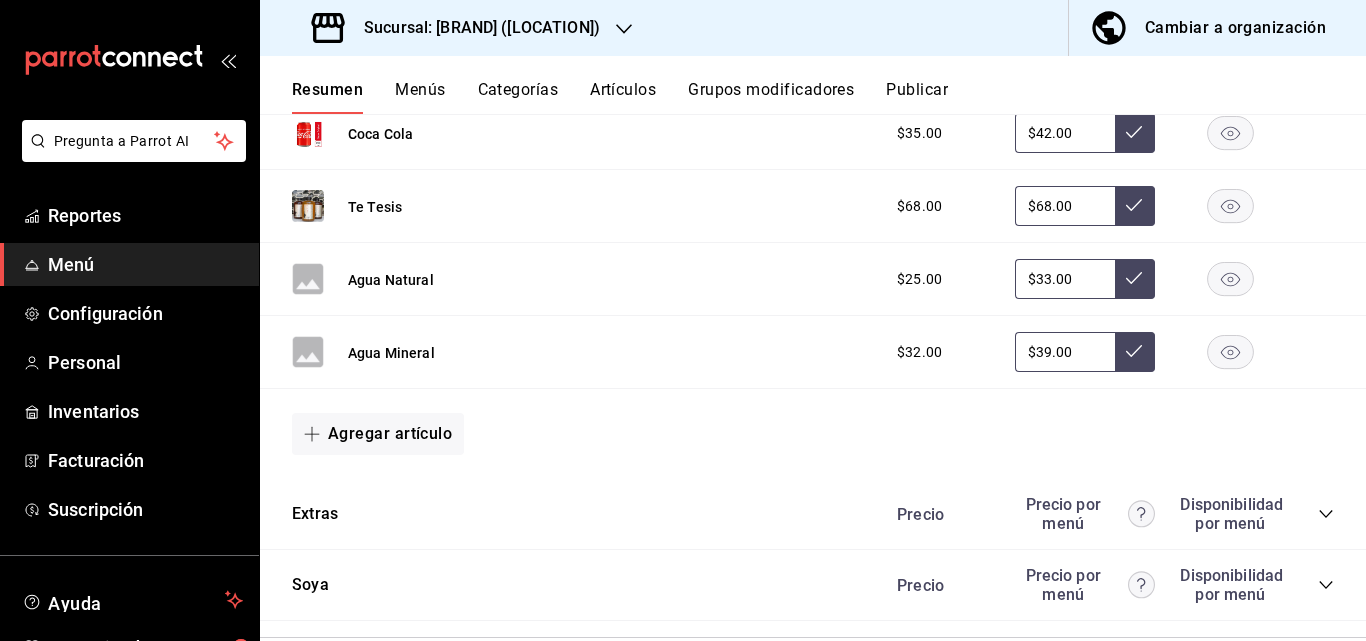 click on "Sucursal: [BRAND] ([LOCATION])" at bounding box center [474, 28] 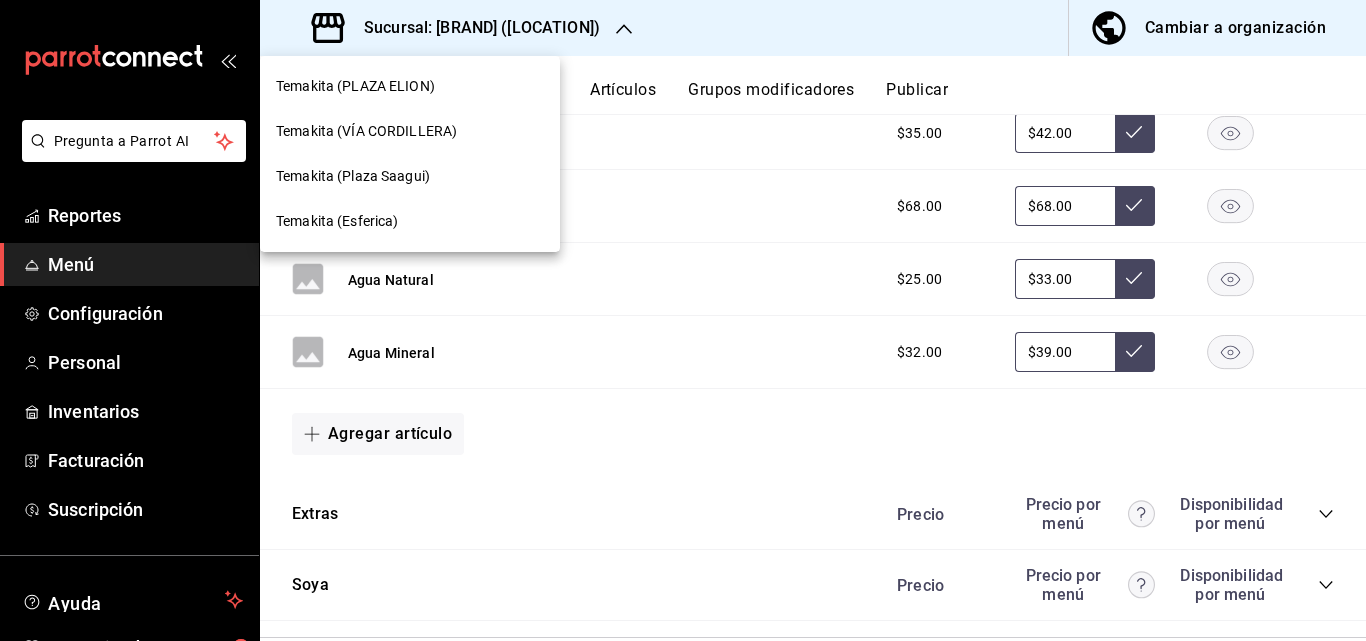 click on "Temakita (PLAZA ELION)" at bounding box center [410, 86] 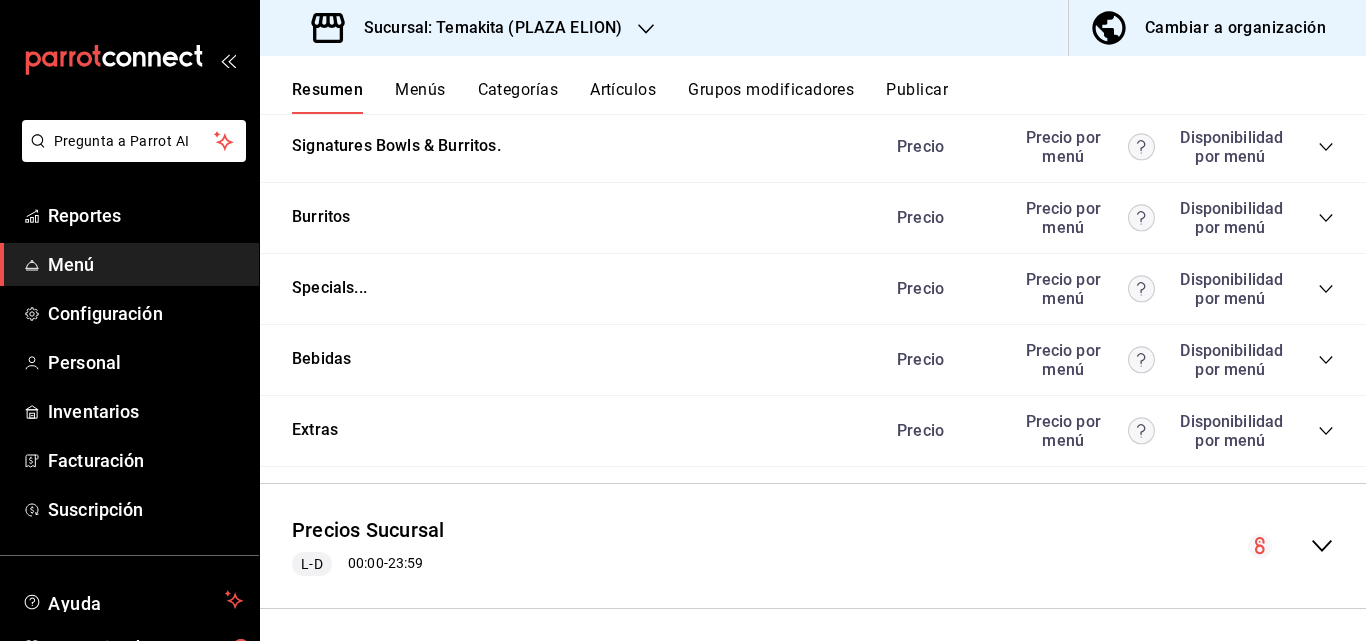 scroll, scrollTop: 2002, scrollLeft: 0, axis: vertical 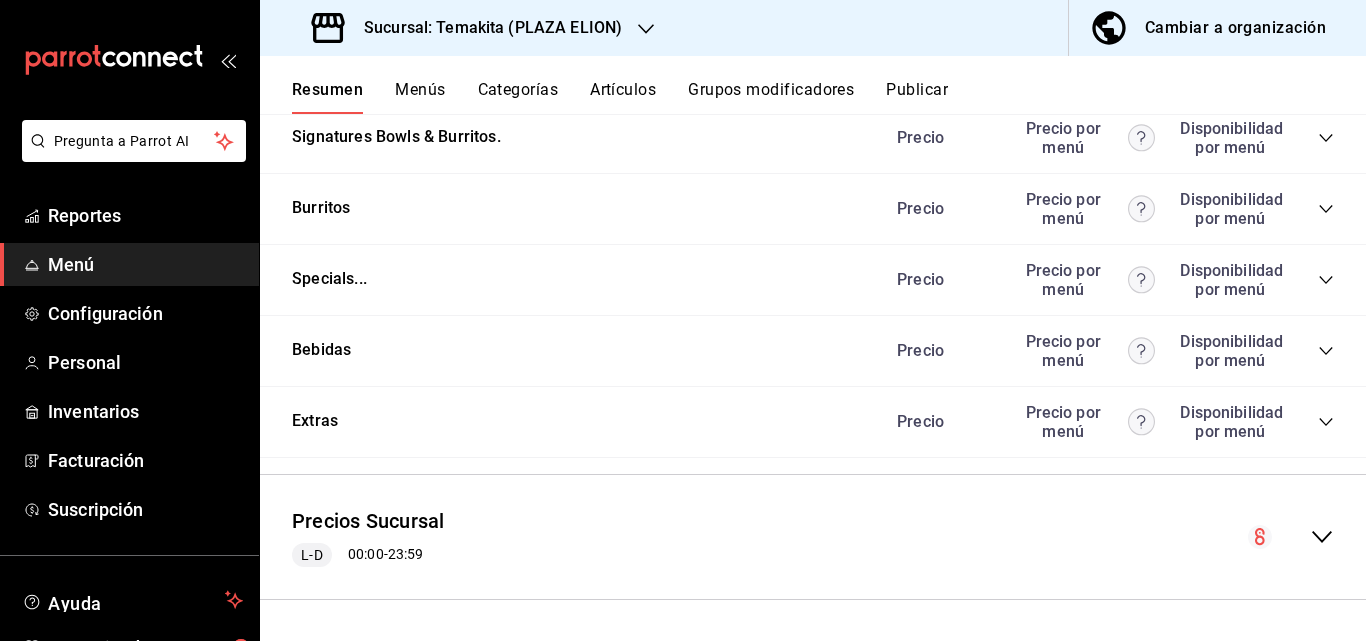 click 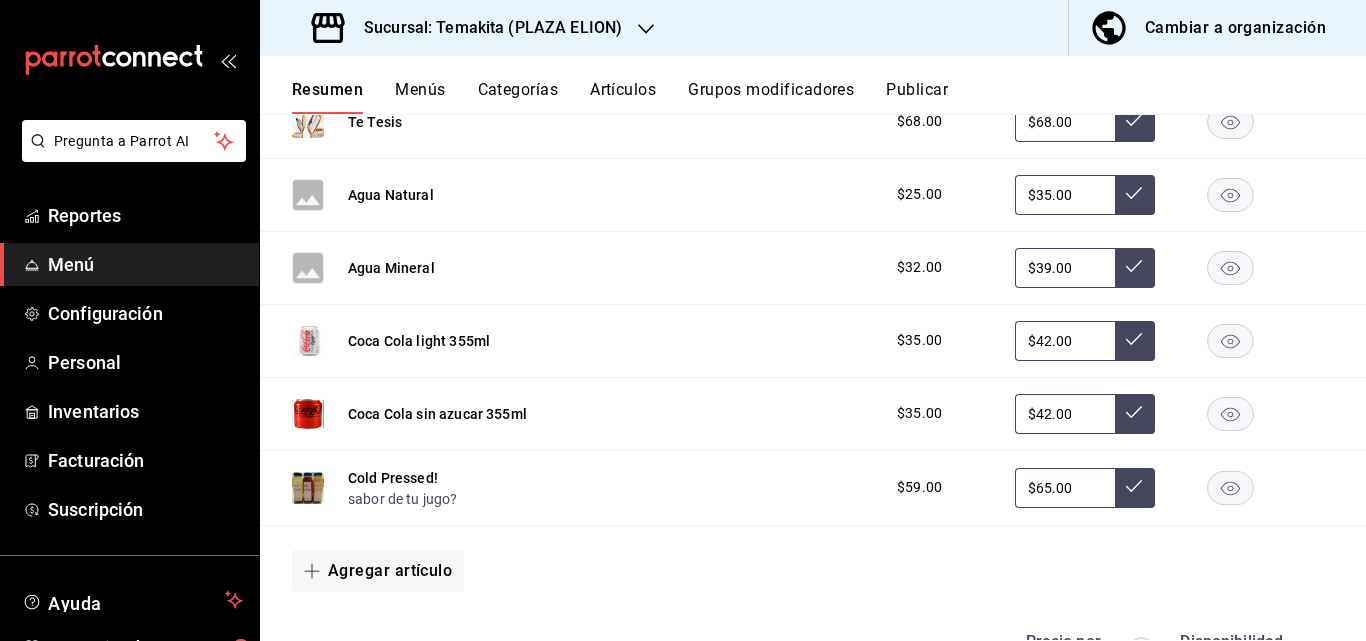 scroll, scrollTop: 2482, scrollLeft: 0, axis: vertical 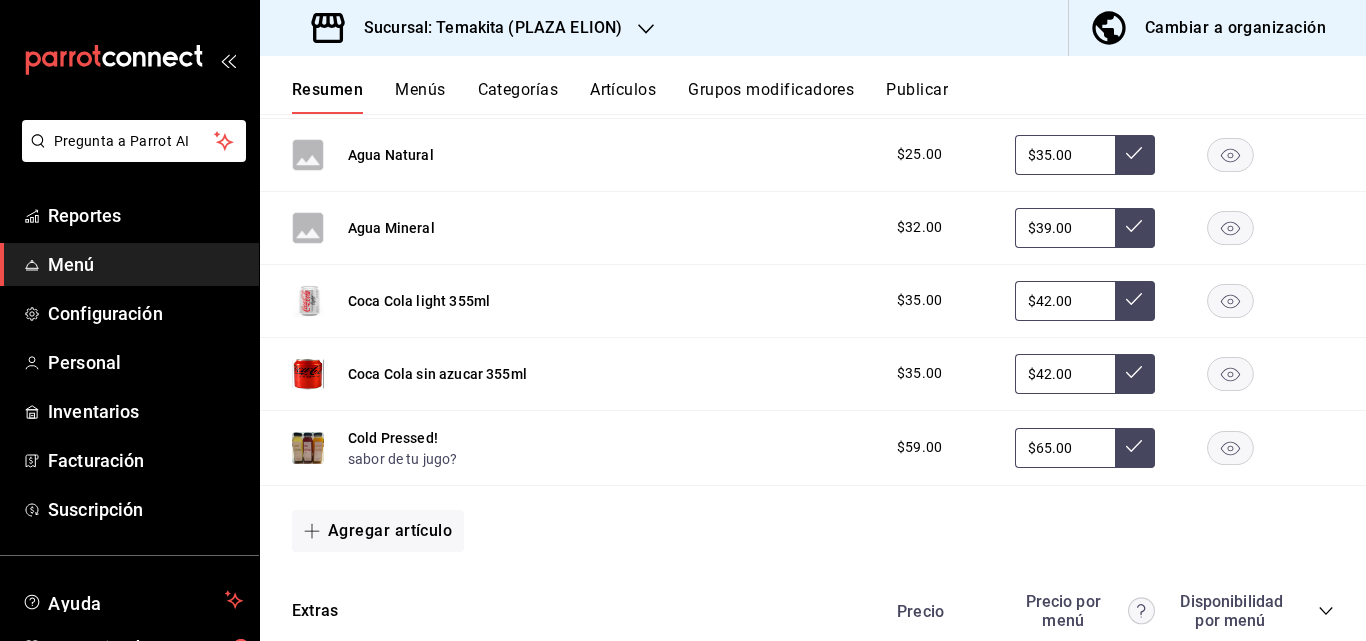 click on "Sucursal: Temakita (PLAZA ELION)" at bounding box center (485, 28) 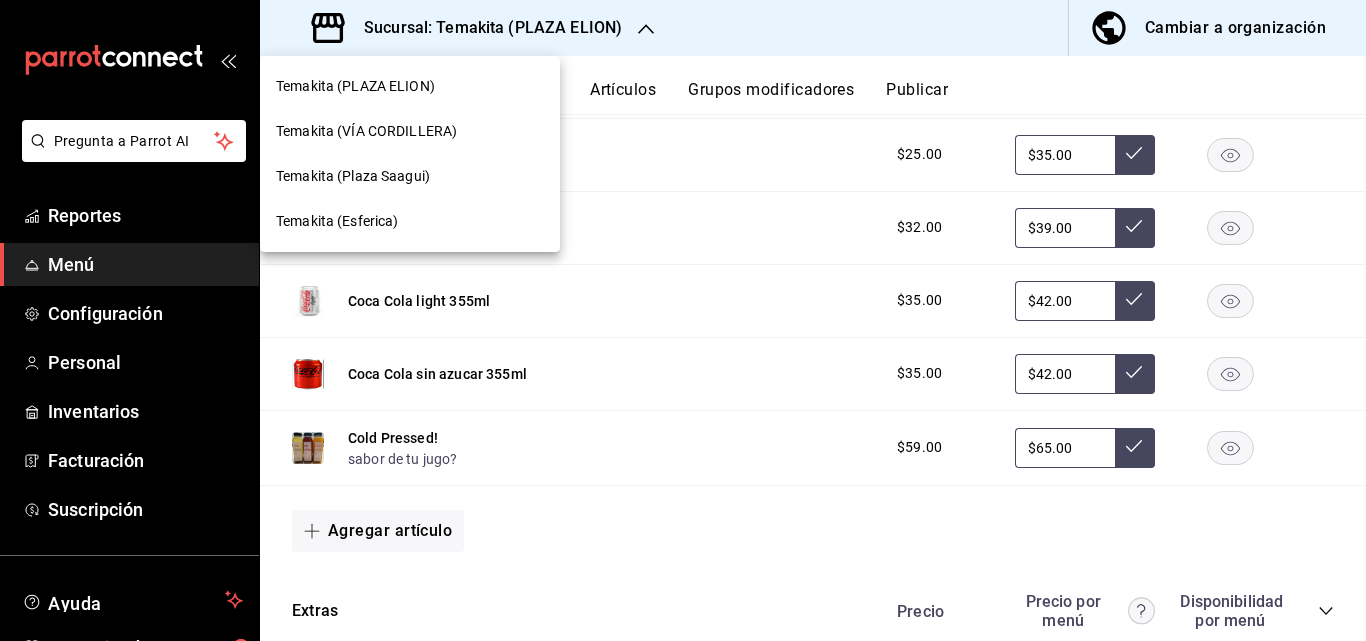 click on "Temakita (VÍA CORDILLERA)" at bounding box center (366, 131) 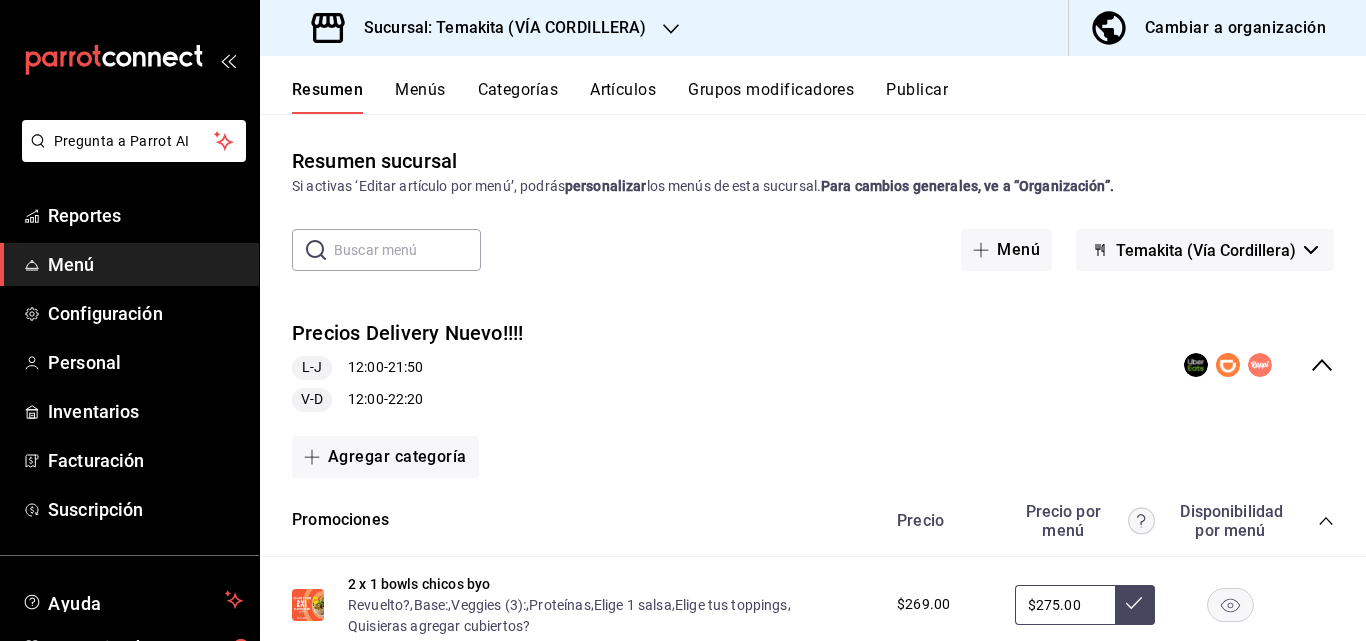 click on "Artículos" at bounding box center (623, 97) 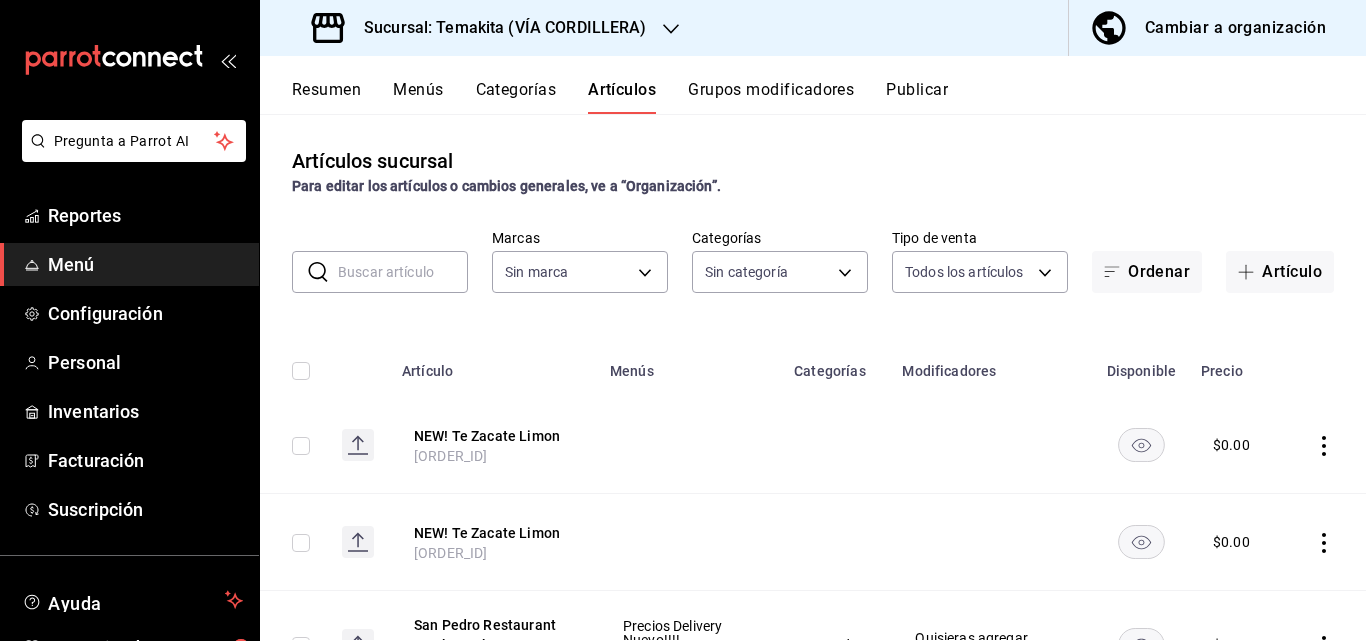 type on "[UUID],[UUID],[UUID],[UUID],[UUID],[UUID],[UUID],[UUID],[UUID],[UUID]" 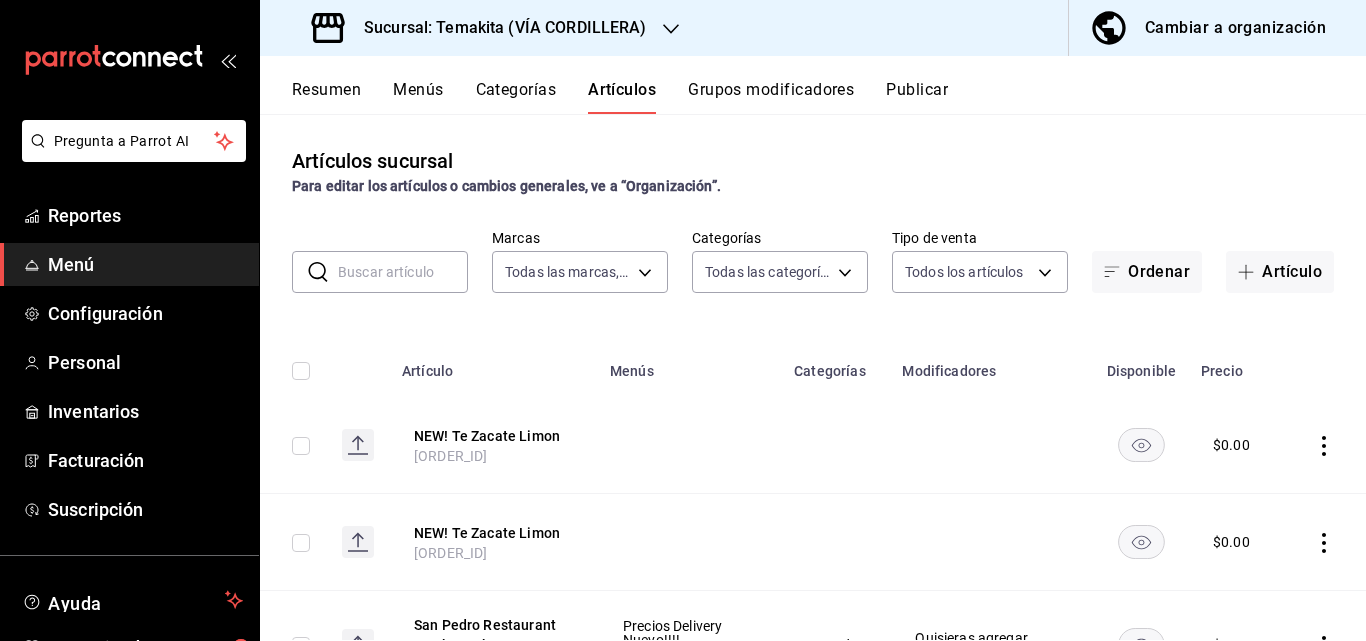 type on "[UUID],[UUID]" 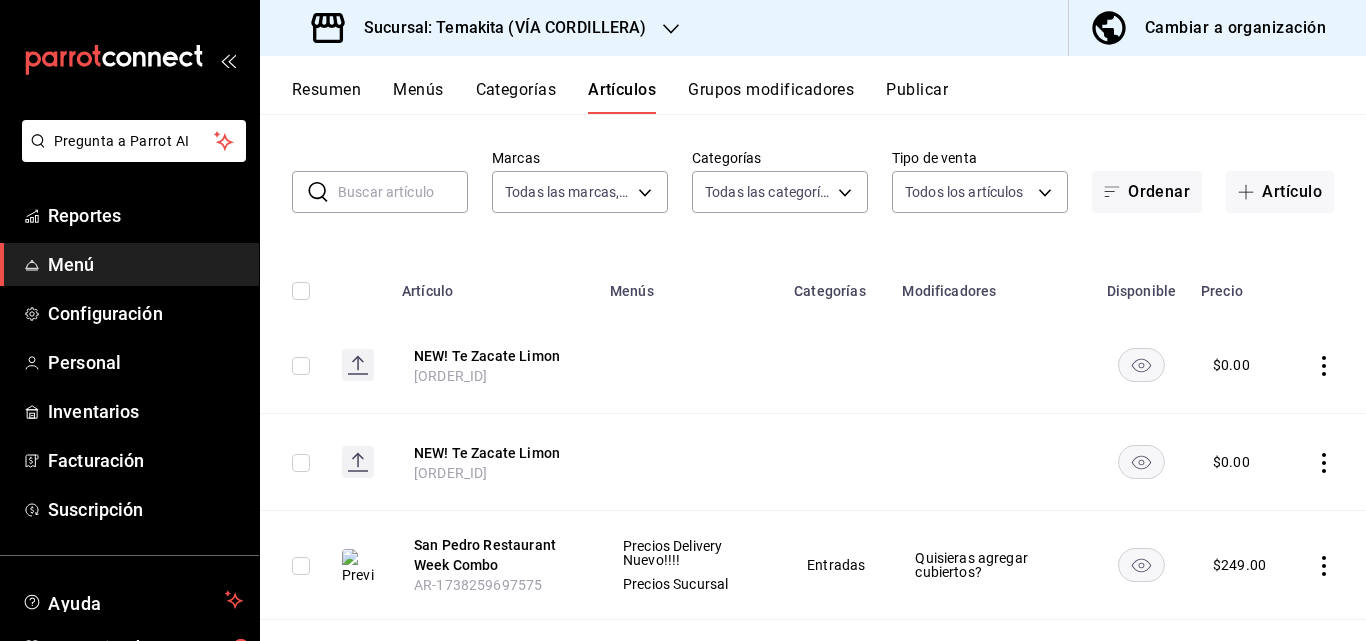 scroll, scrollTop: 160, scrollLeft: 0, axis: vertical 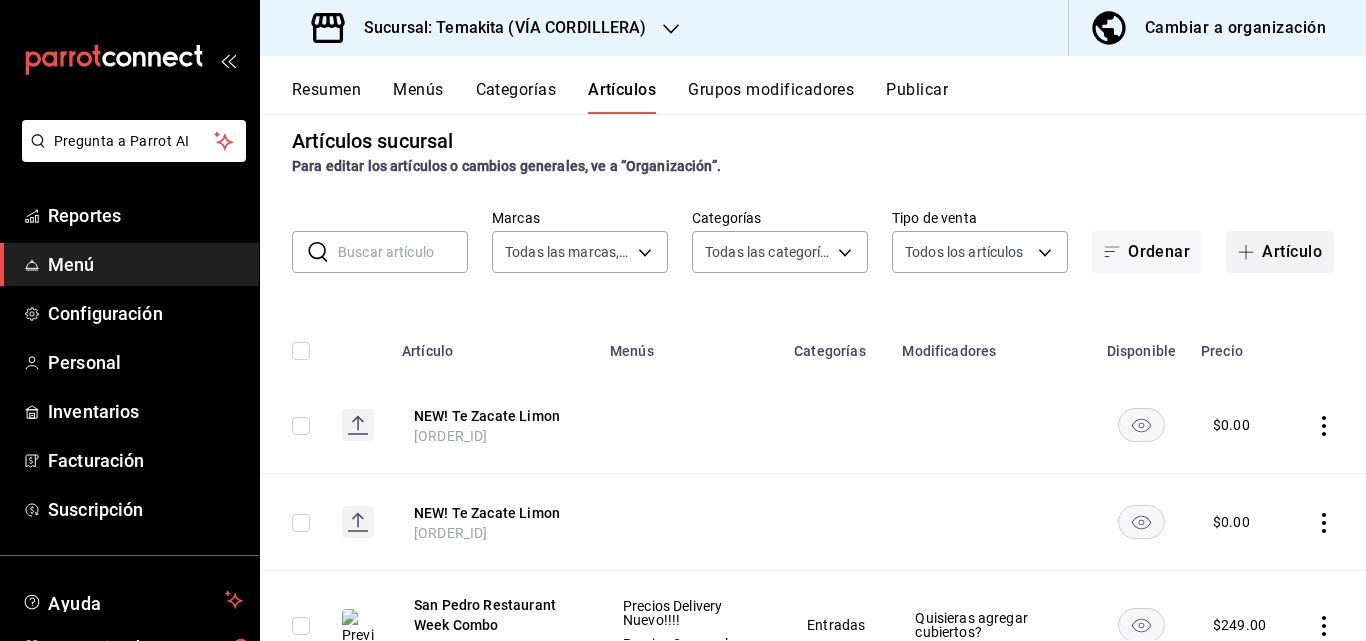 click on "Artículo" at bounding box center (1280, 252) 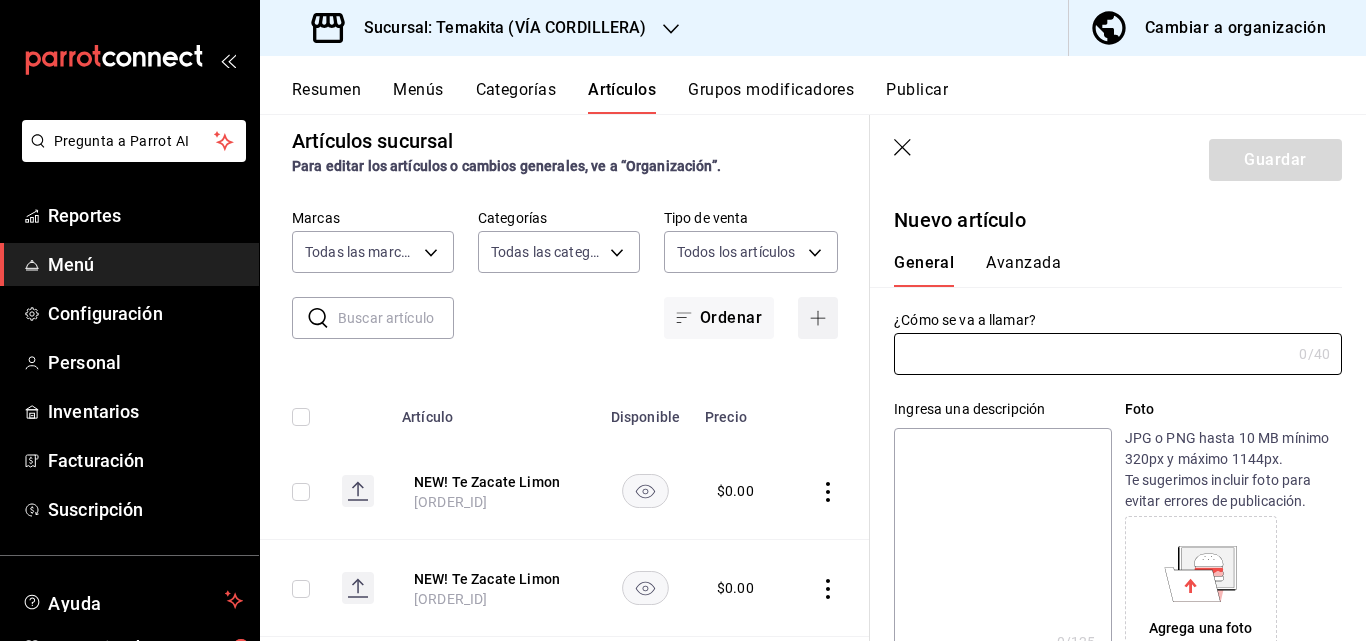 type on "[ORDER_ID]" 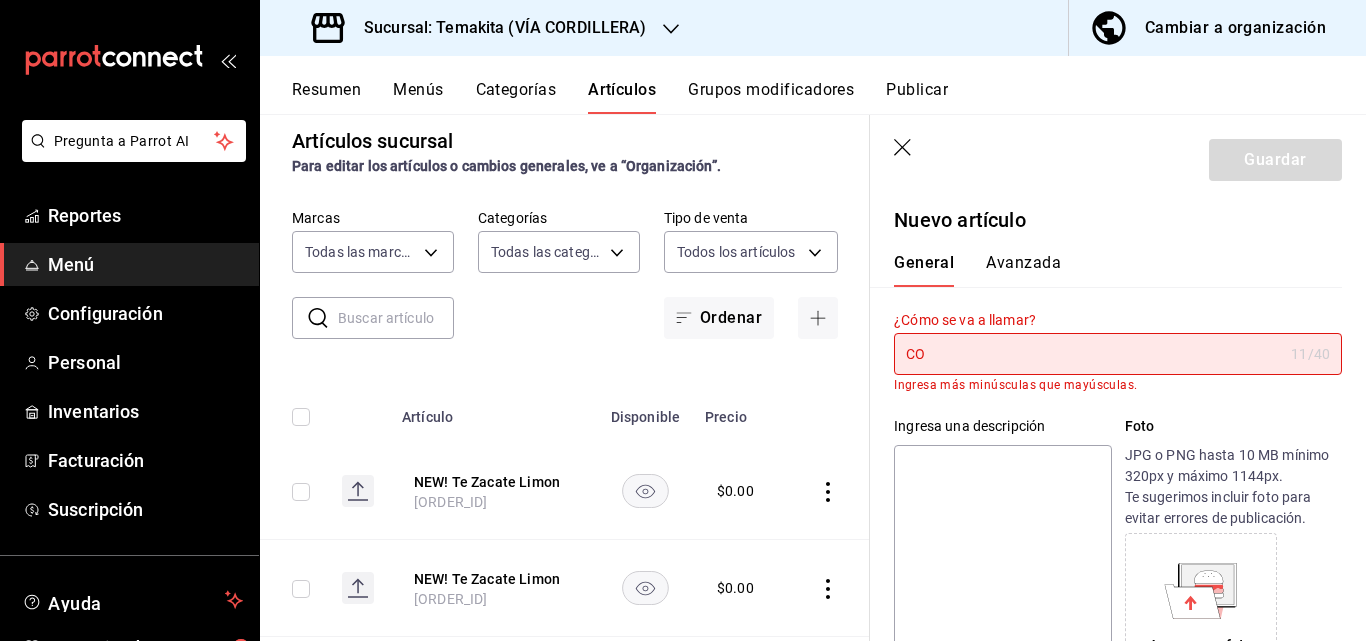 type on "C" 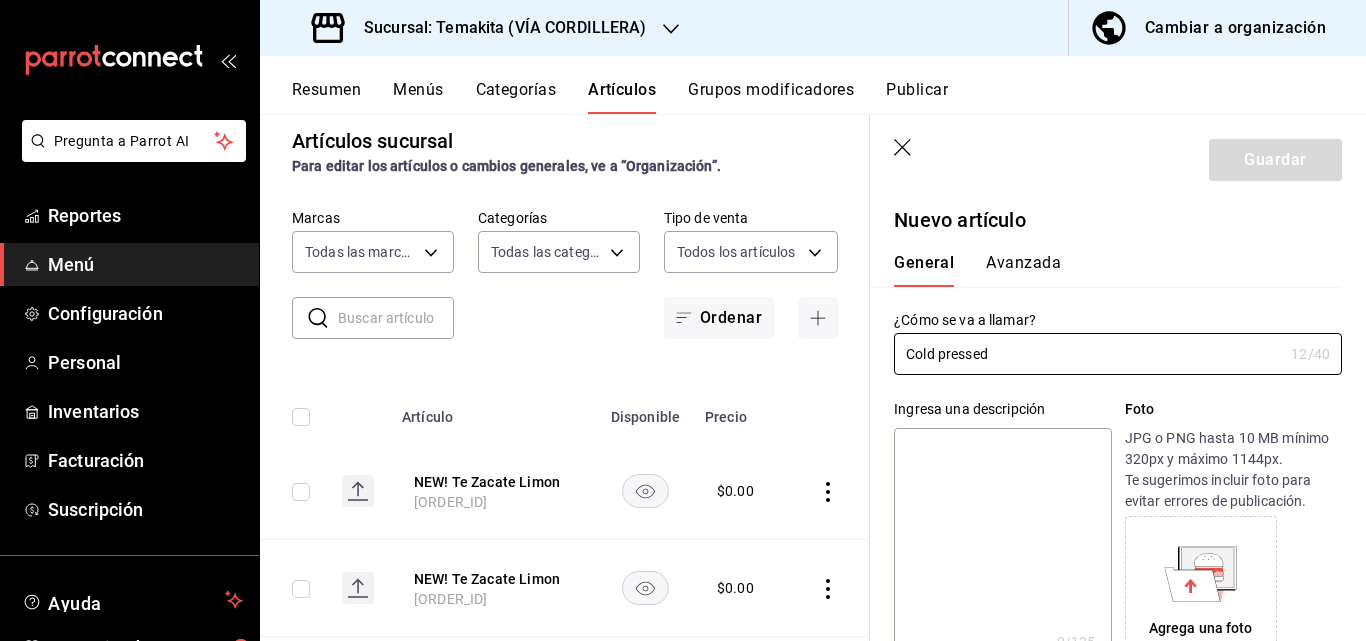 type on "Cold pressed" 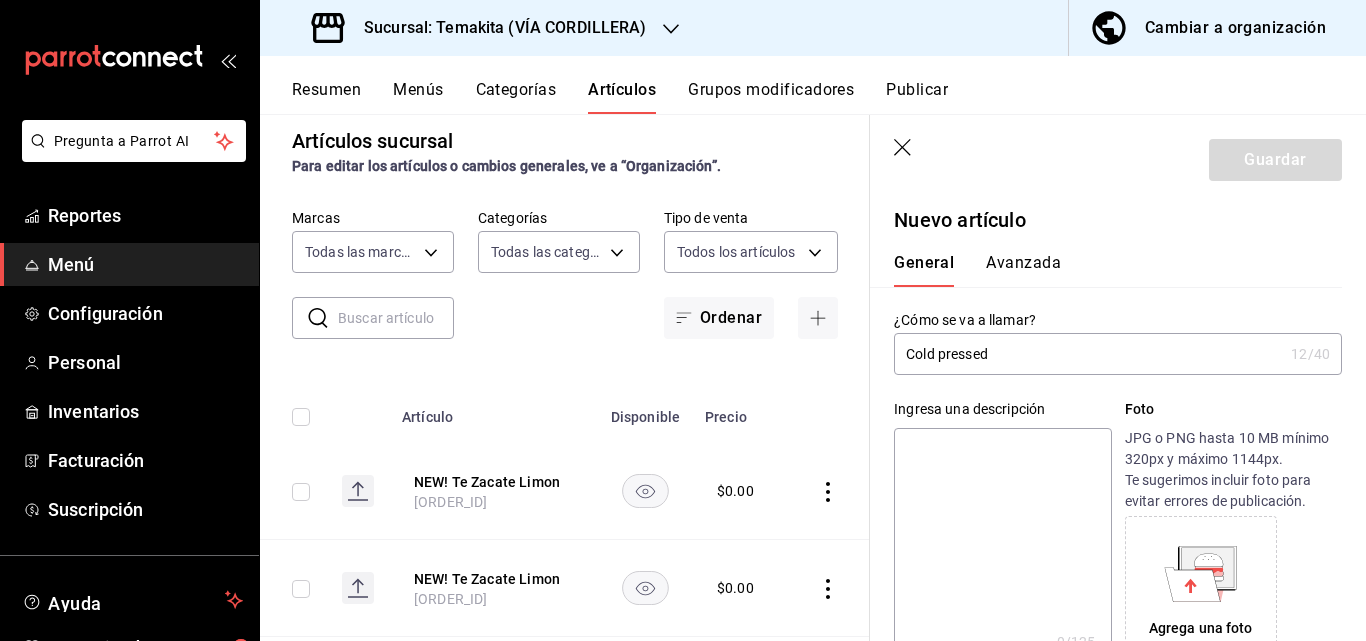 click on "Ingresa una descripción" at bounding box center [1002, 409] 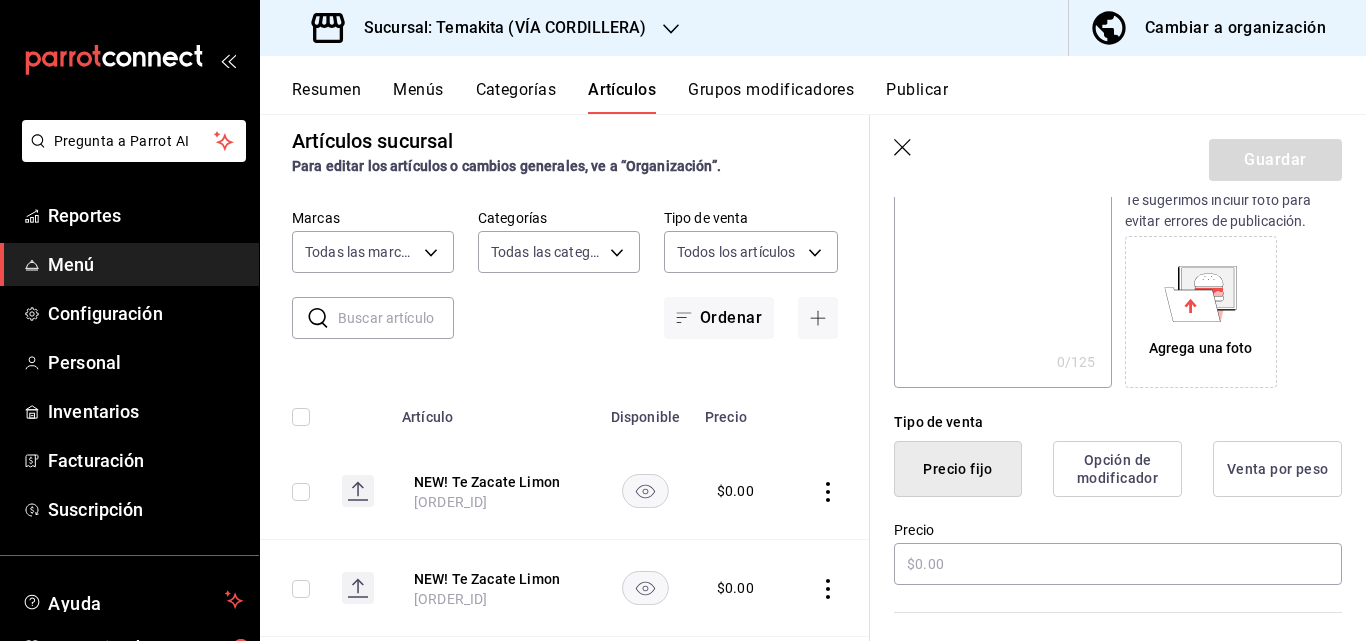 scroll, scrollTop: 320, scrollLeft: 0, axis: vertical 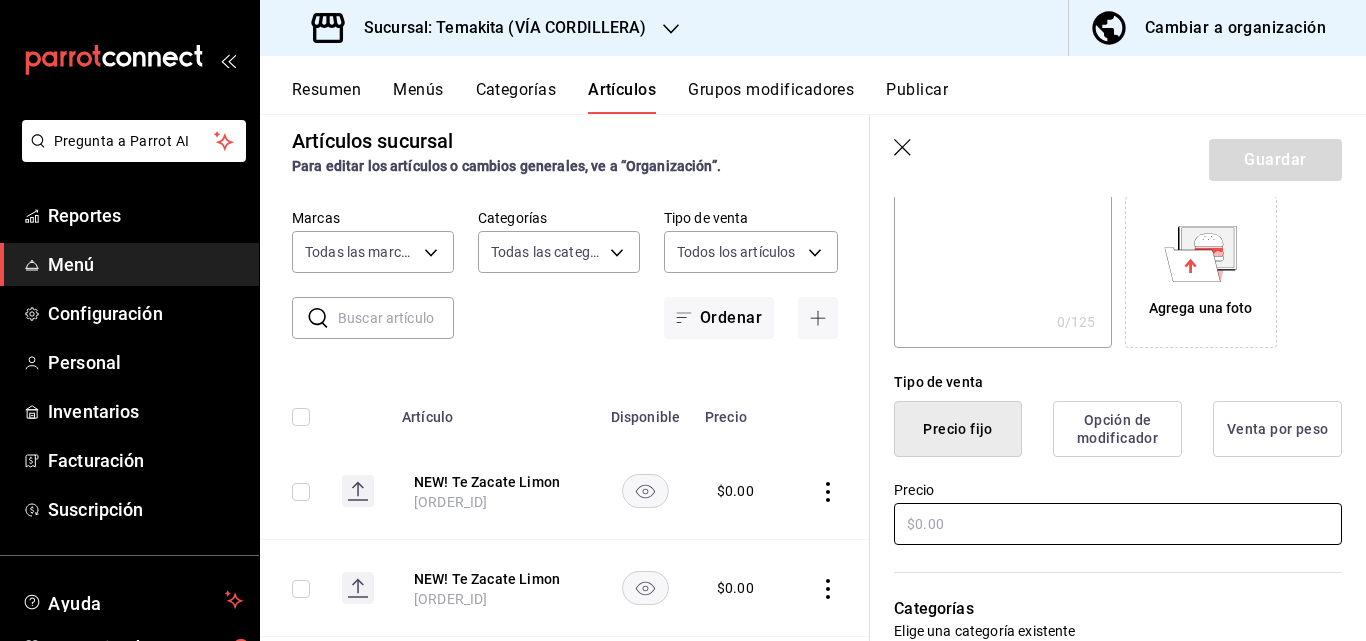click at bounding box center [1118, 524] 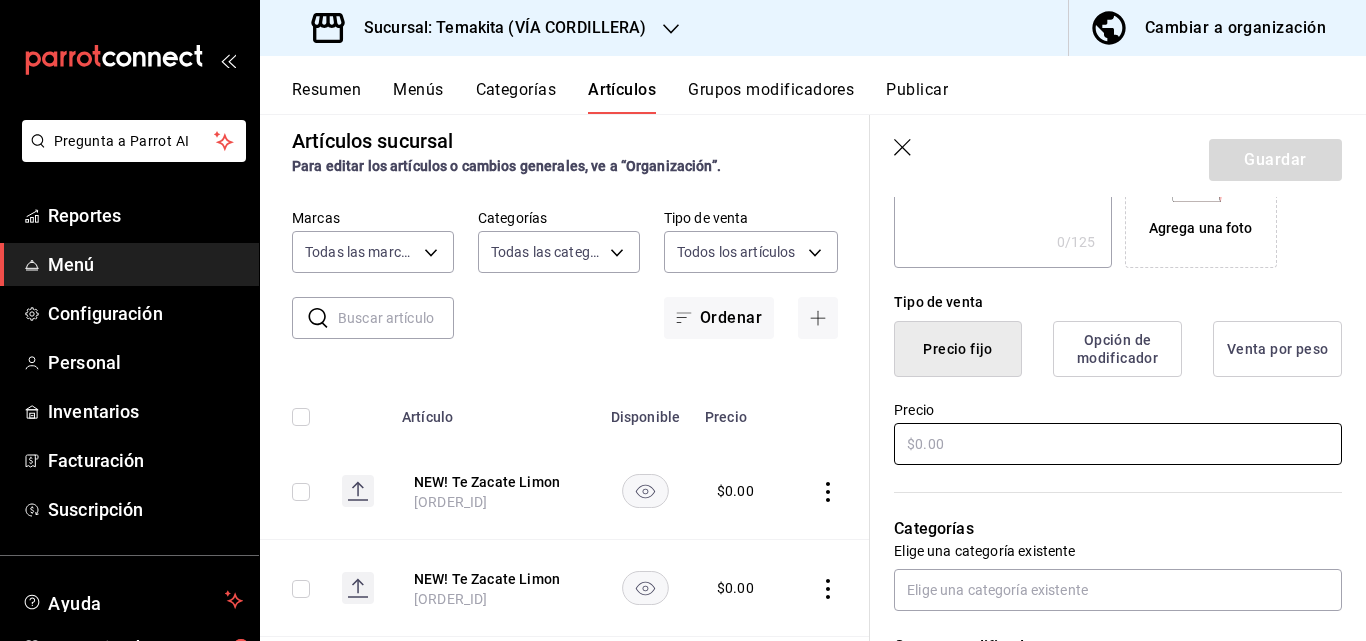 scroll, scrollTop: 440, scrollLeft: 0, axis: vertical 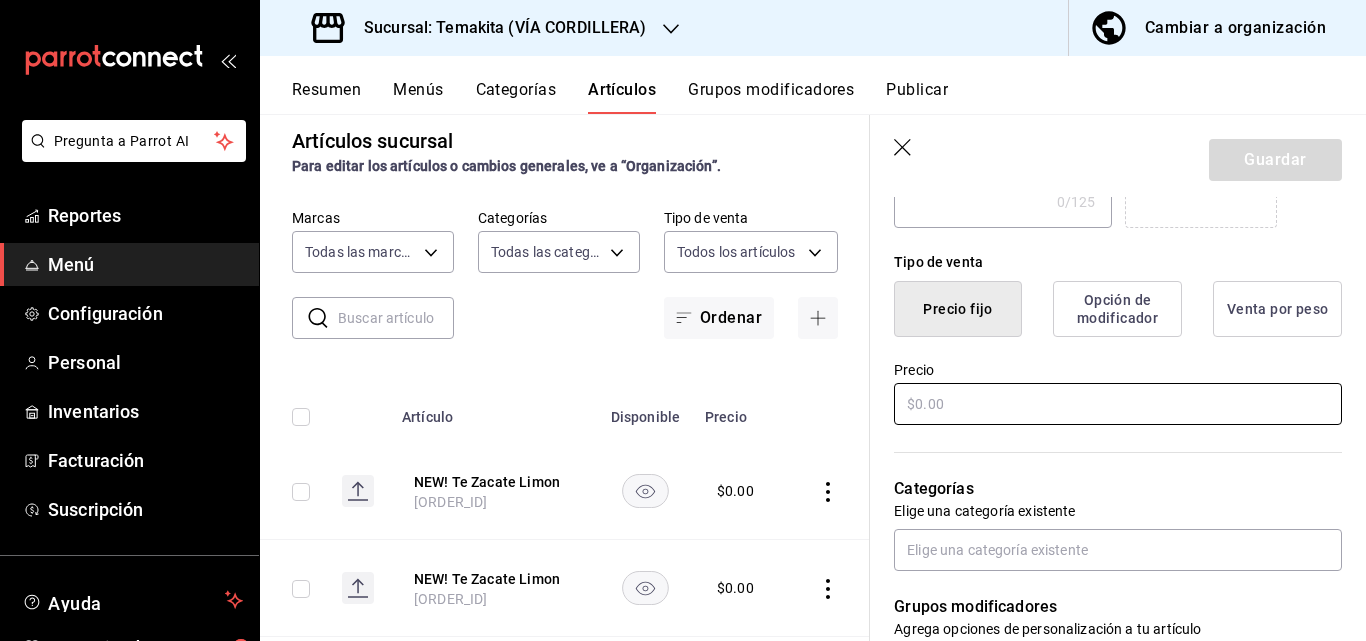 click at bounding box center [1118, 404] 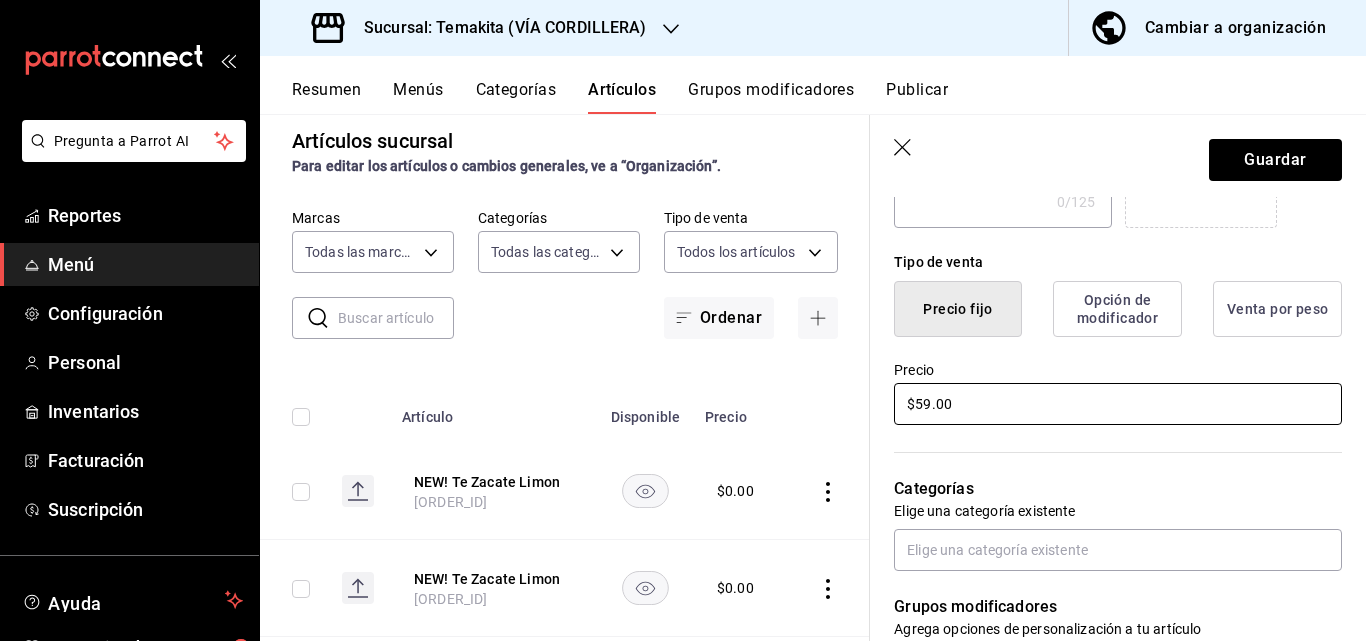 type on "$59.00" 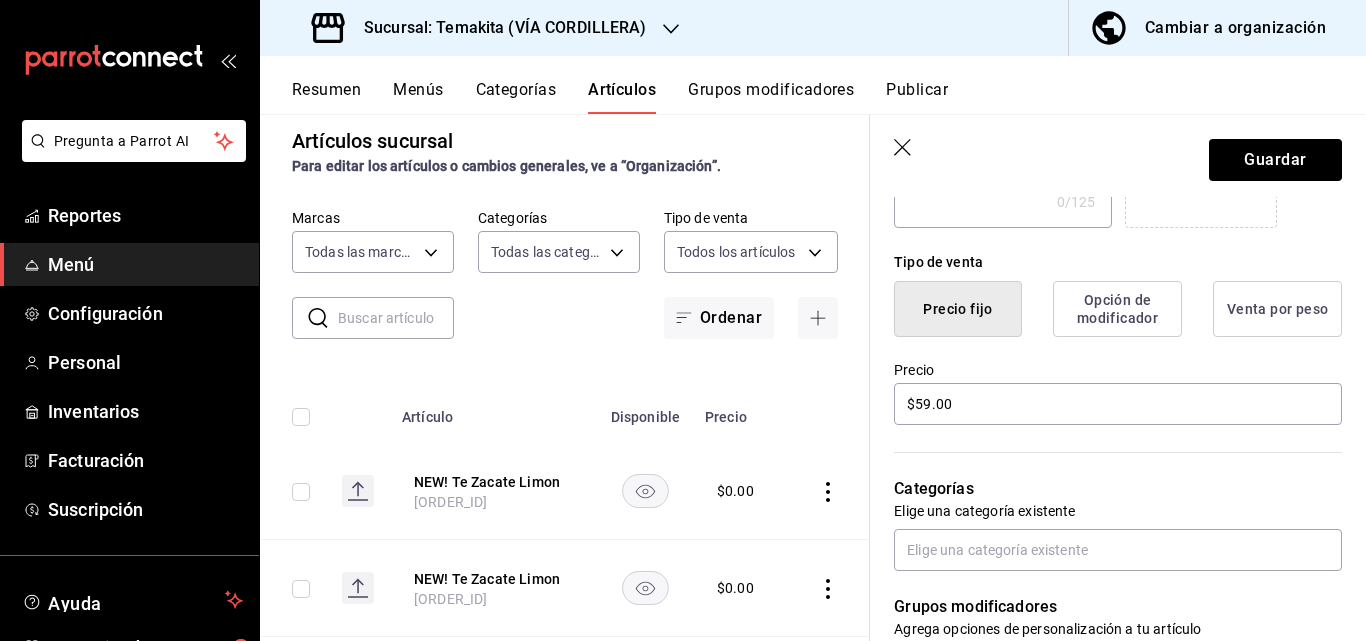 click on "Categorías Elige una categoría existente" at bounding box center [1106, 499] 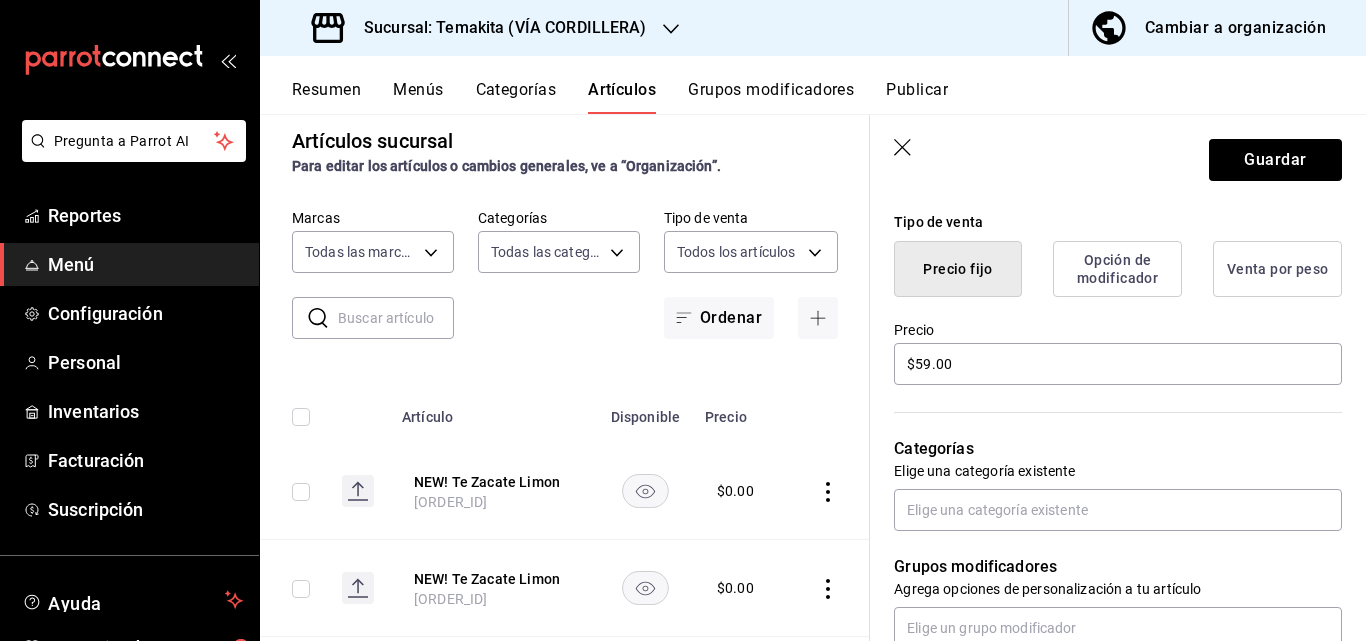 scroll, scrollTop: 520, scrollLeft: 0, axis: vertical 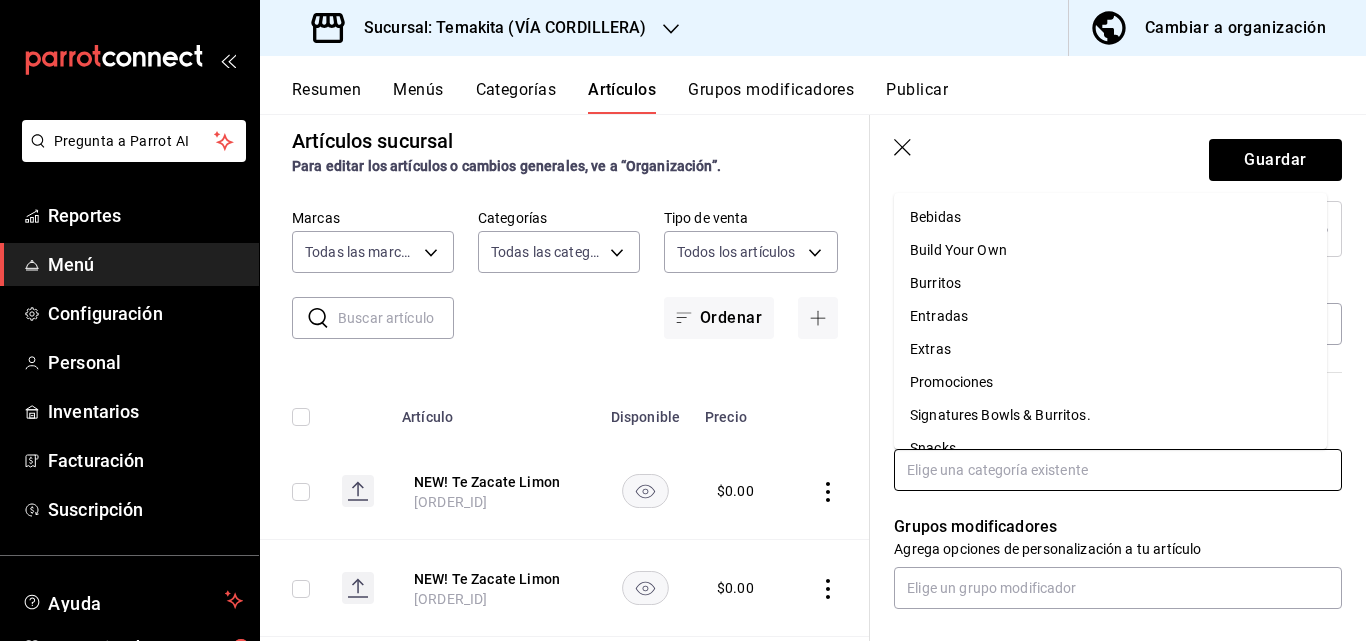 click at bounding box center (1118, 470) 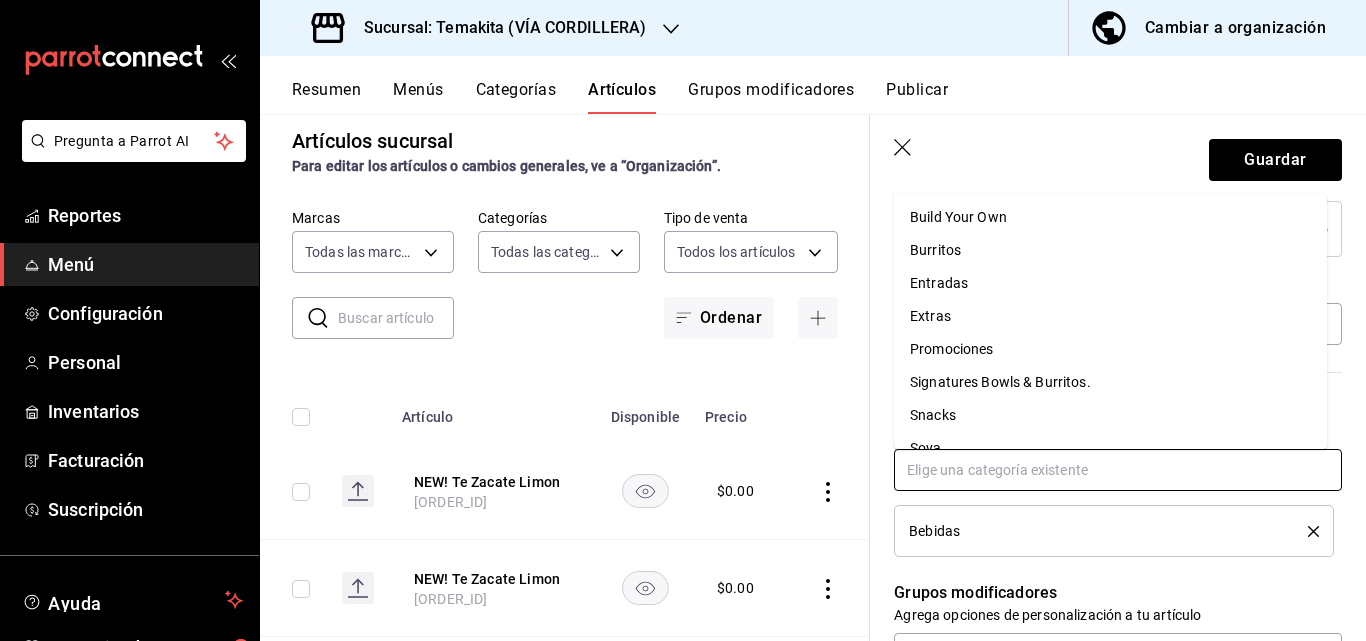 click at bounding box center [1118, 470] 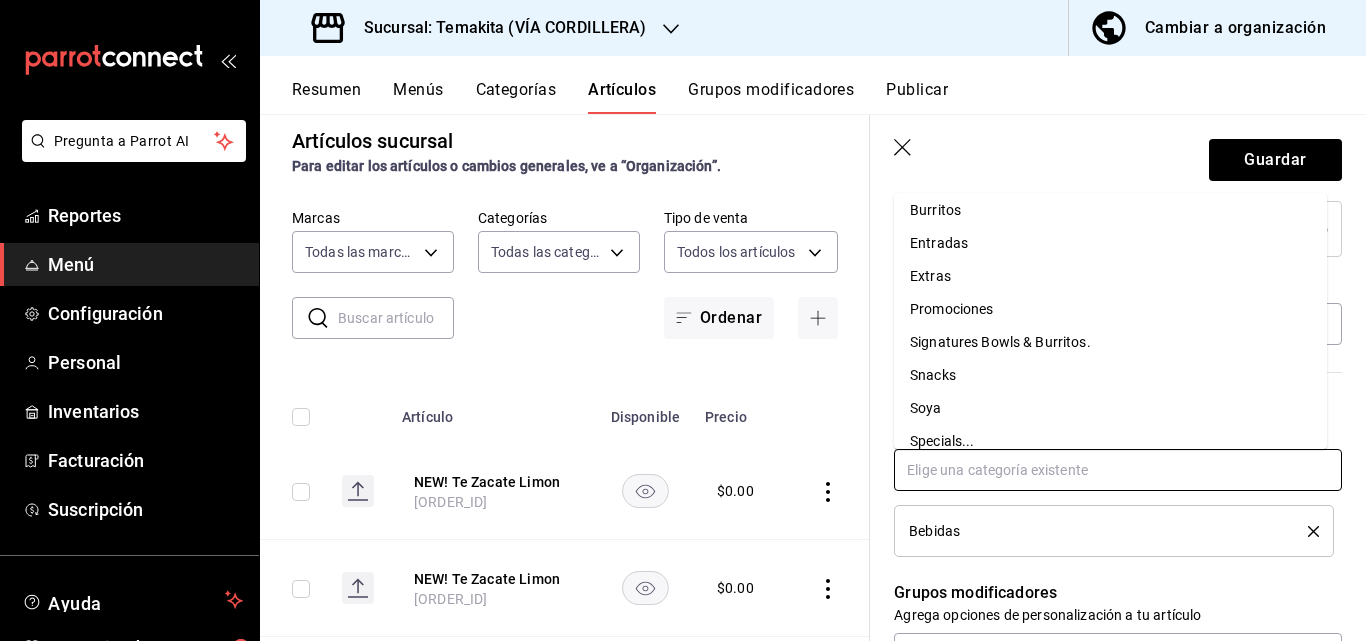 scroll, scrollTop: 57, scrollLeft: 0, axis: vertical 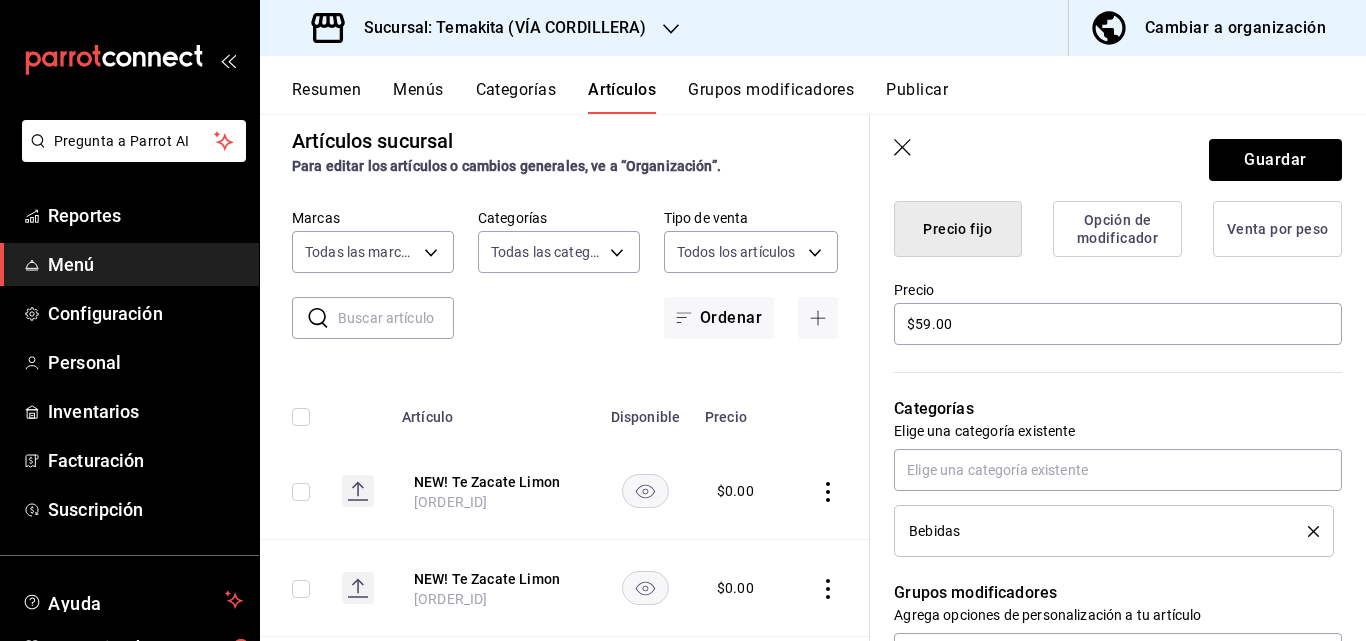 click on "Bebidas" at bounding box center (1118, 531) 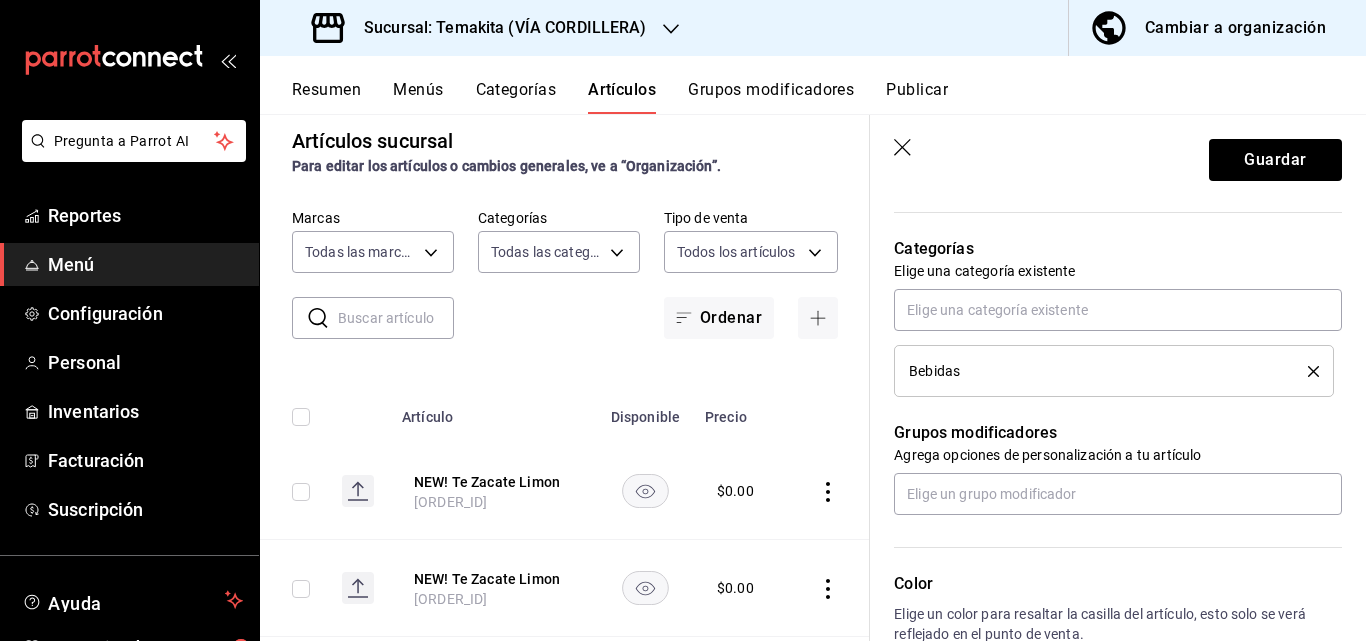 scroll, scrollTop: 720, scrollLeft: 0, axis: vertical 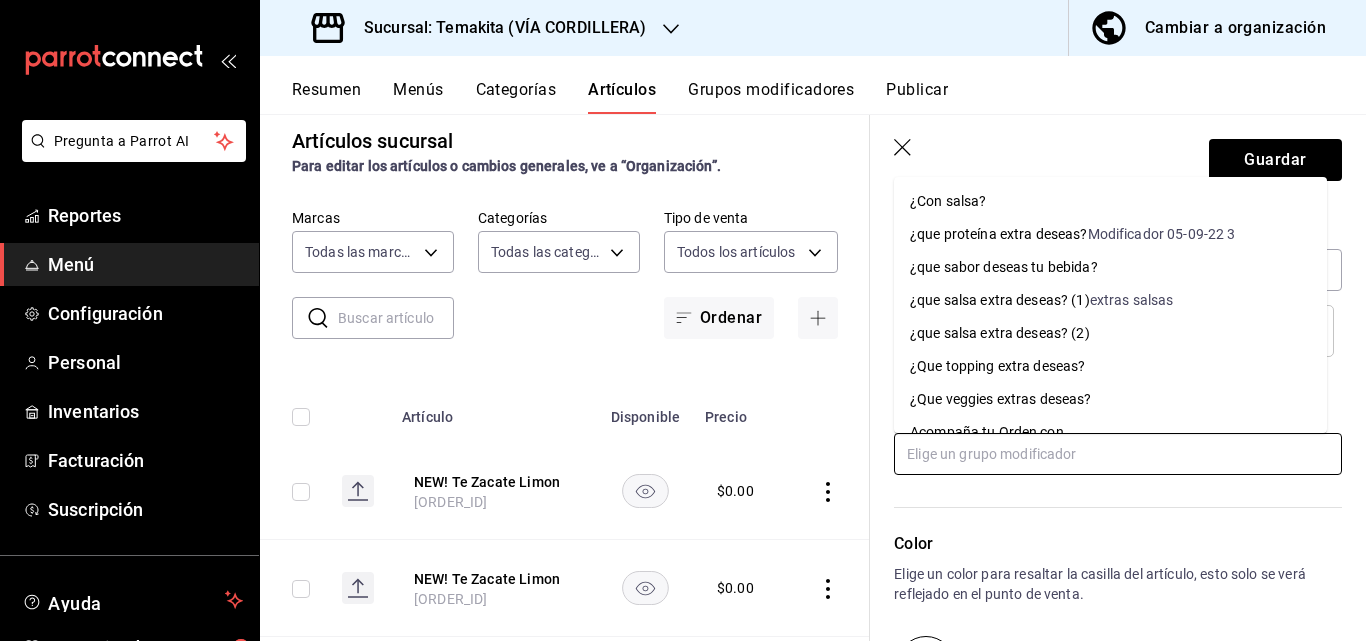 click at bounding box center (1118, 454) 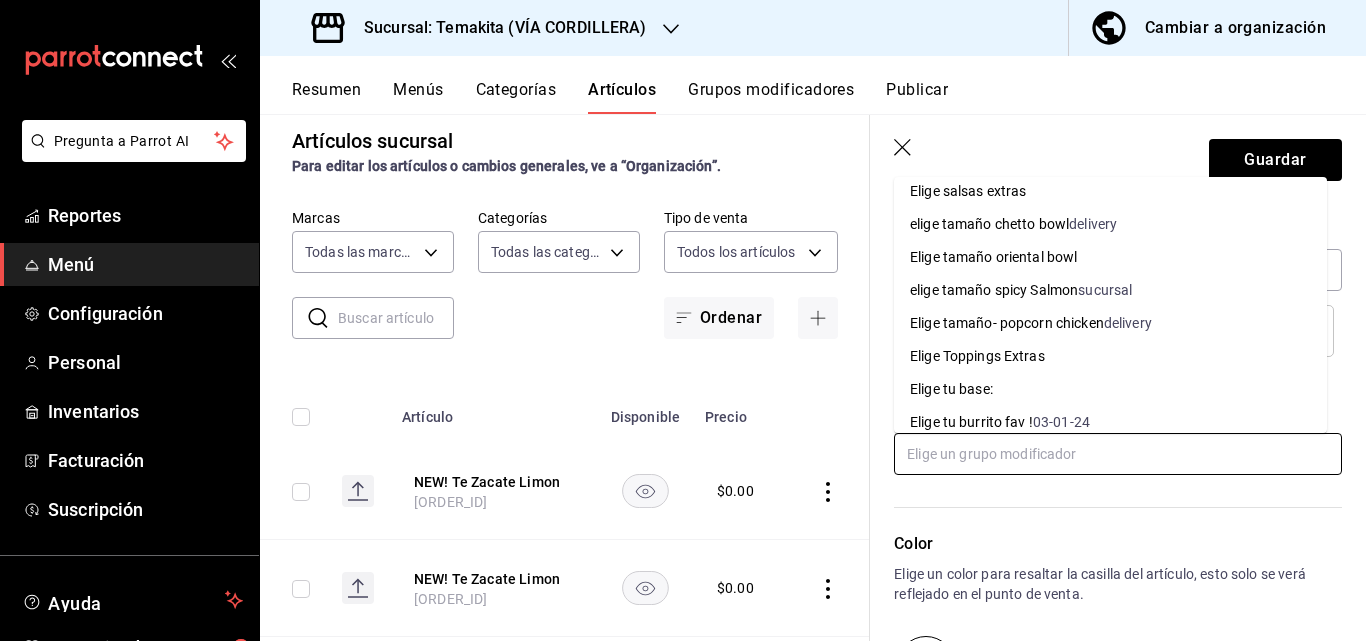 scroll, scrollTop: 1040, scrollLeft: 0, axis: vertical 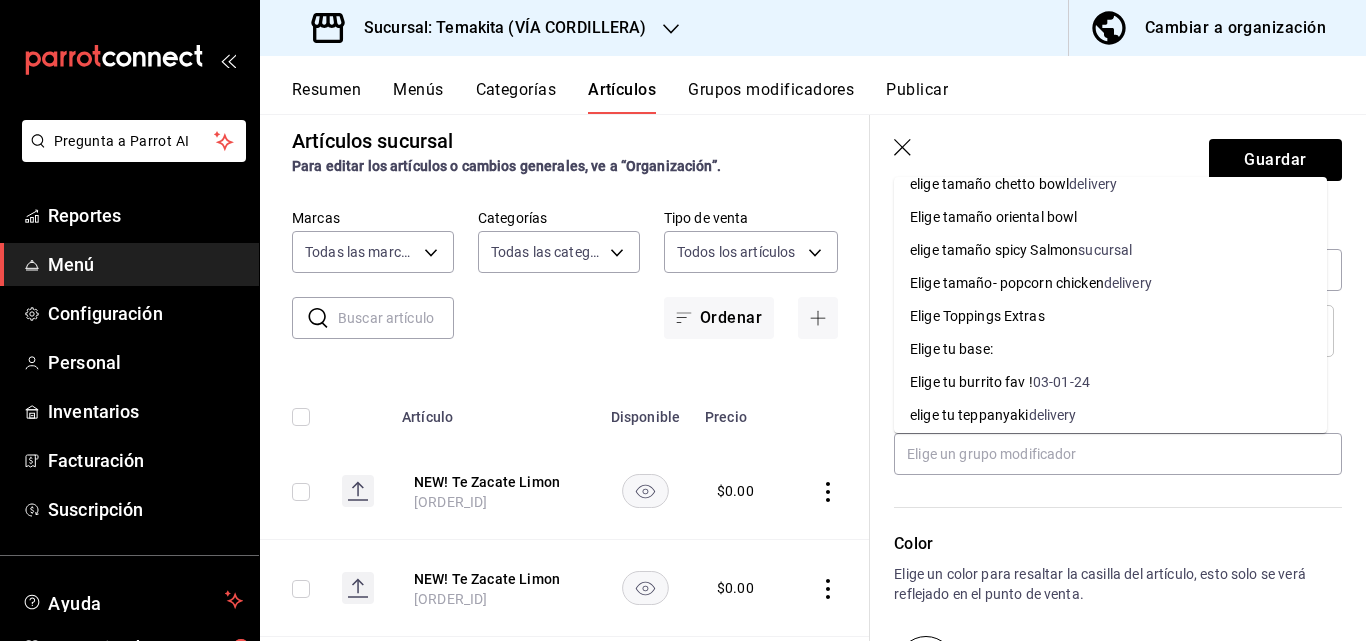 click on "Color Elige un color para resaltar la casilla del artículo, esto solo se verá reflejado en el punto de venta." at bounding box center [1106, 584] 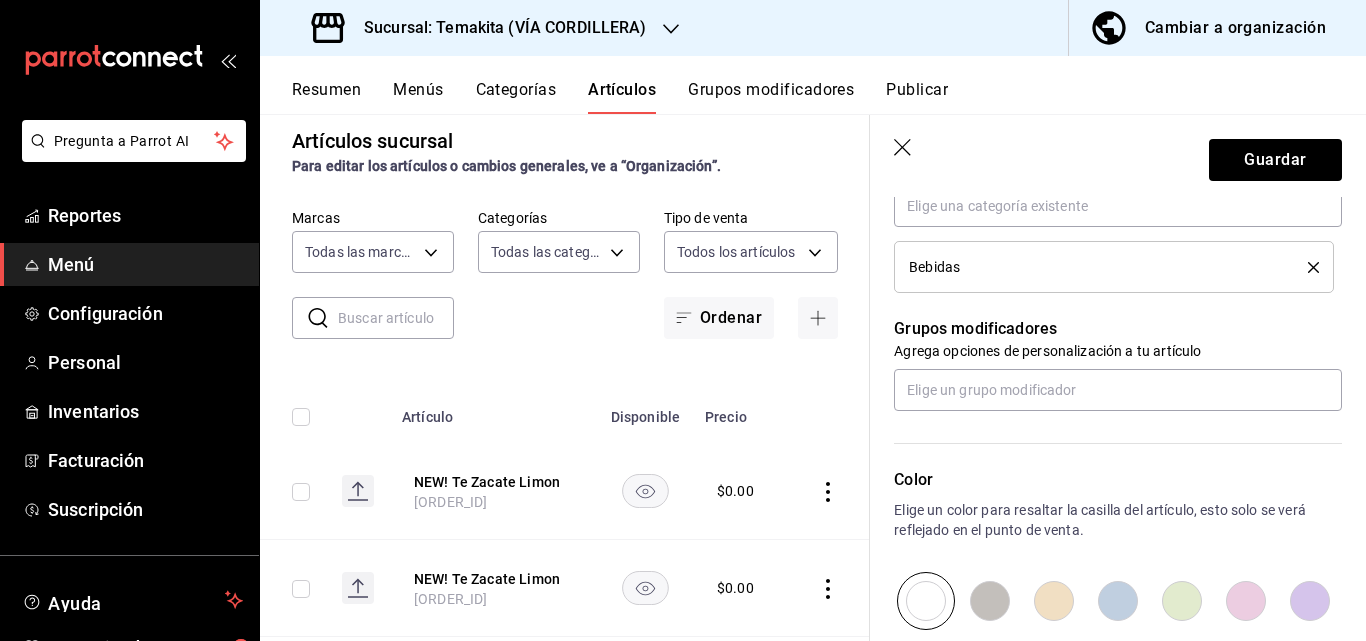 scroll, scrollTop: 744, scrollLeft: 0, axis: vertical 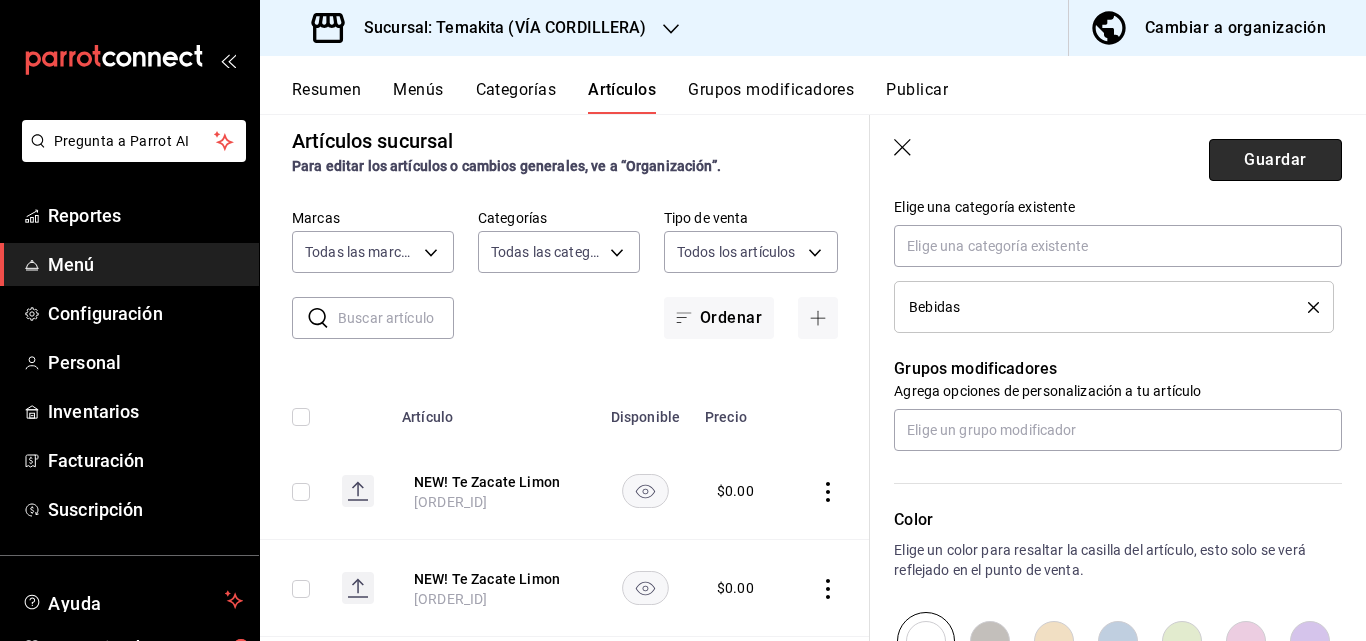 click on "Guardar" at bounding box center (1275, 160) 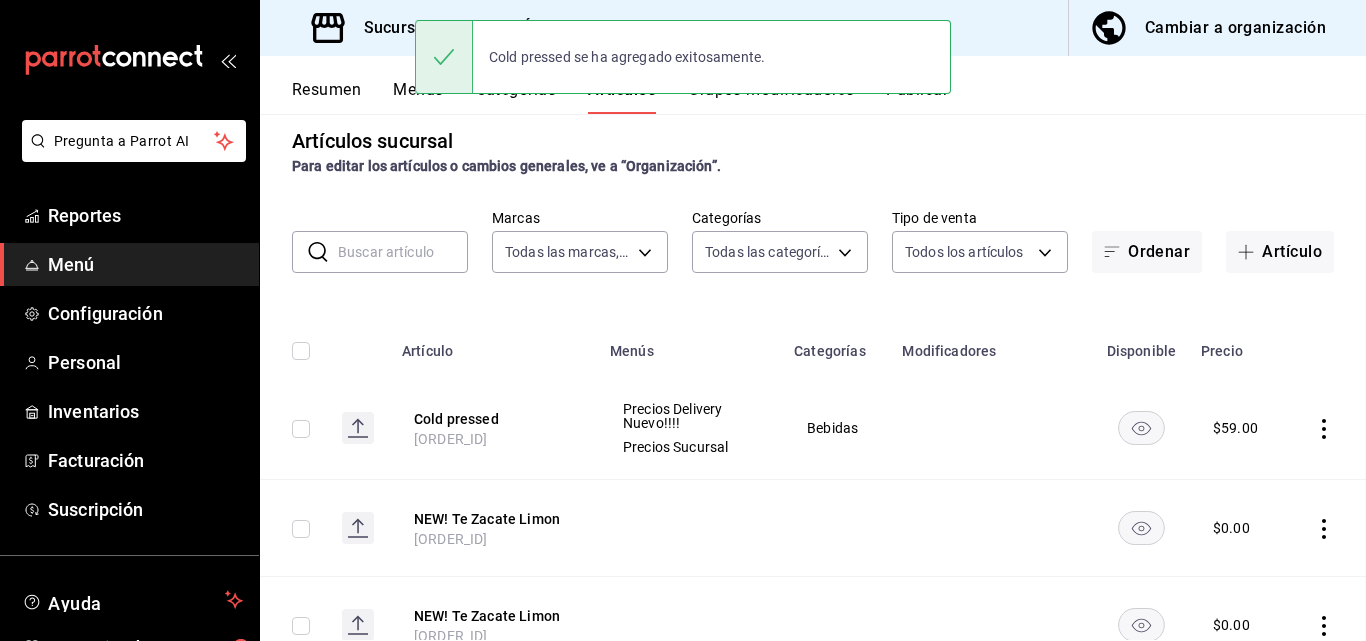 scroll, scrollTop: 0, scrollLeft: 0, axis: both 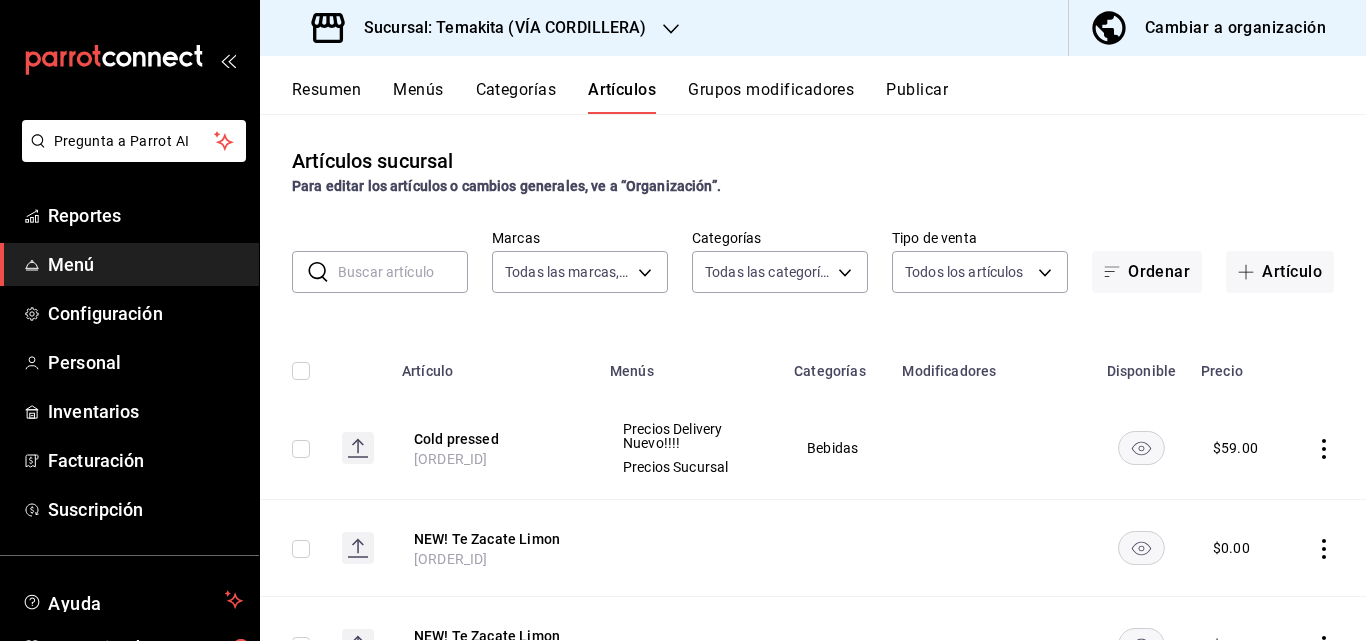 click on "Resumen" at bounding box center [326, 97] 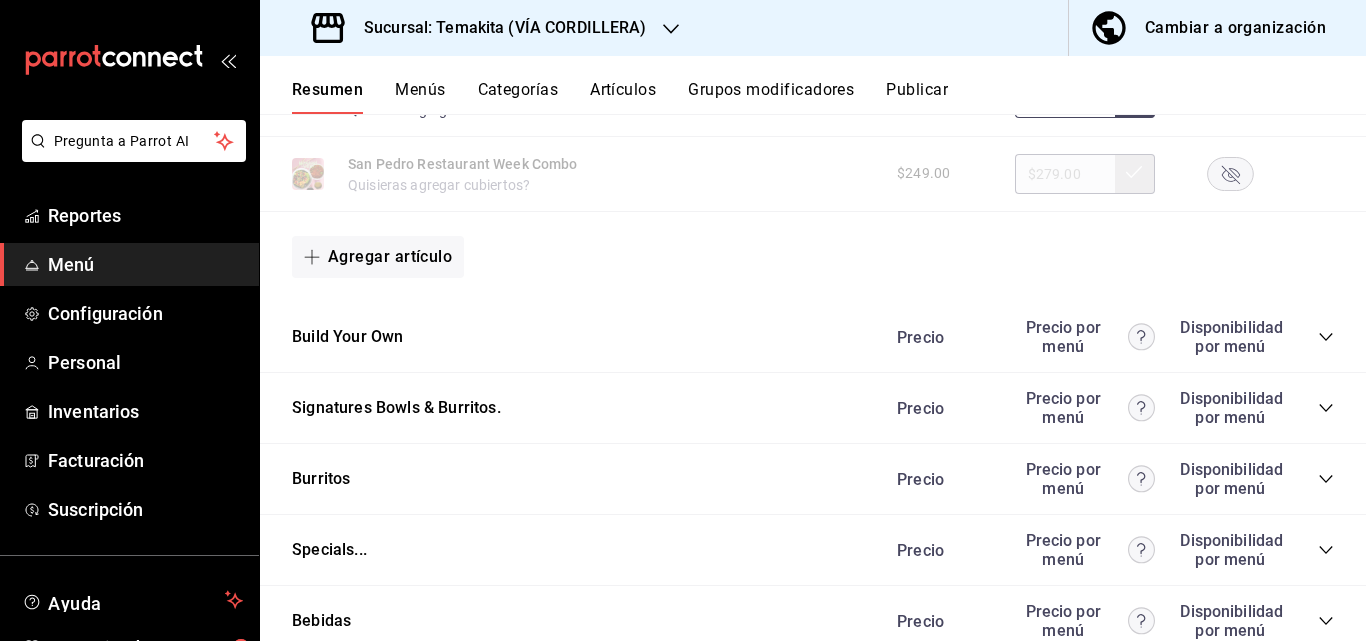 scroll, scrollTop: 1840, scrollLeft: 0, axis: vertical 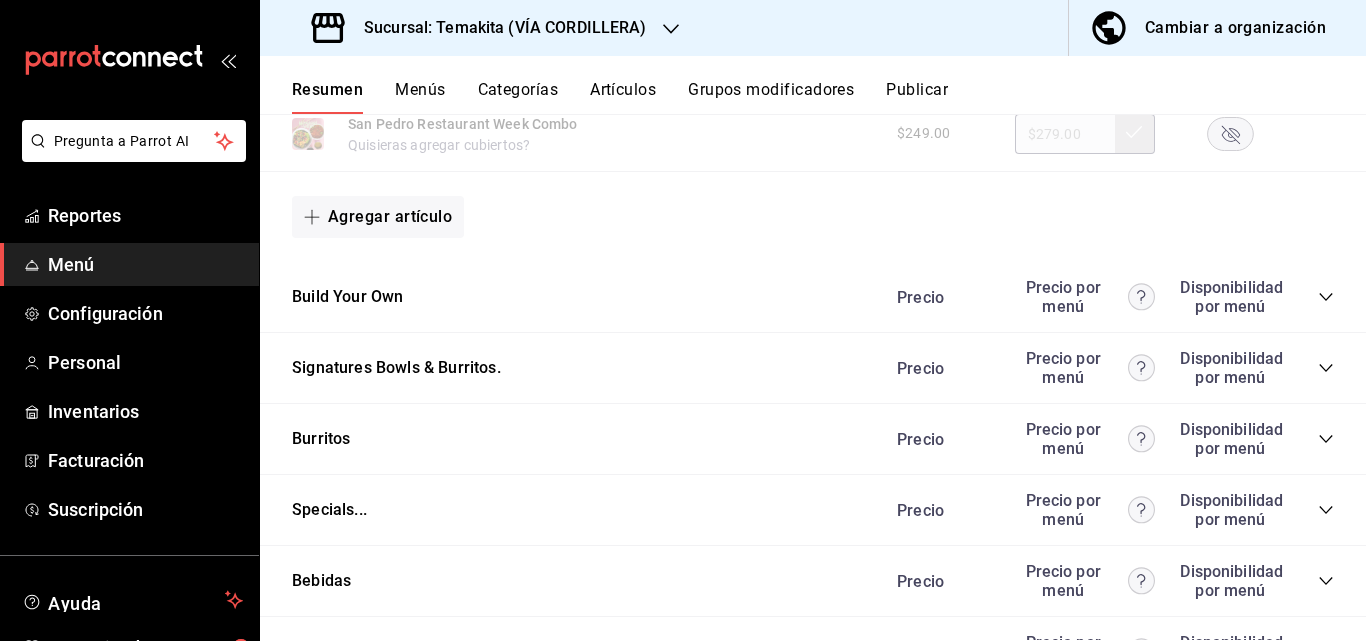 click 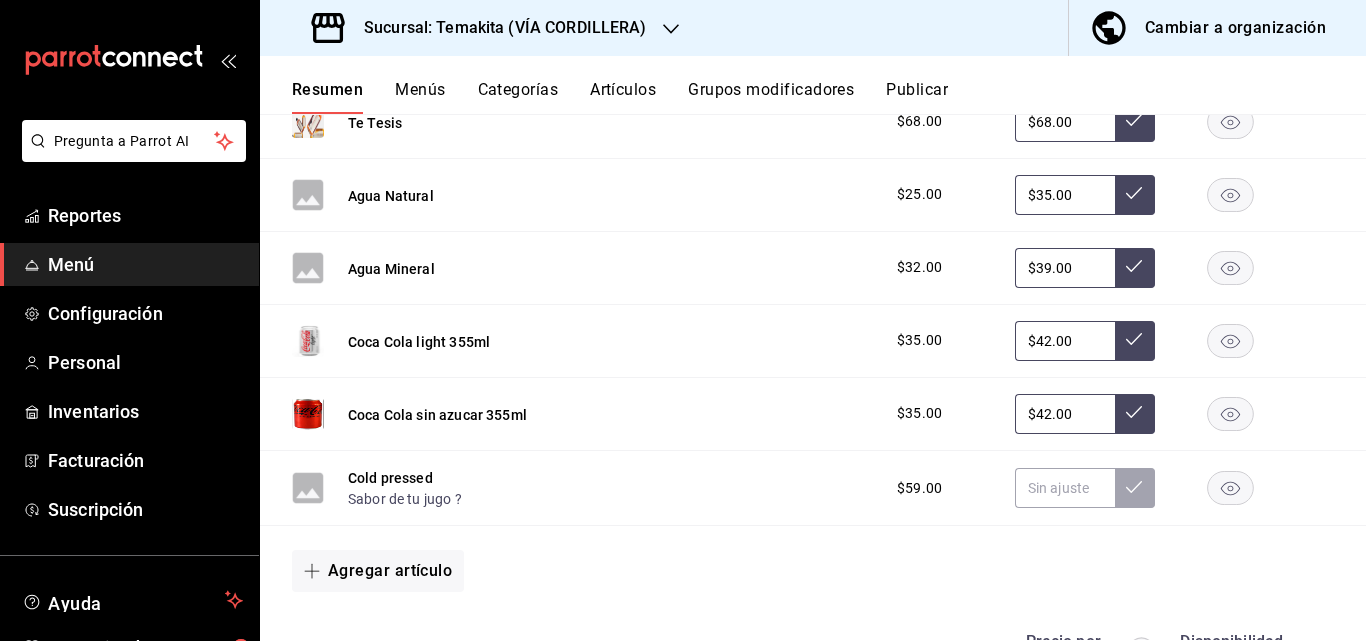 scroll, scrollTop: 2560, scrollLeft: 0, axis: vertical 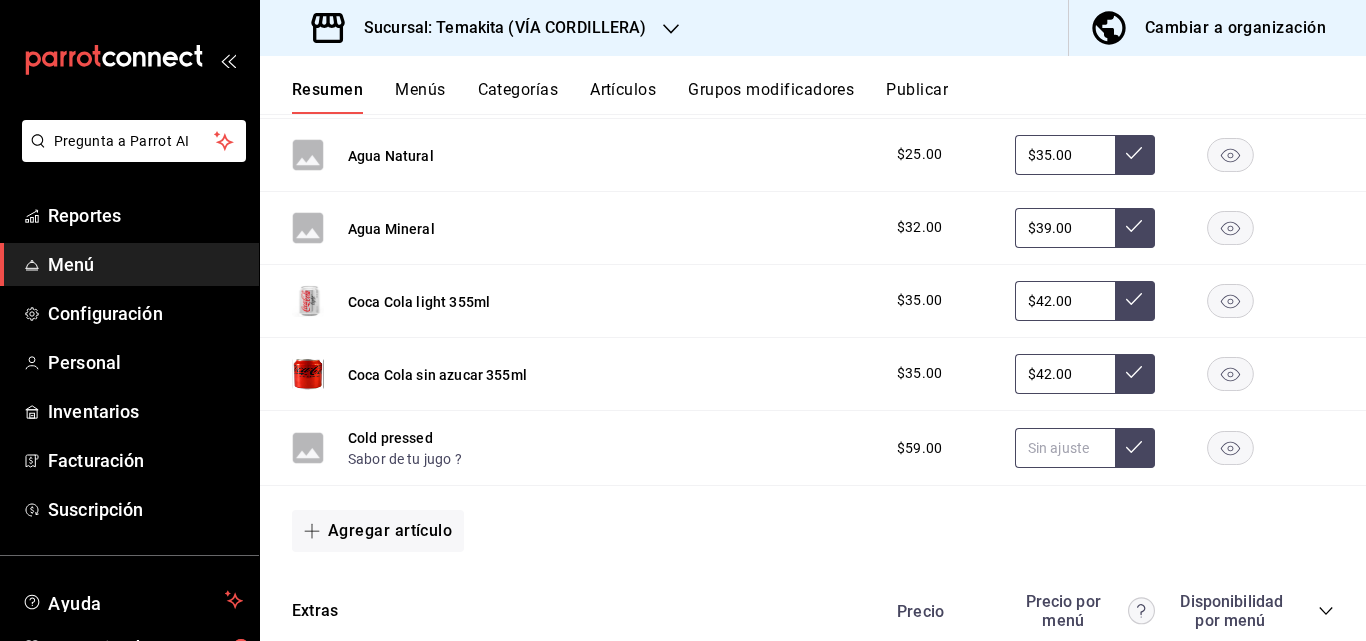 click at bounding box center [1065, 448] 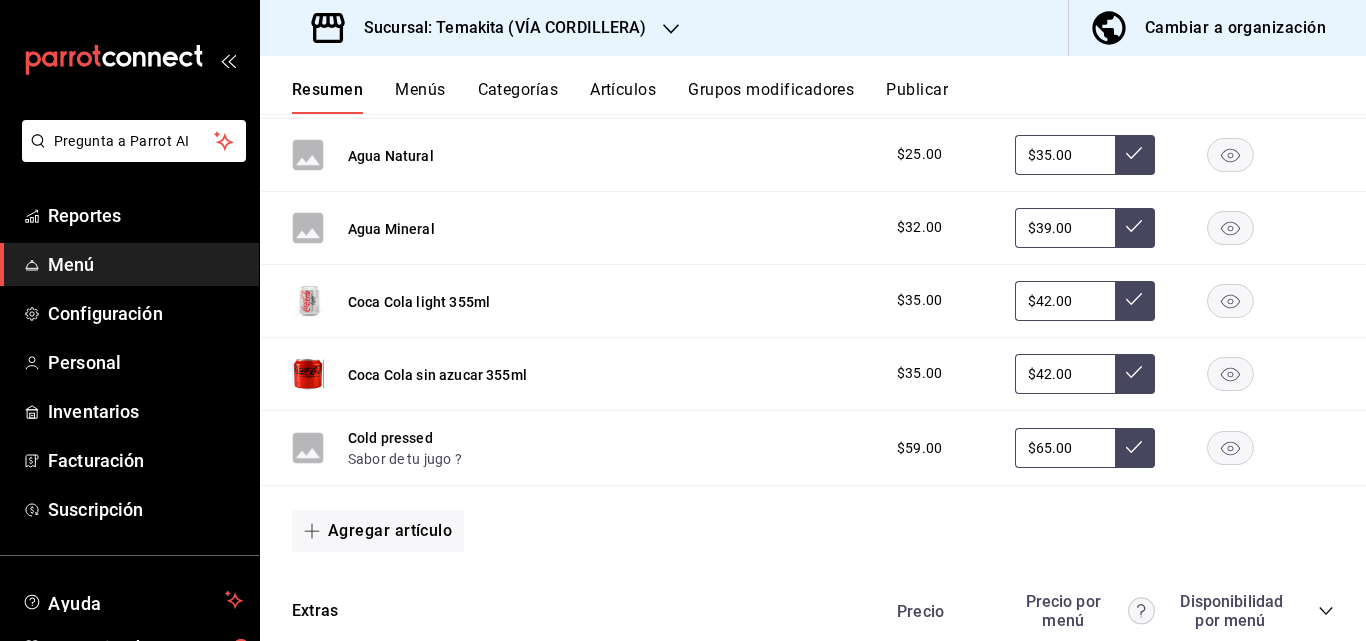 type on "$65.00" 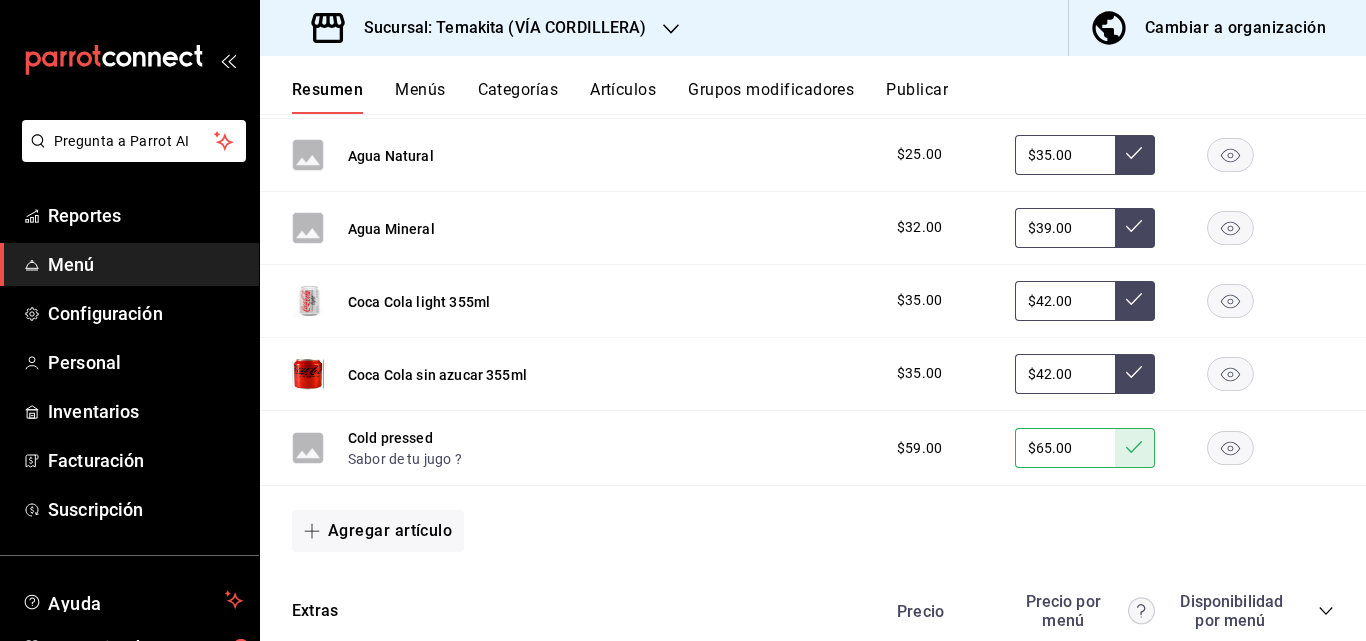 click on "Cold pressed Sabor de tu jugo ? $59.00 $65.00" at bounding box center [813, 449] 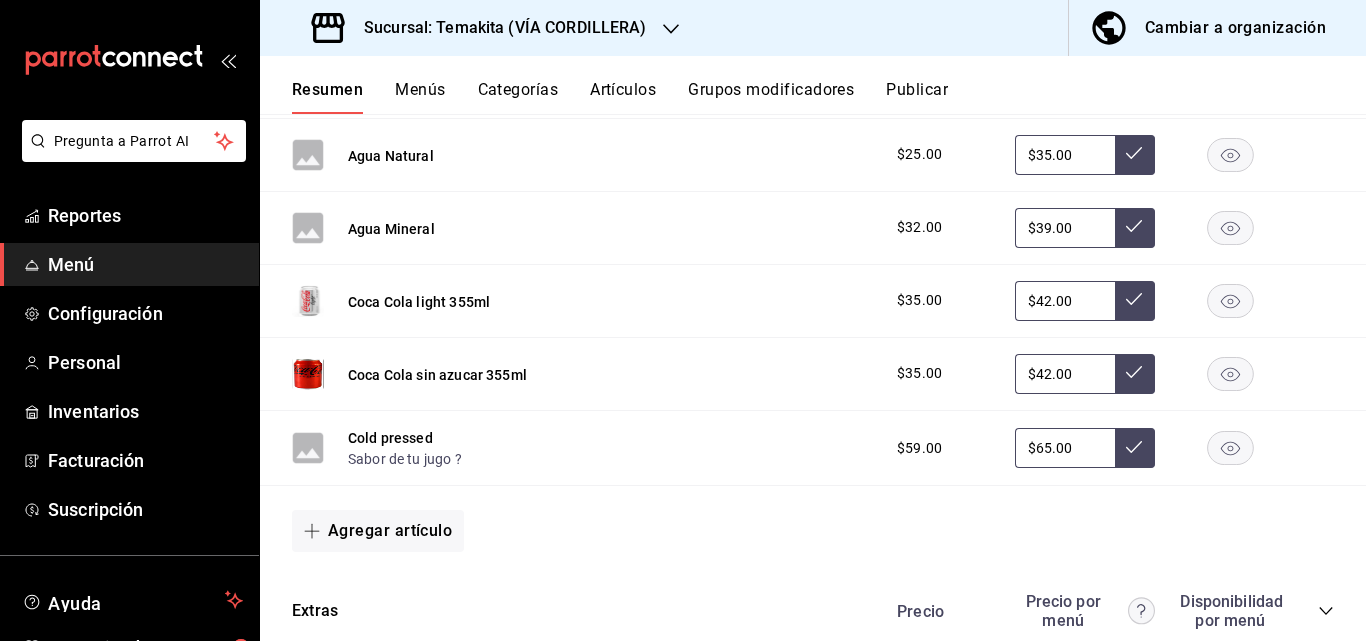 click on "Agregar artículo" at bounding box center (813, 531) 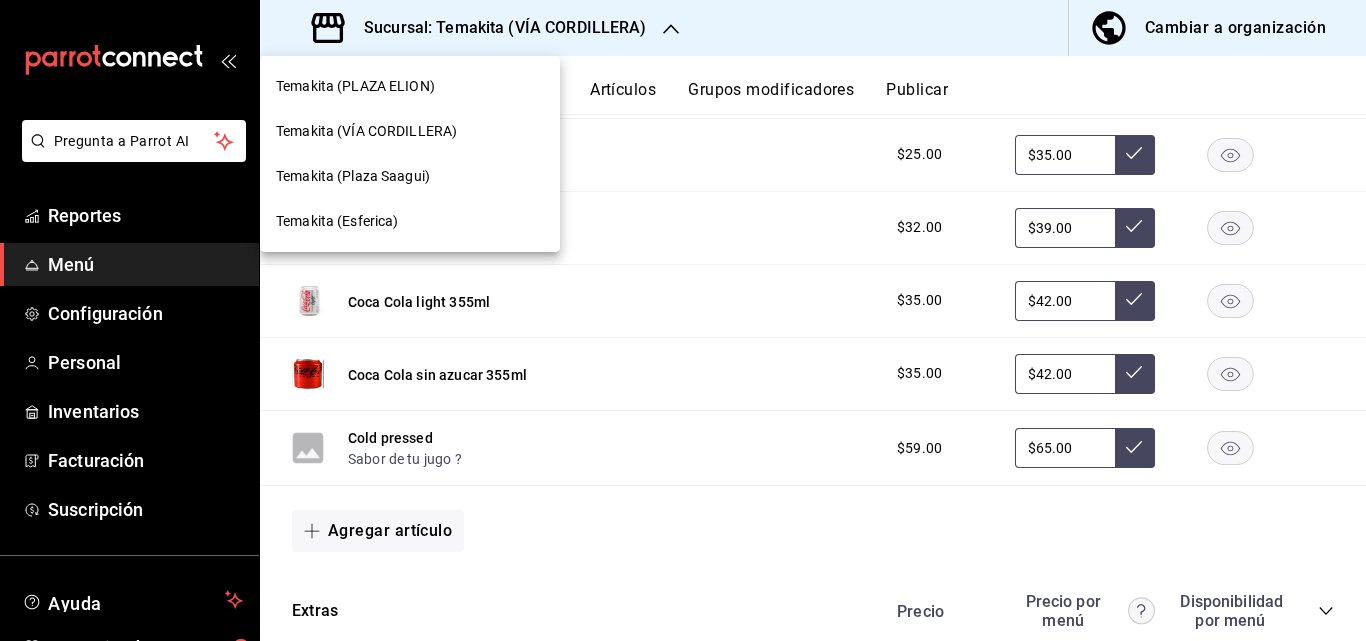 click on "Temakita (Plaza Saagui)" at bounding box center [353, 176] 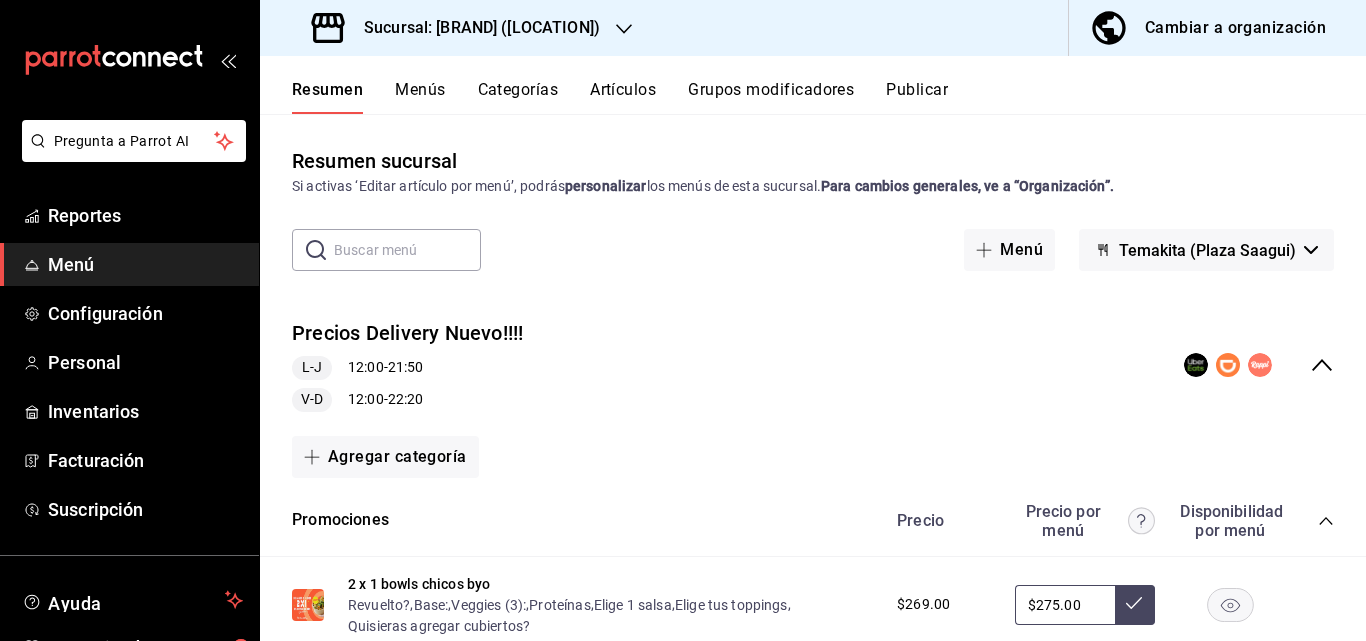 click on "Artículos" at bounding box center (623, 97) 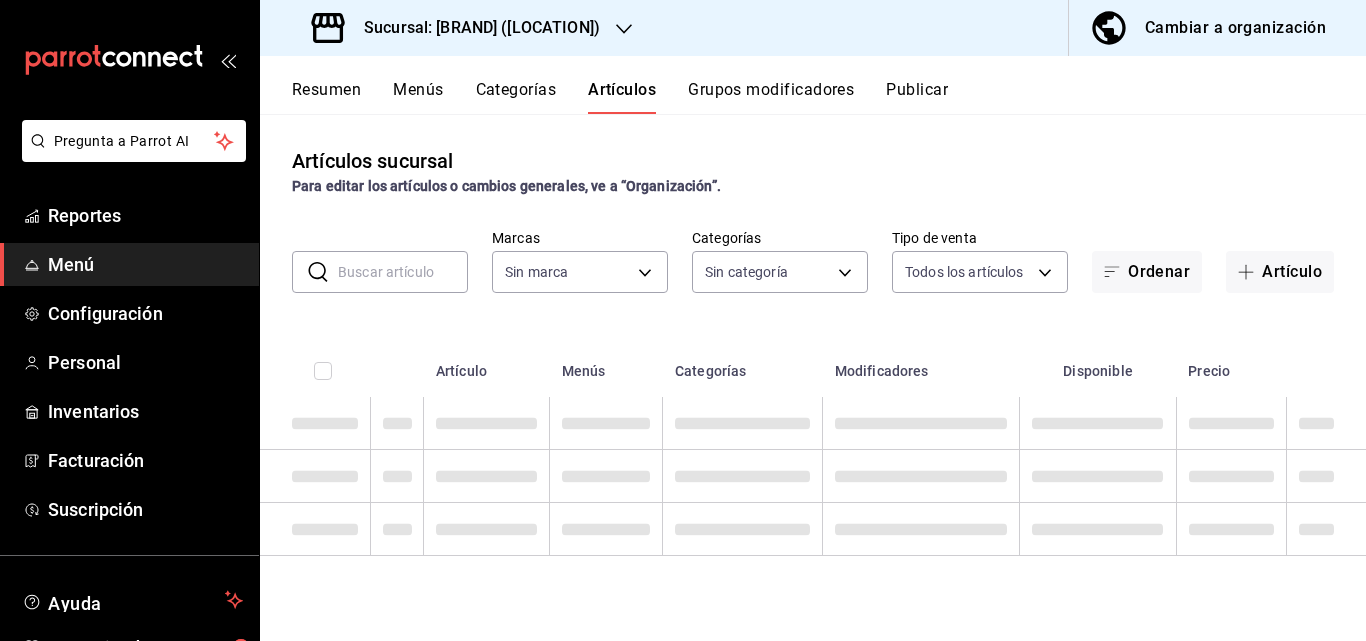type on "[UUID],[UUID]" 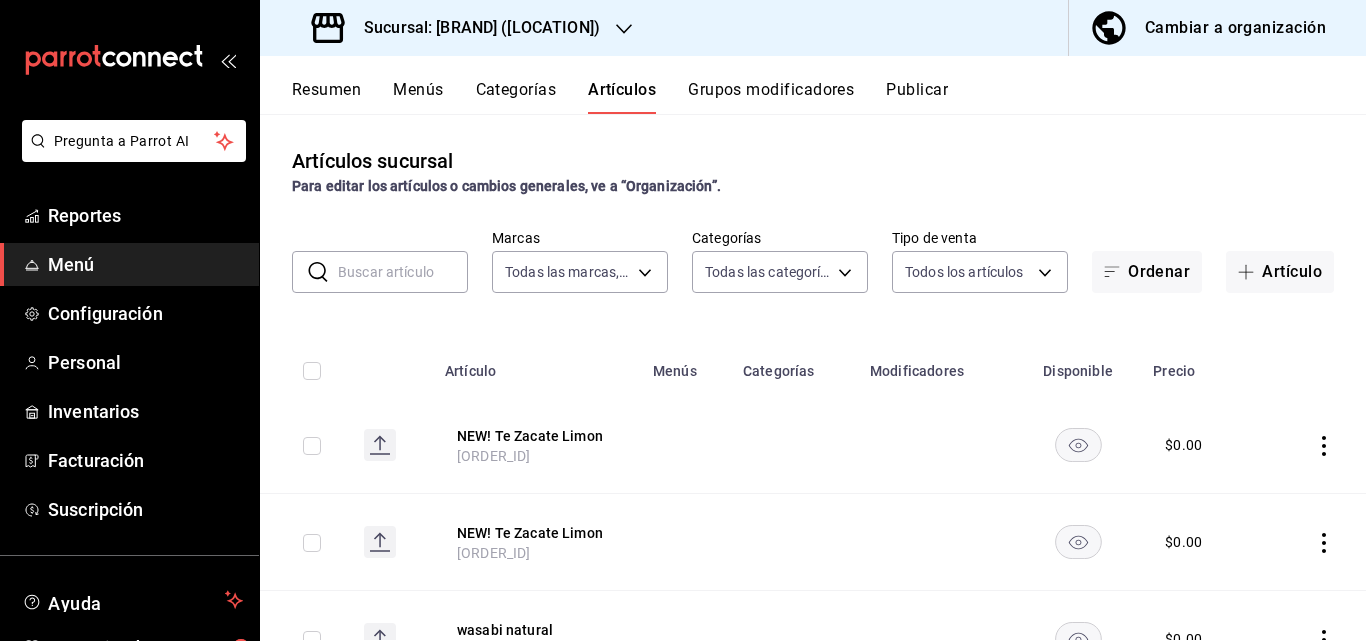 type on "[UUID],[UUID],[UUID],[UUID],[UUID],[UUID],[UUID],[UUID],[UUID],[UUID]" 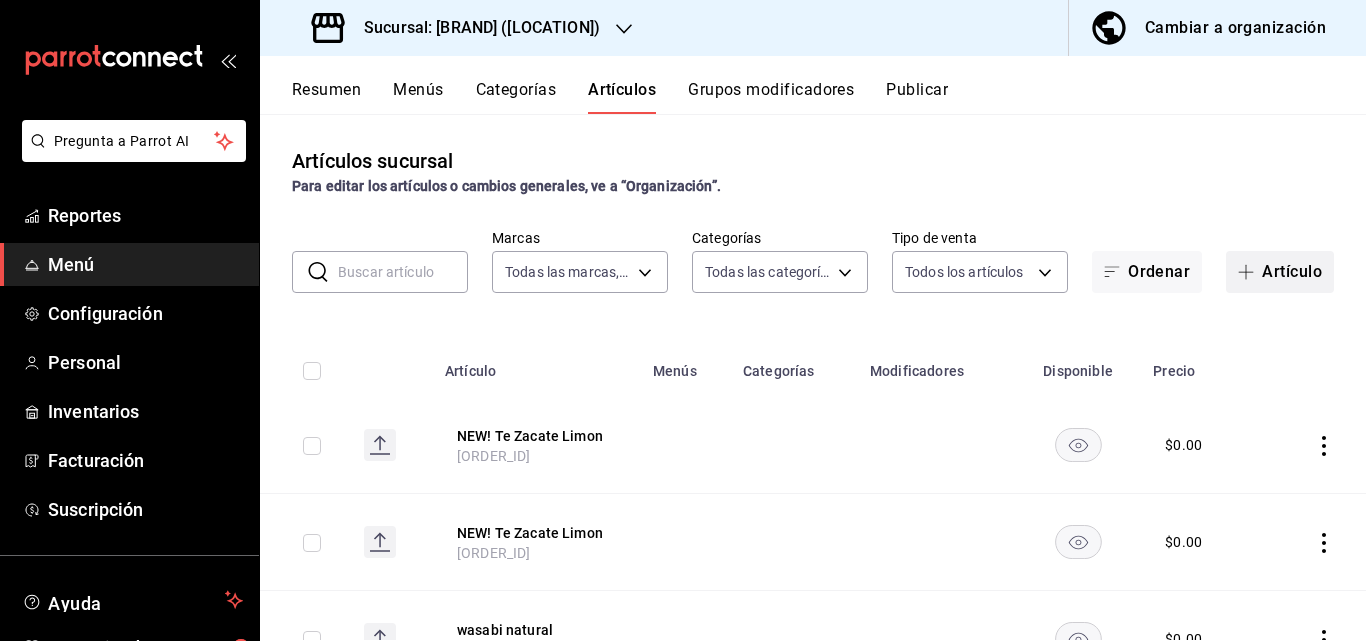 click at bounding box center [1250, 272] 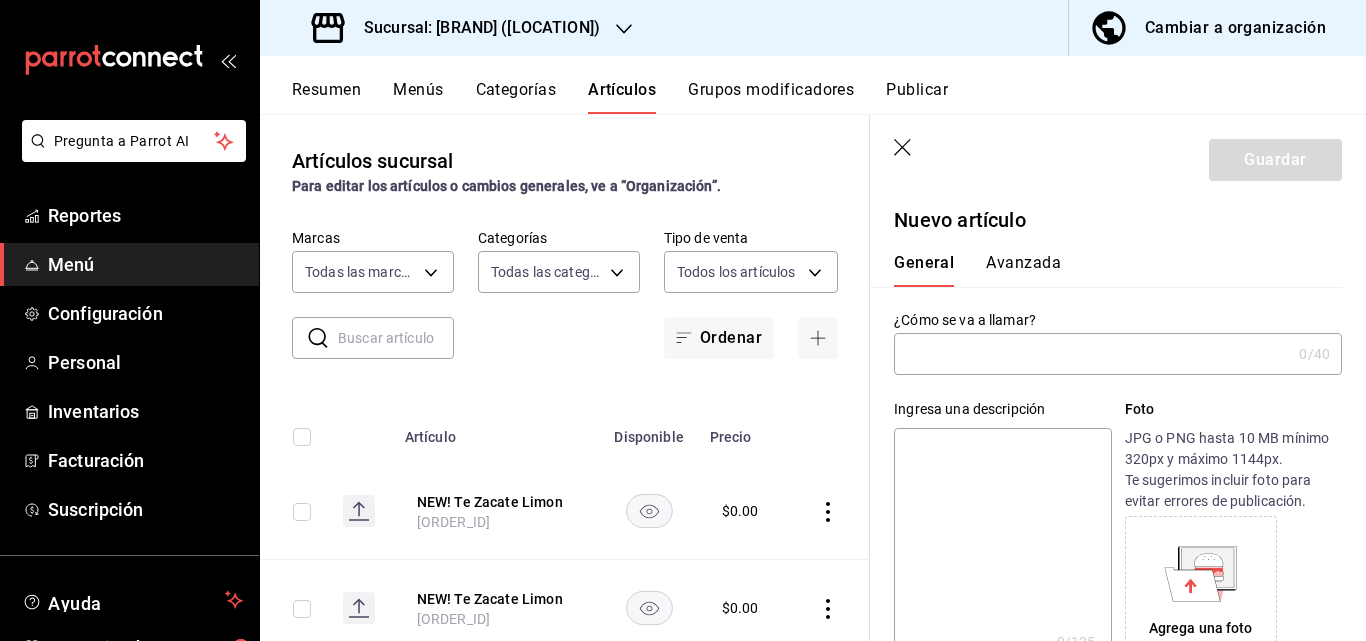 click at bounding box center [1092, 354] 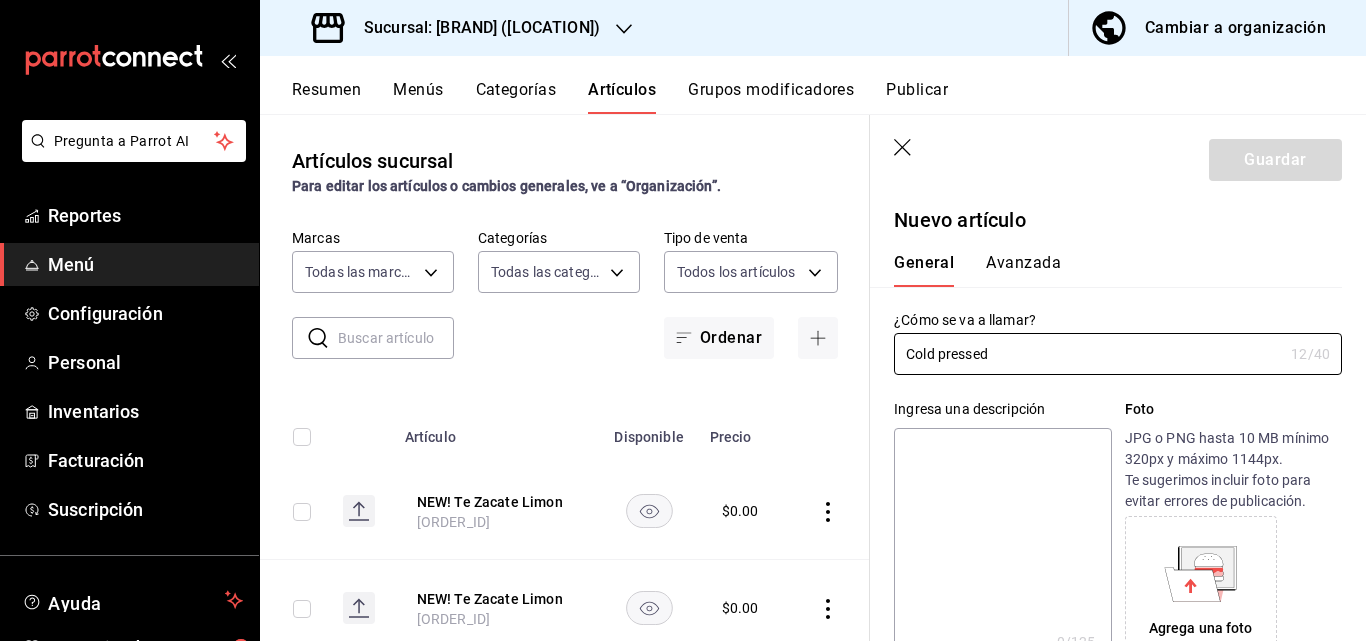 type on "Cold pressed" 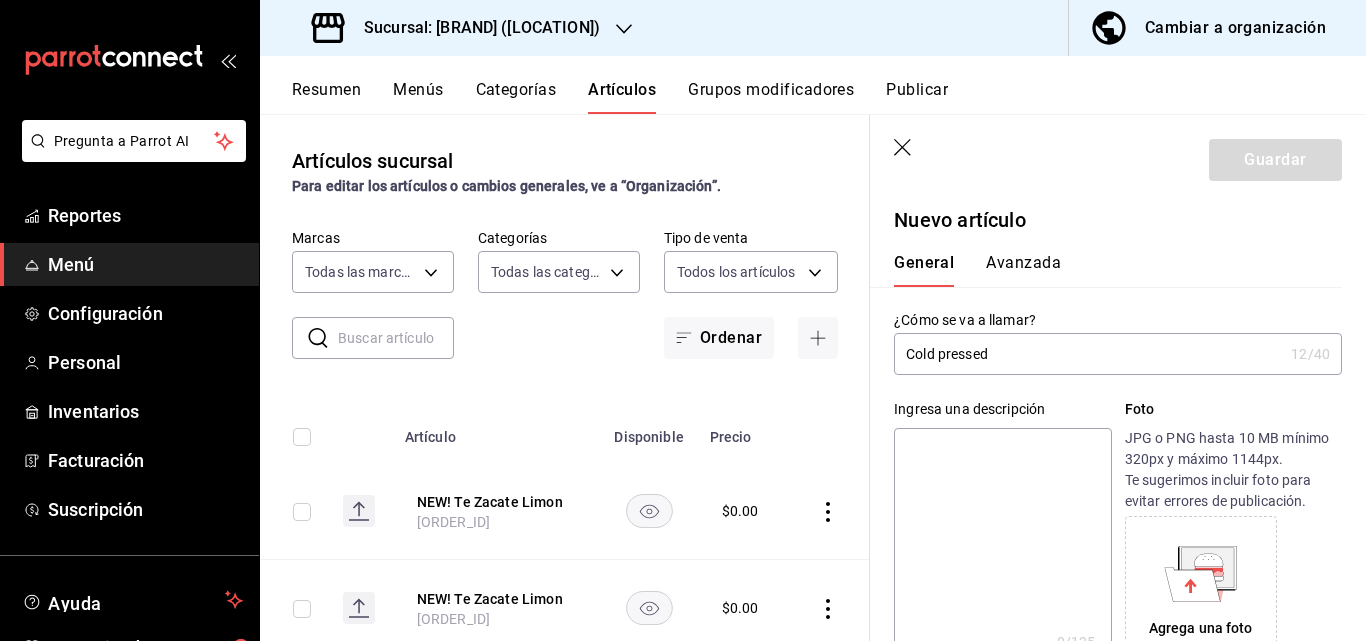 click on "Foto" at bounding box center [1233, 409] 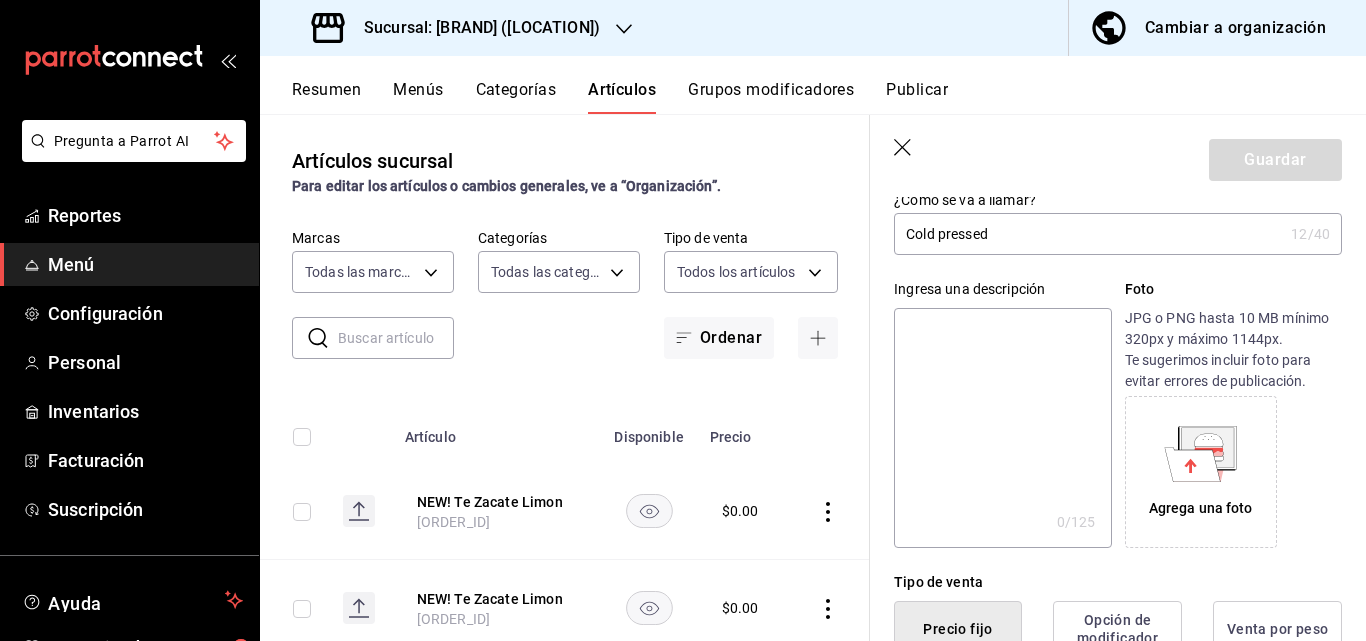 scroll, scrollTop: 160, scrollLeft: 0, axis: vertical 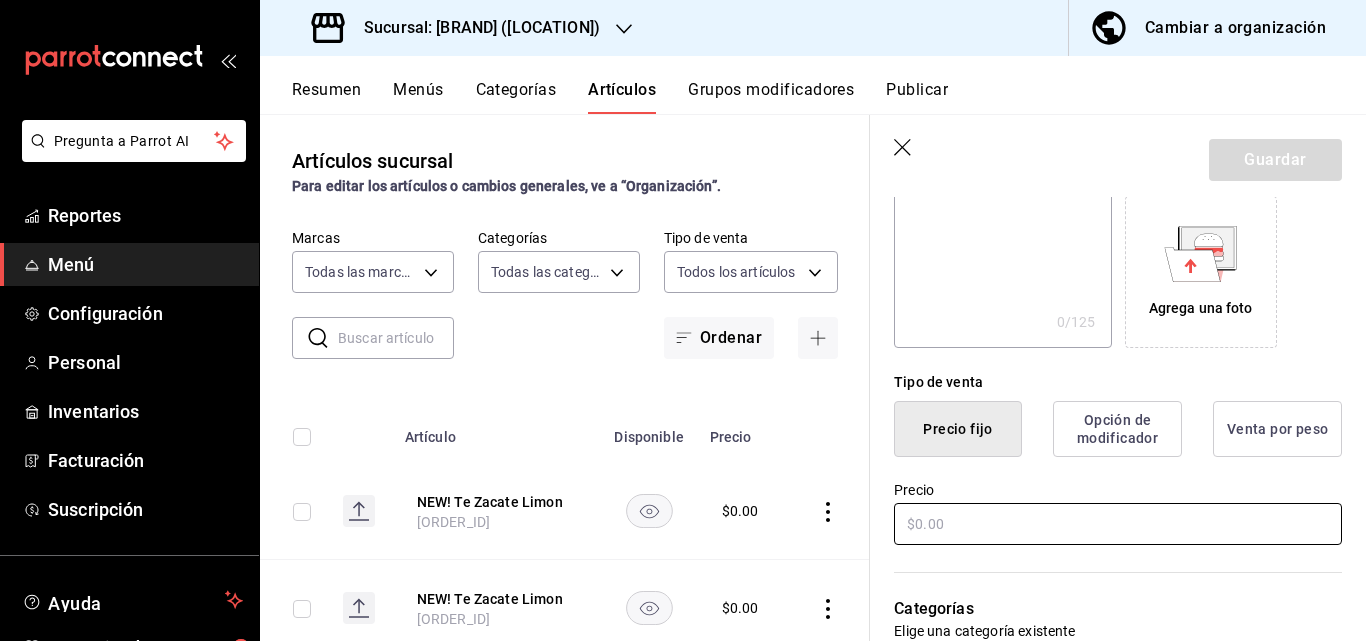 click at bounding box center [1118, 524] 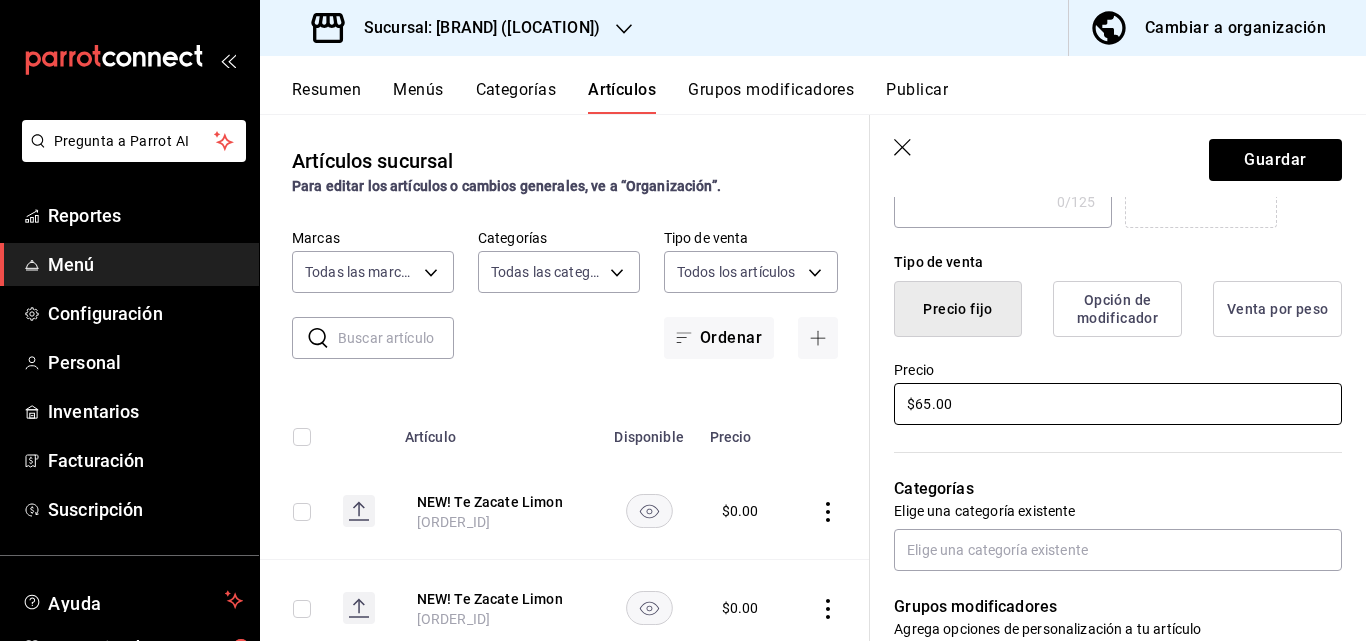 scroll, scrollTop: 480, scrollLeft: 0, axis: vertical 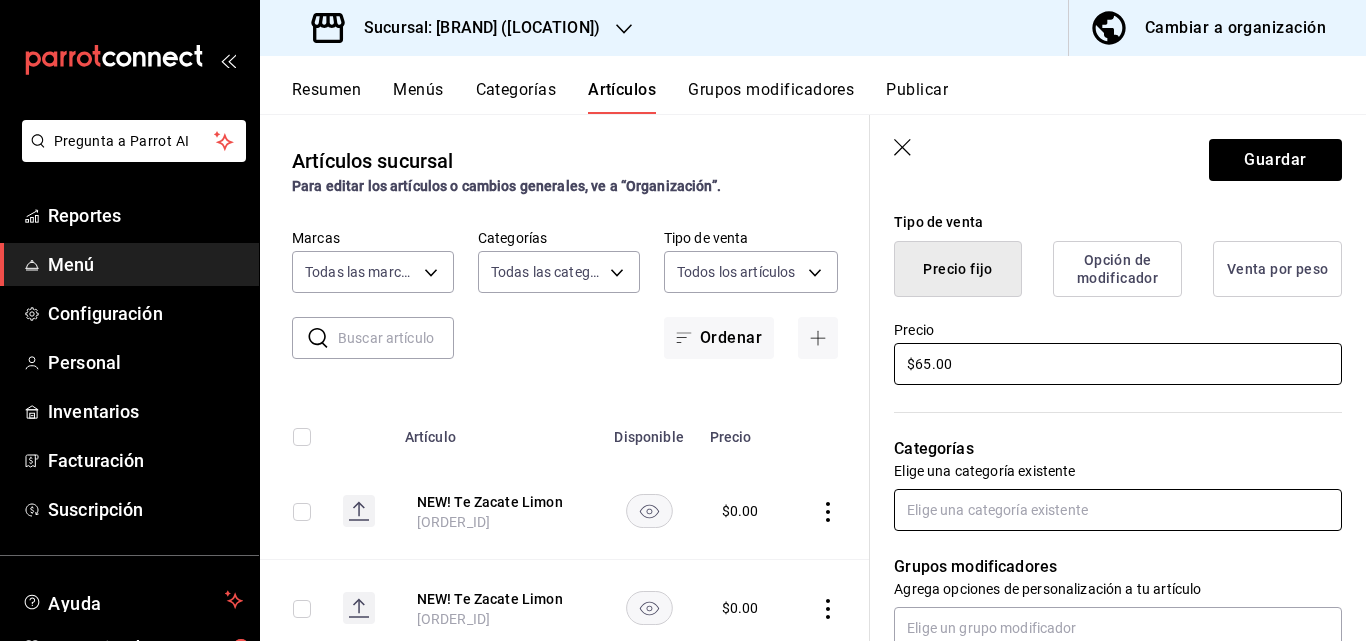 type on "$65.00" 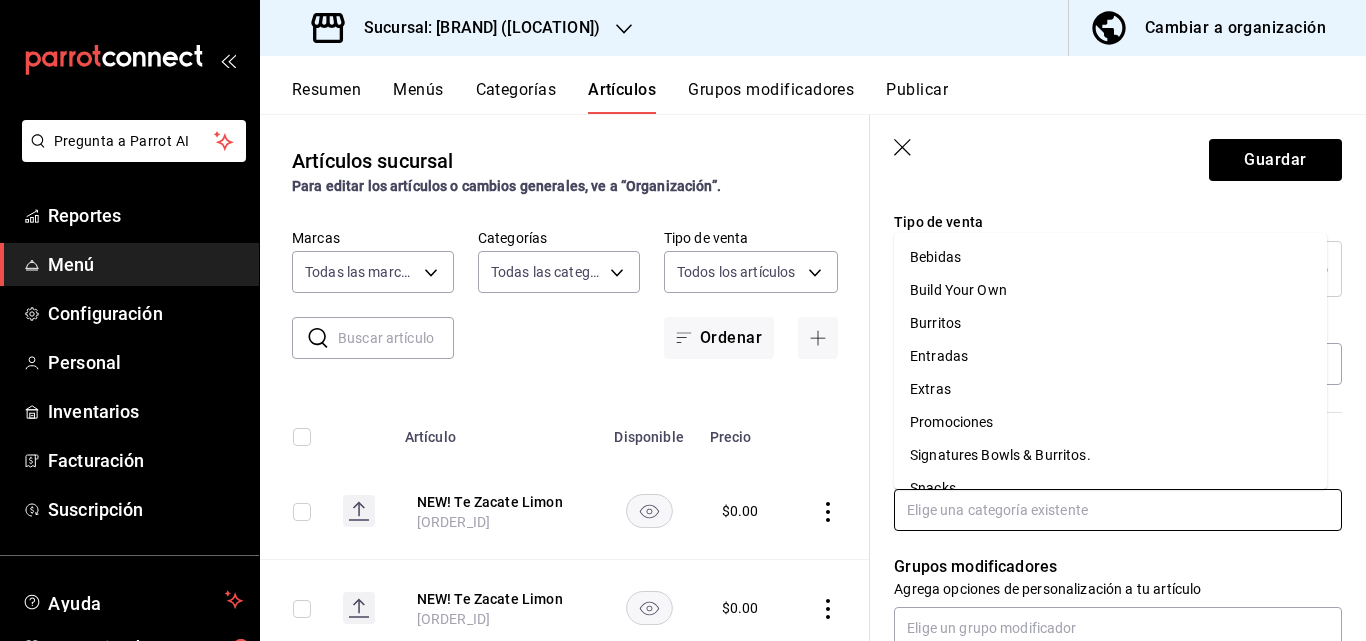 click at bounding box center [1118, 510] 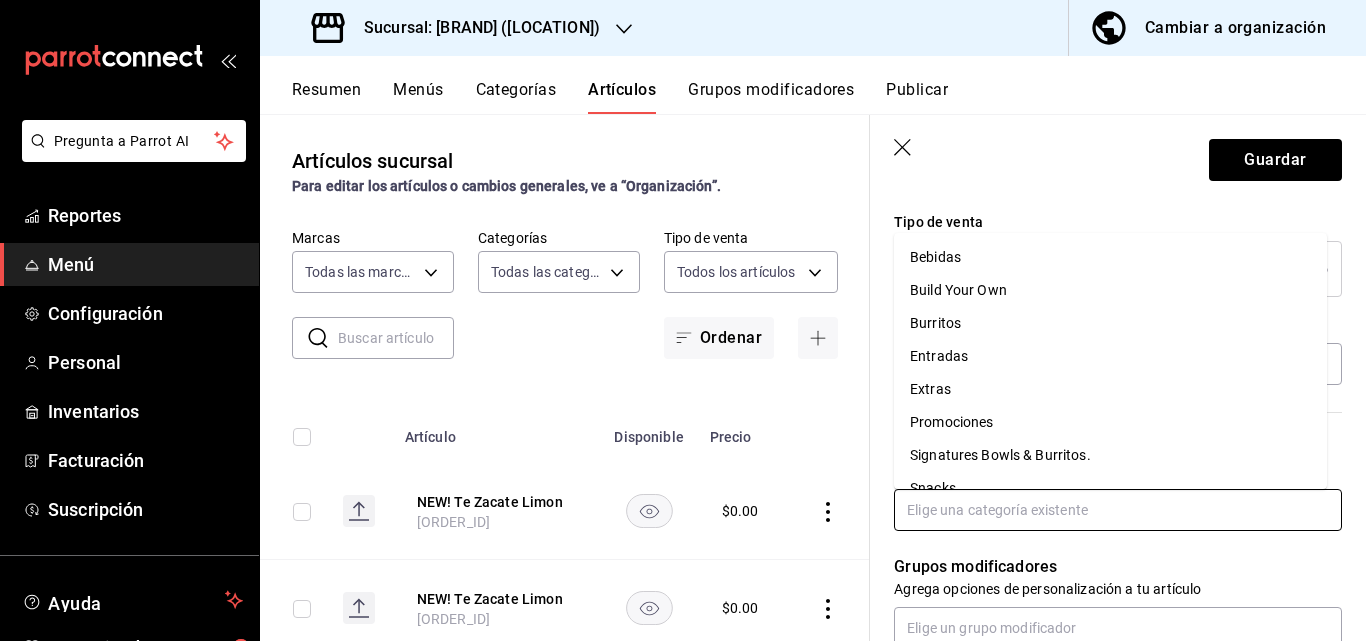 click on "Bebidas" at bounding box center (1110, 257) 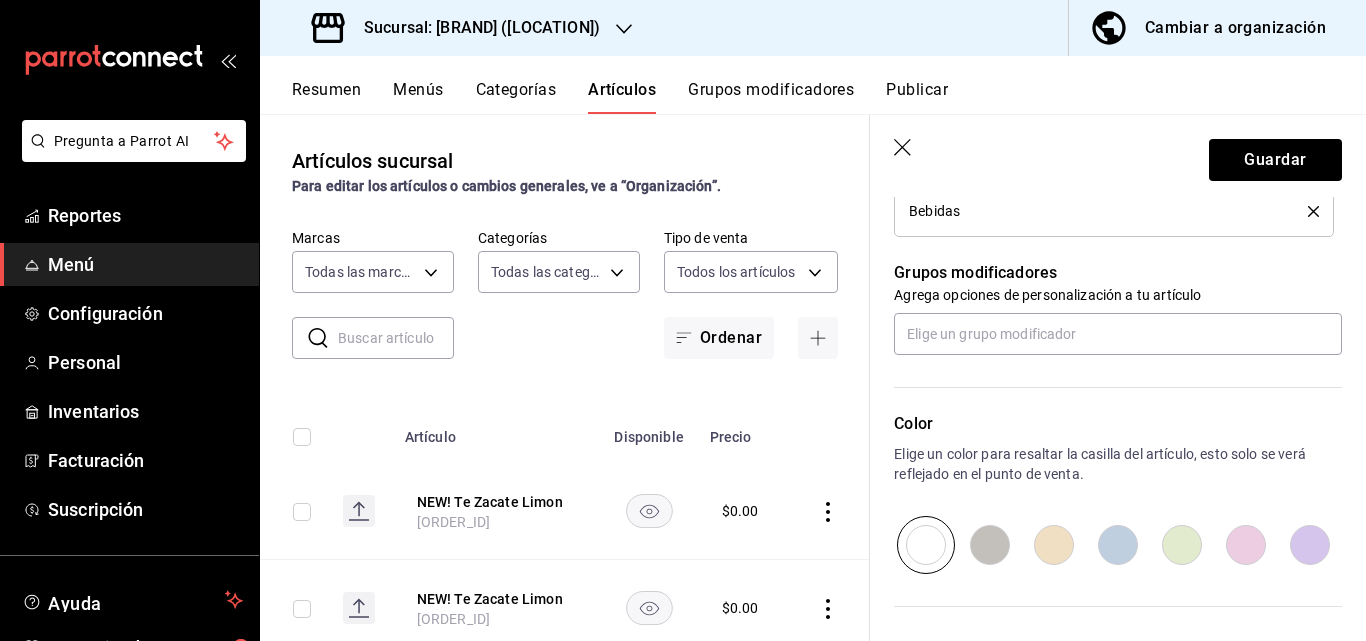 scroll, scrollTop: 880, scrollLeft: 0, axis: vertical 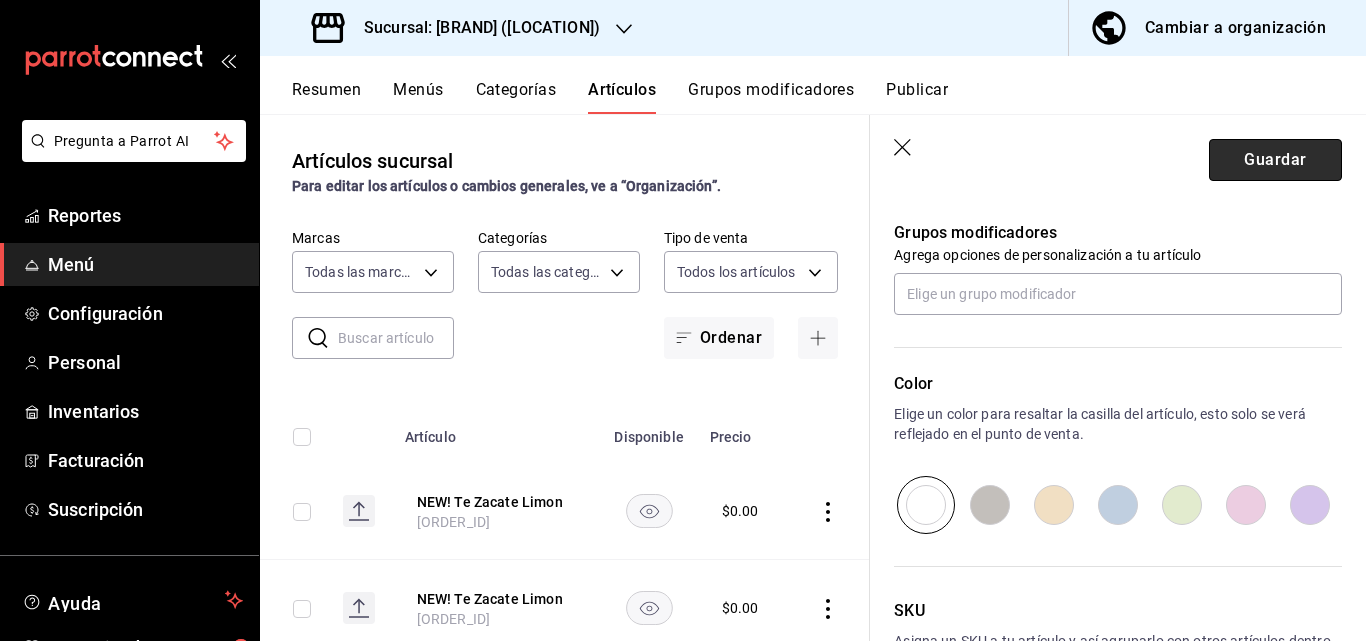 click on "Guardar" at bounding box center [1275, 160] 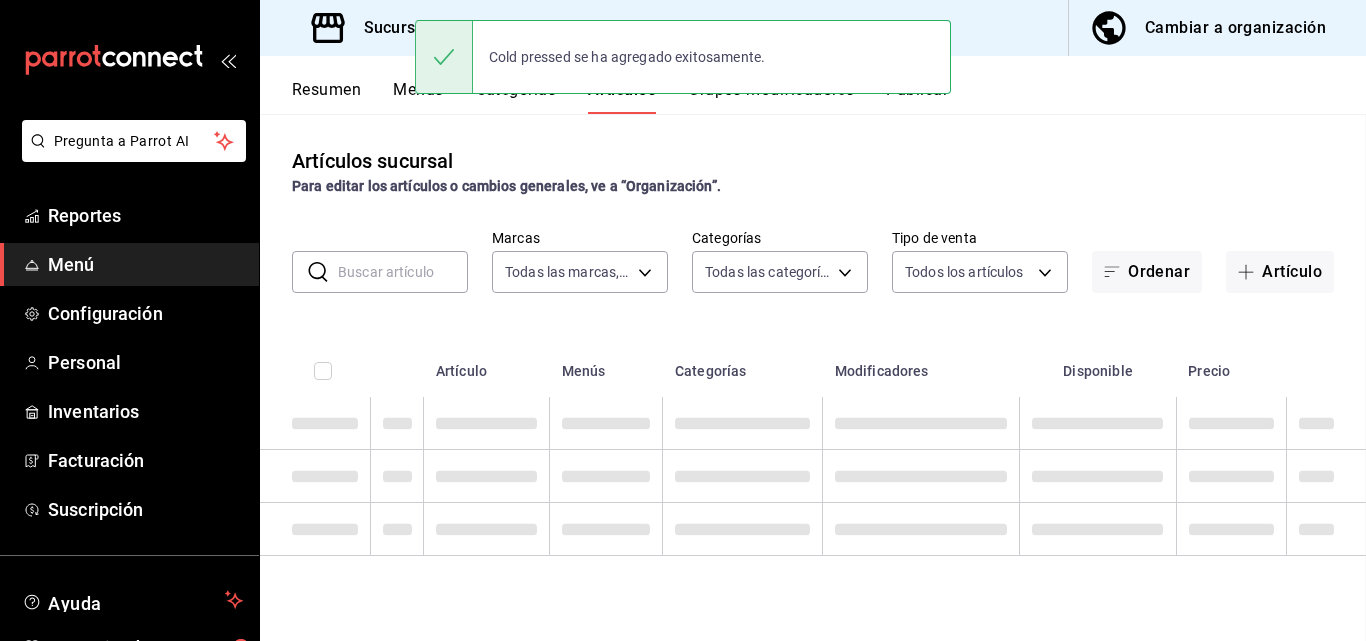 scroll, scrollTop: 0, scrollLeft: 0, axis: both 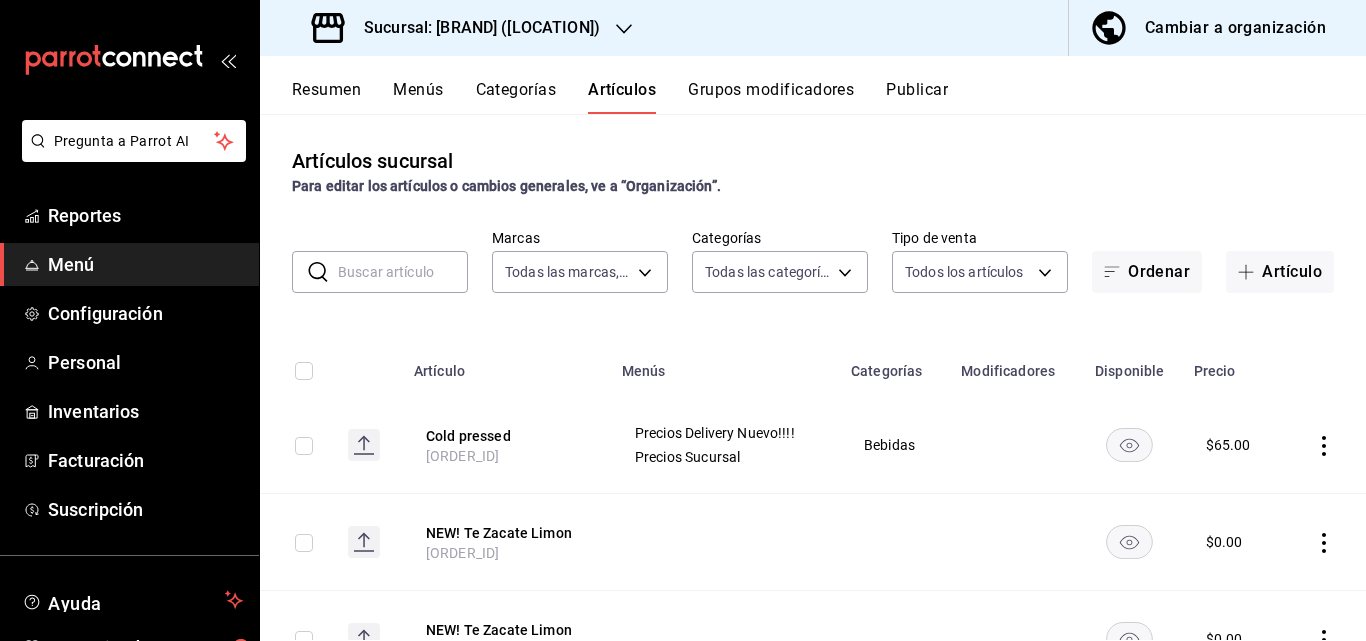 click 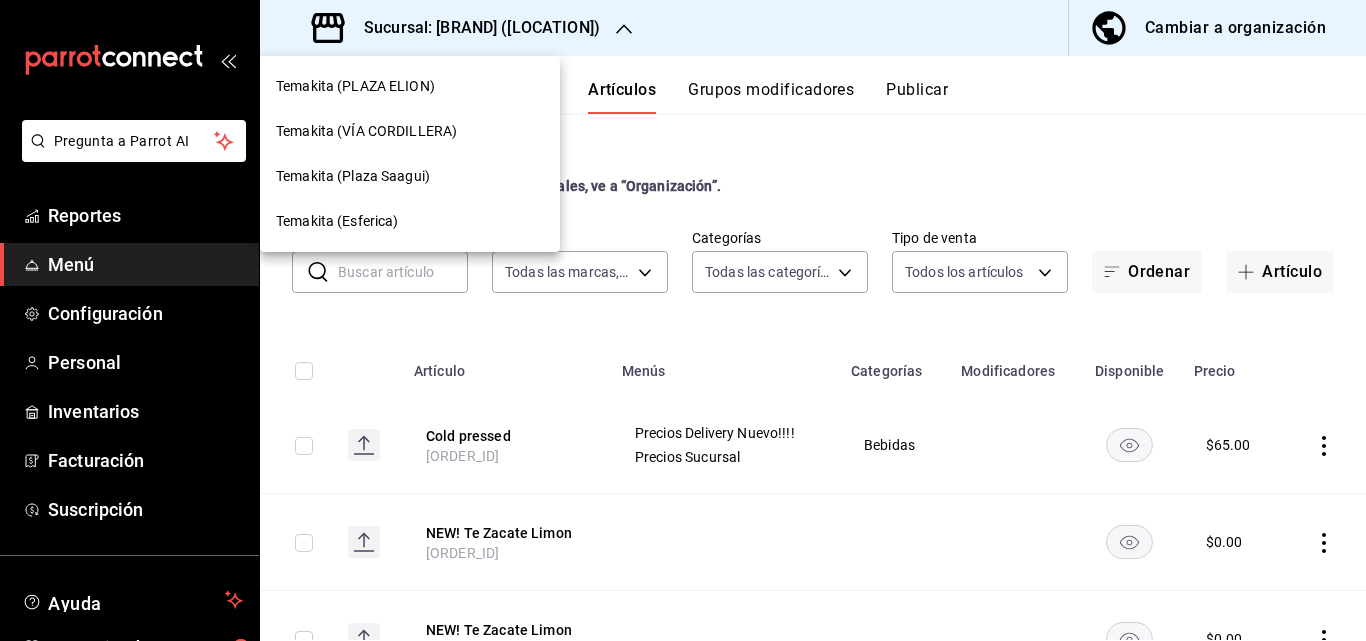 click on "Temakita (Esferica)" at bounding box center (337, 221) 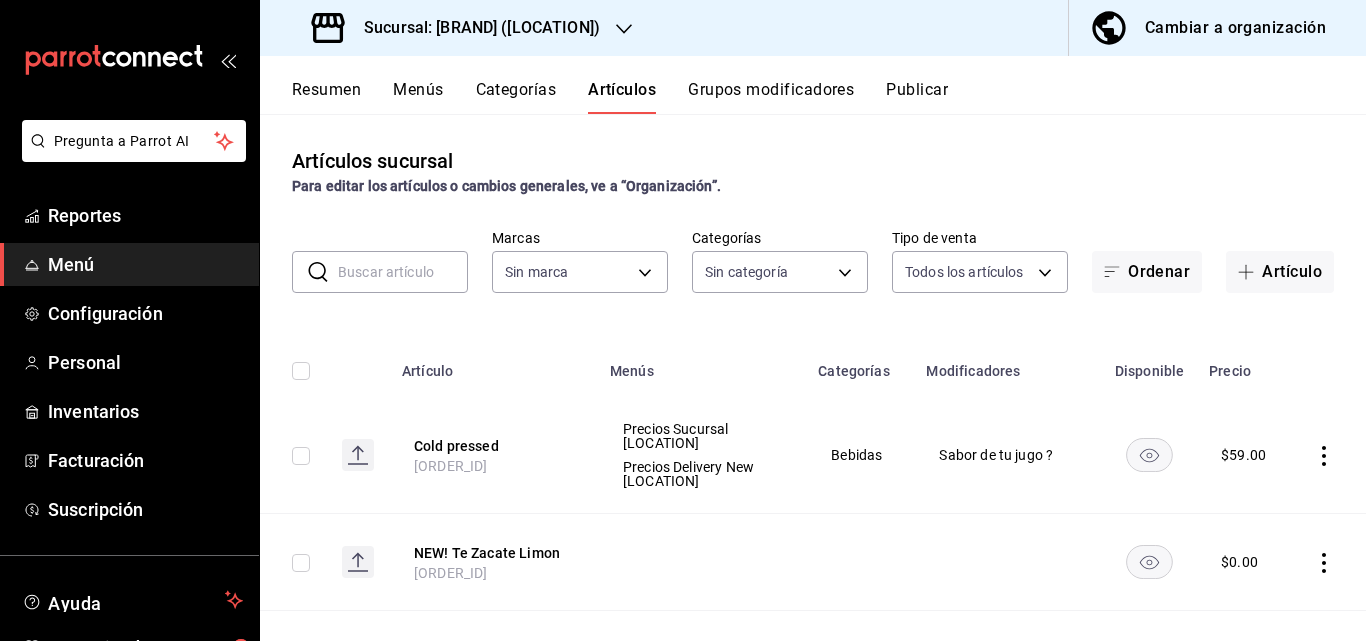 type on "[UUID]" 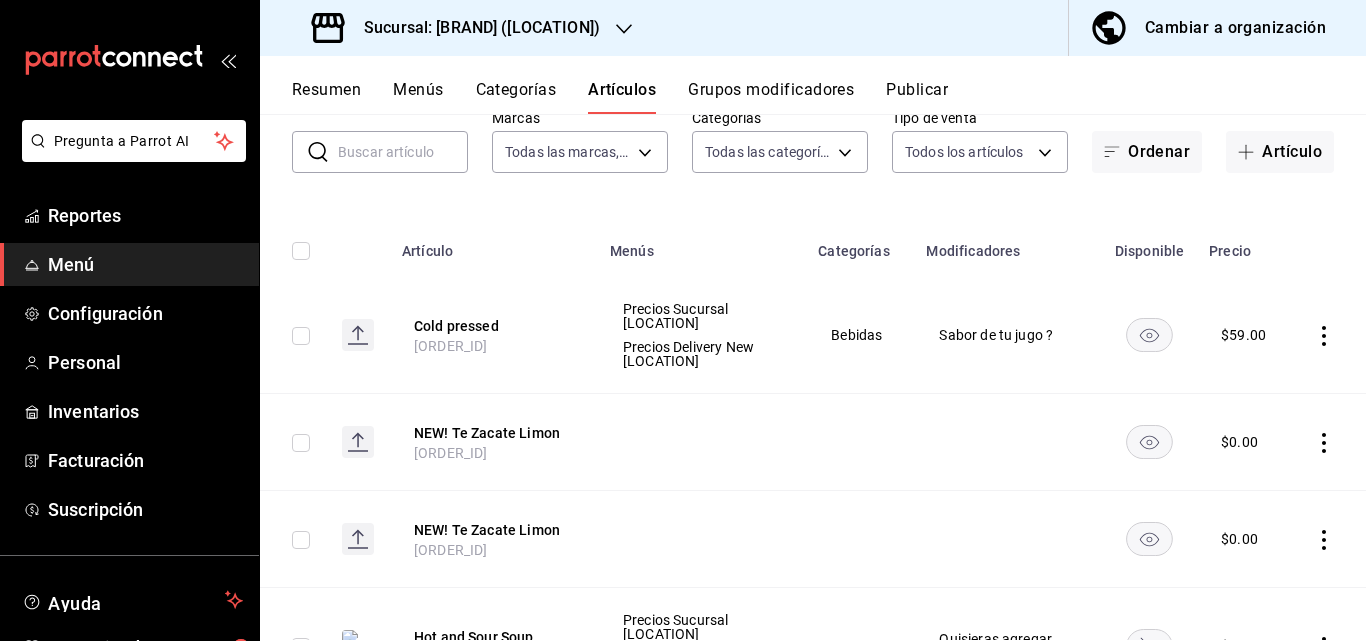 scroll, scrollTop: 160, scrollLeft: 0, axis: vertical 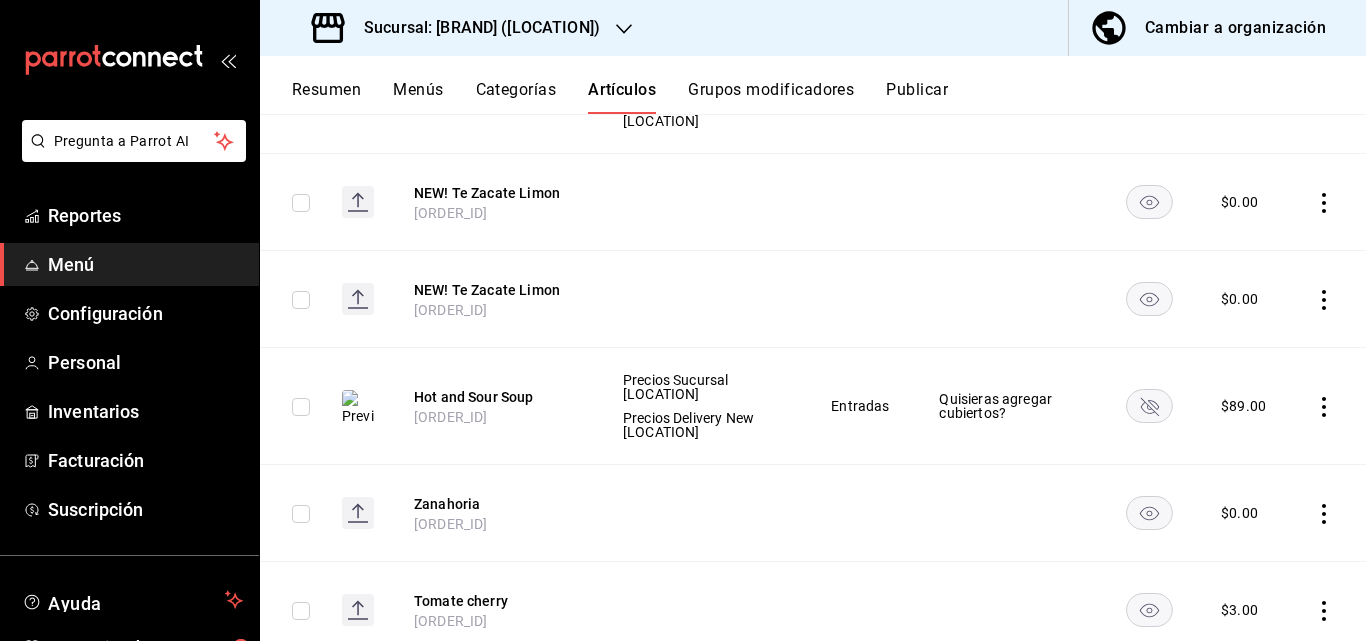 click on "Sucursal: [BRAND] ([LOCATION])" at bounding box center [474, 28] 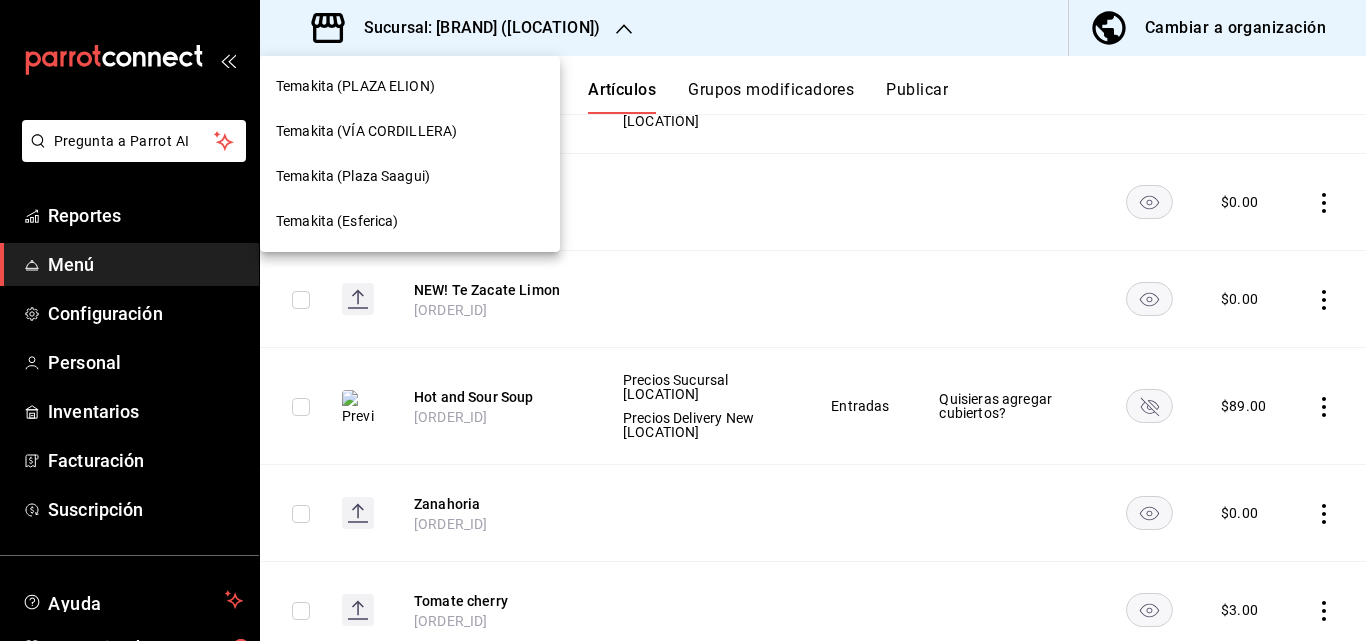 click on "Temakita (Esferica)" at bounding box center (337, 221) 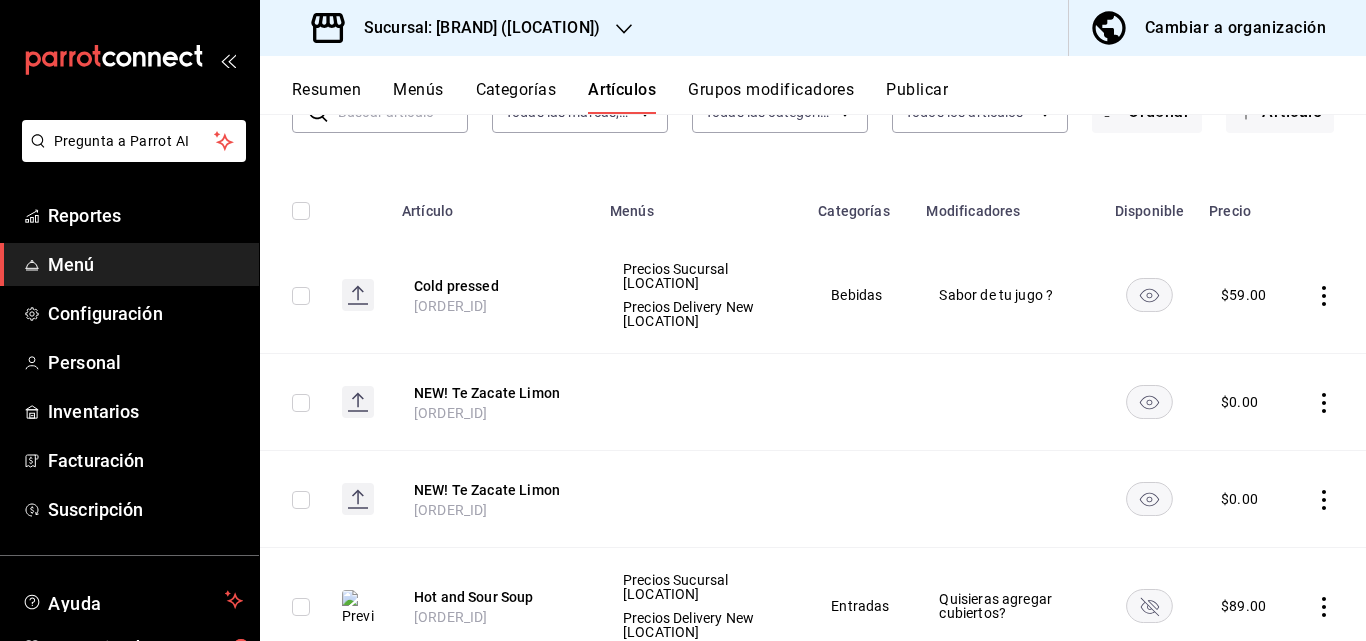 scroll, scrollTop: 120, scrollLeft: 0, axis: vertical 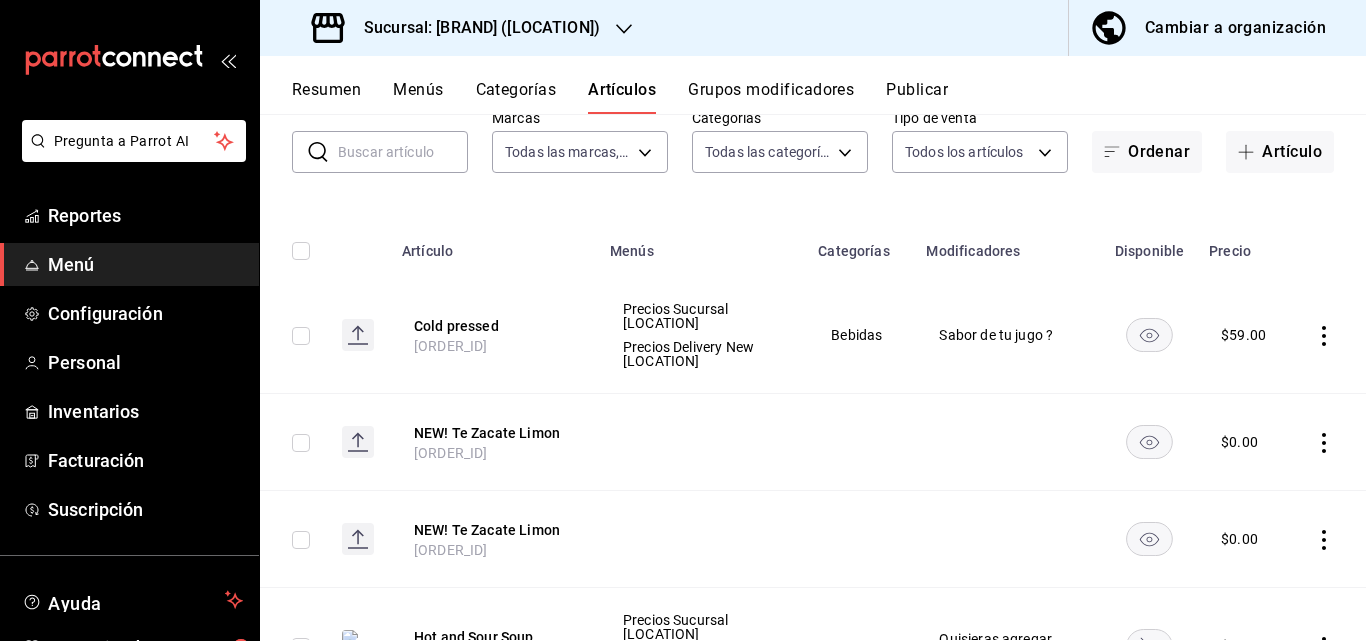click on "Resumen Menús Categorías Artículos Grupos modificadores Publicar" at bounding box center (829, 97) 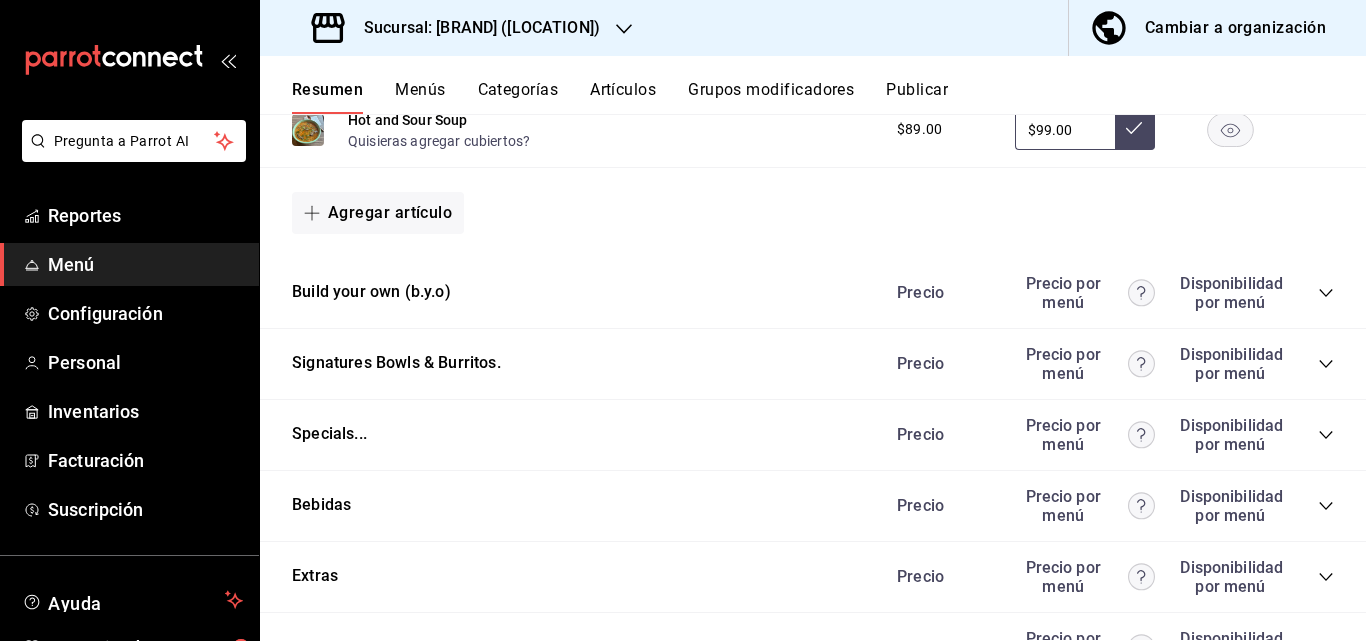 scroll, scrollTop: 2000, scrollLeft: 0, axis: vertical 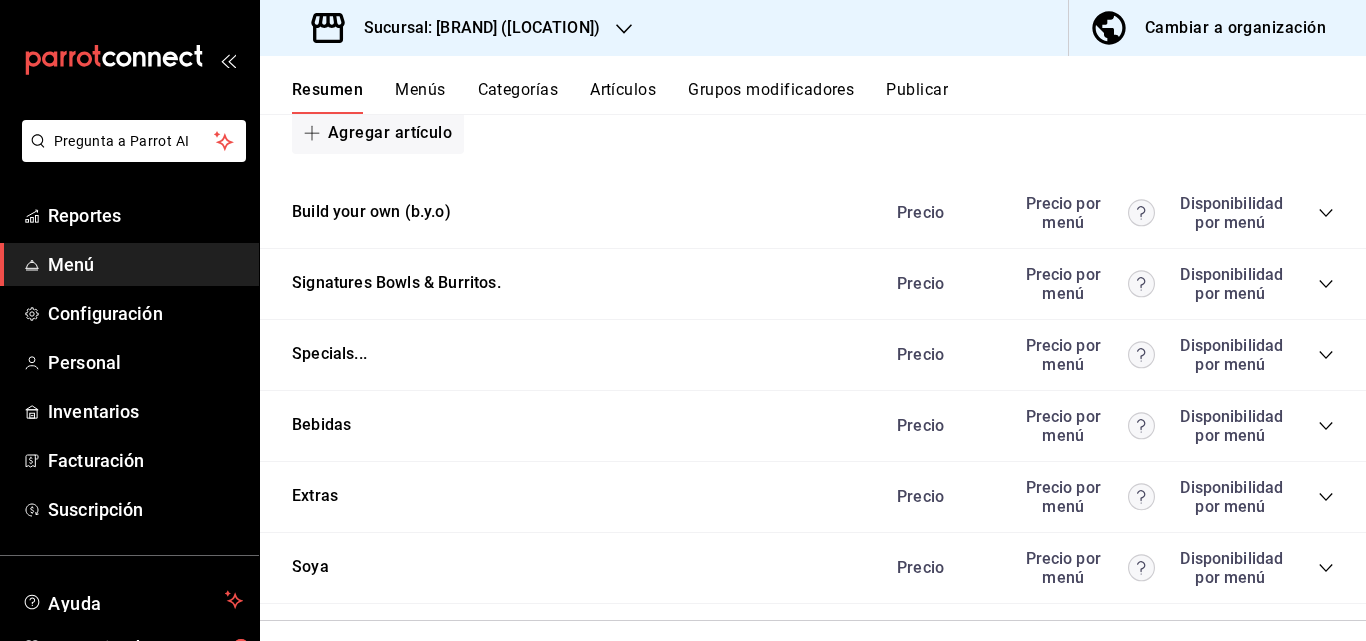 click 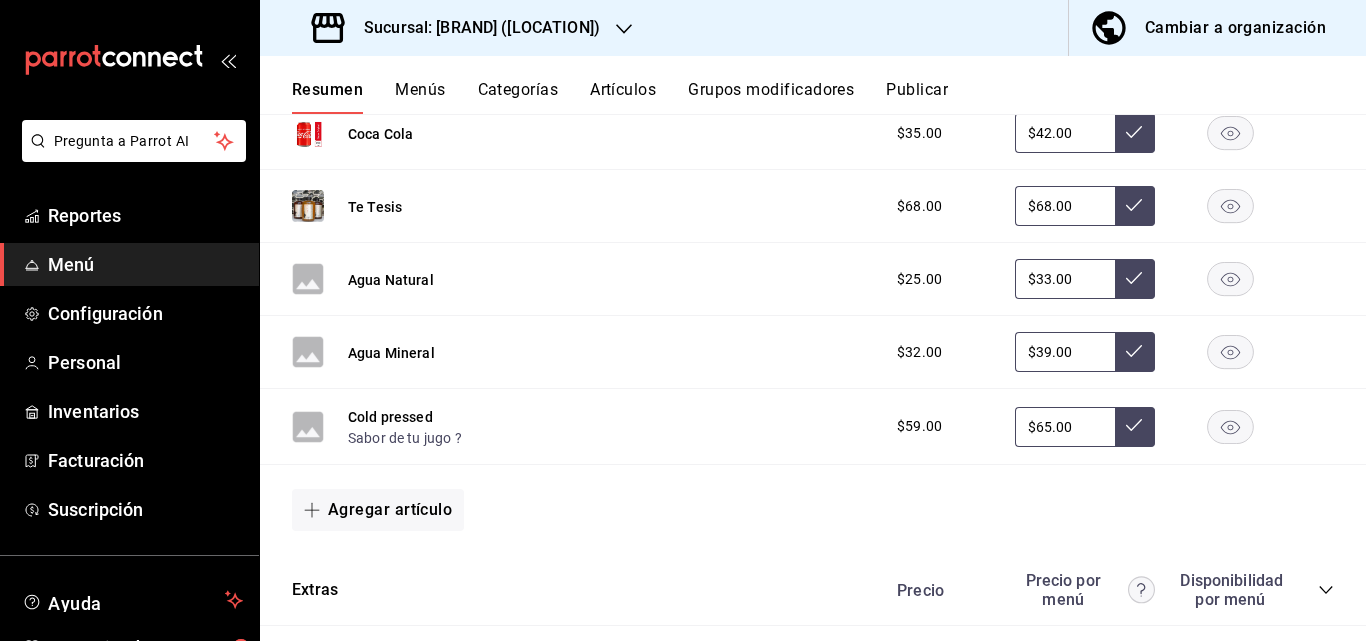 scroll, scrollTop: 2480, scrollLeft: 0, axis: vertical 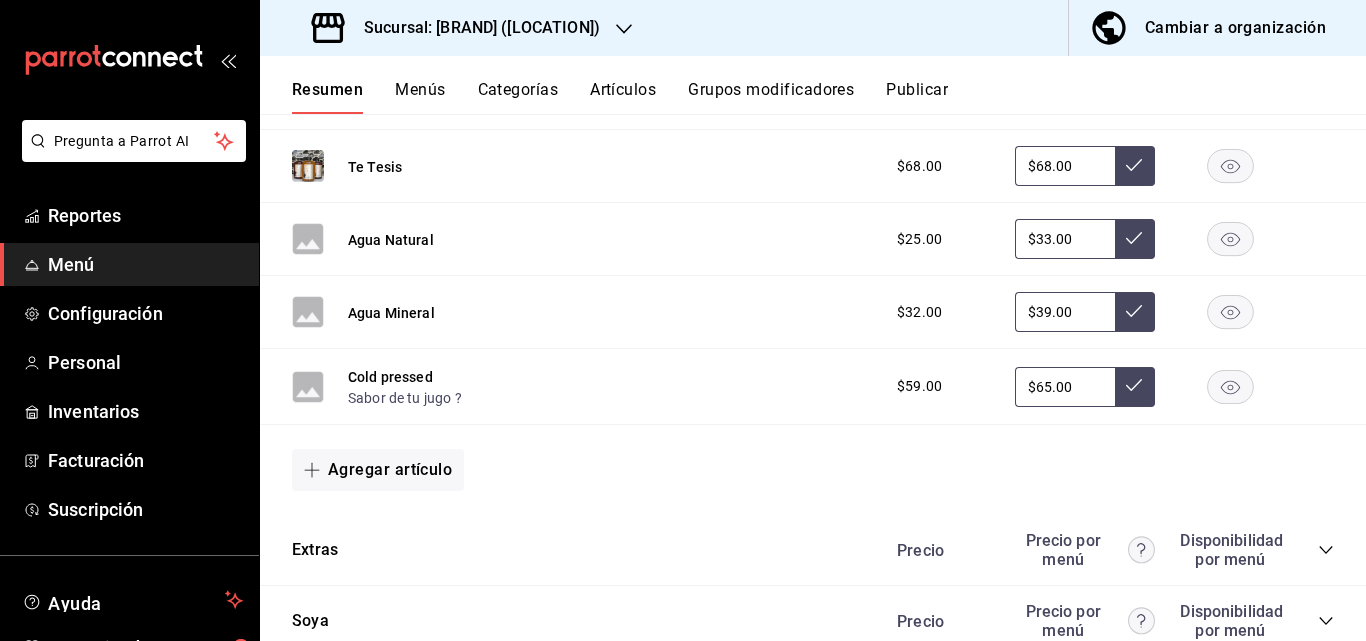 click on "Sucursal: [BRAND] ([LOCATION])" at bounding box center (458, 28) 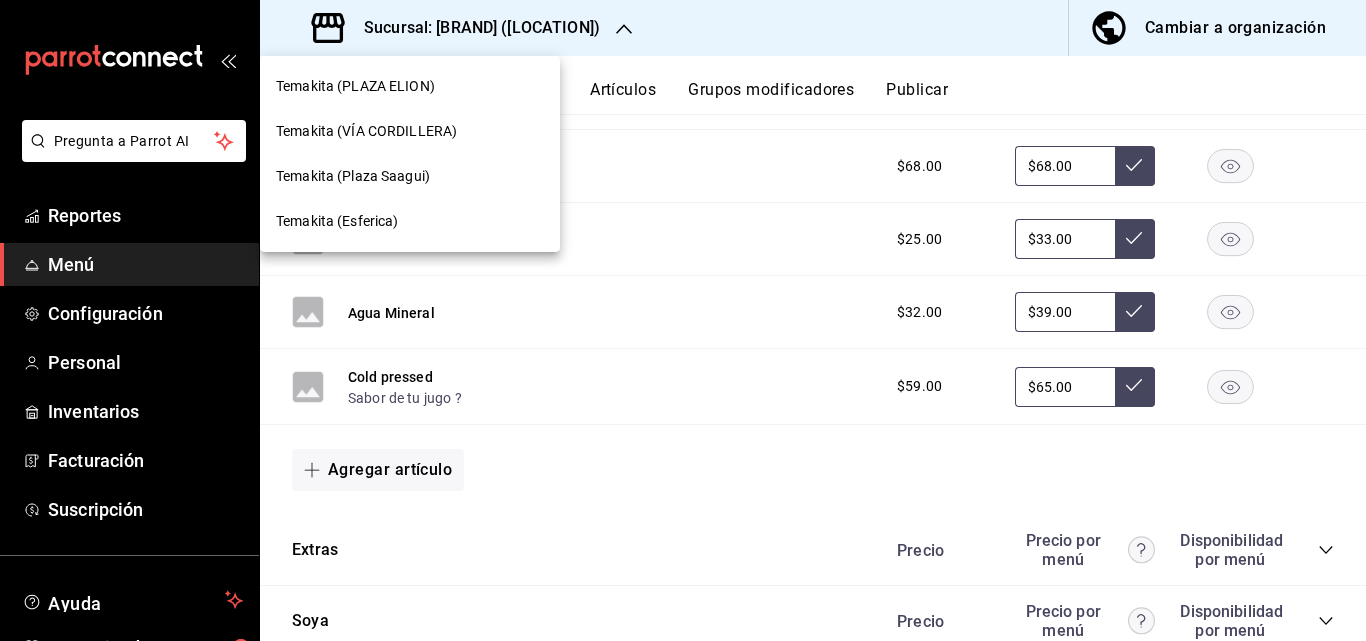 click on "Temakita (VÍA CORDILLERA)" at bounding box center (366, 131) 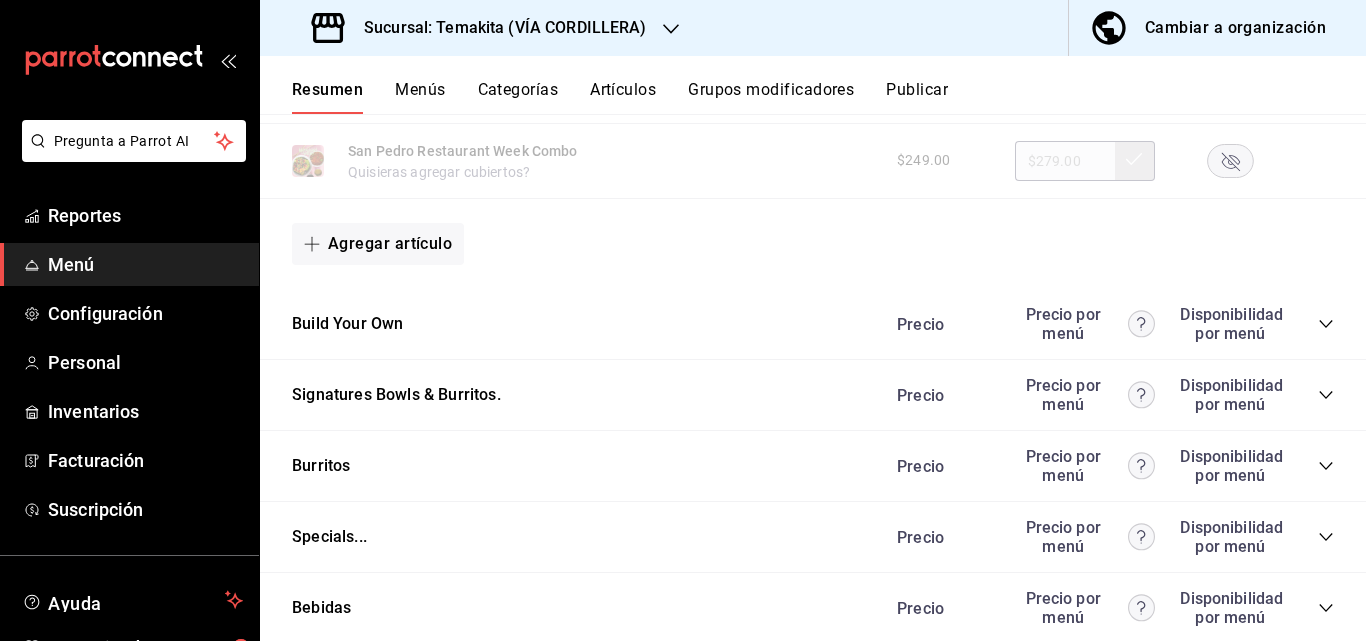 scroll, scrollTop: 1853, scrollLeft: 0, axis: vertical 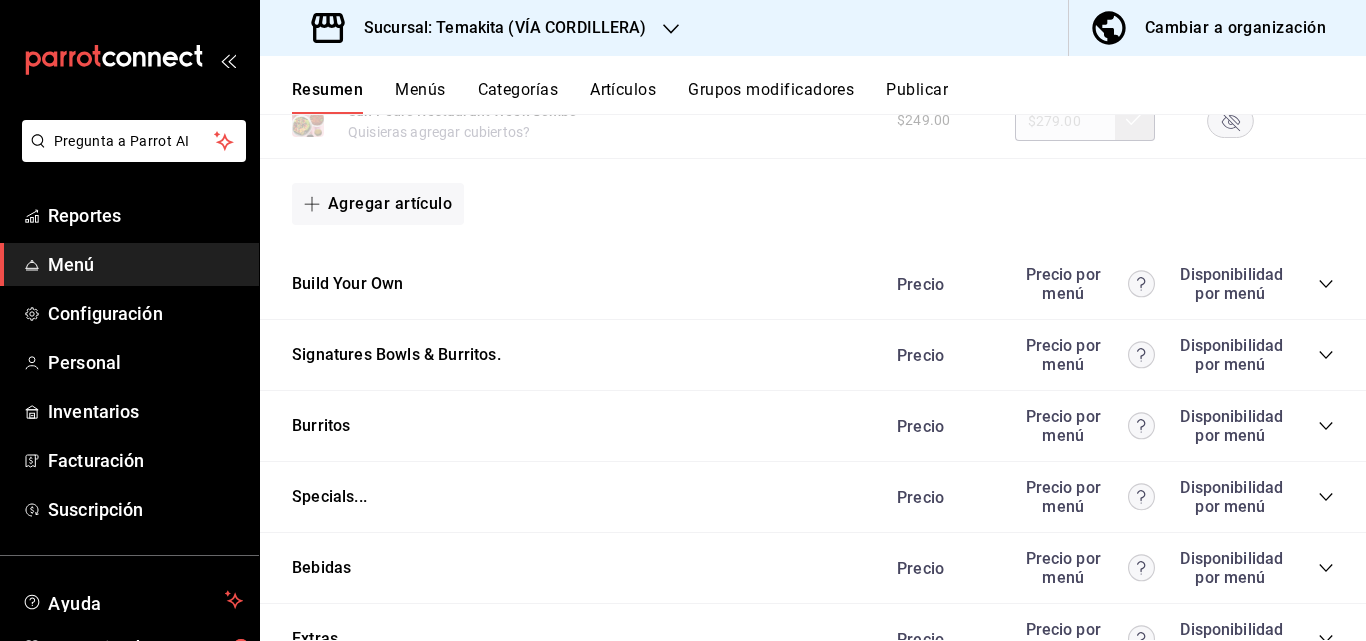 click 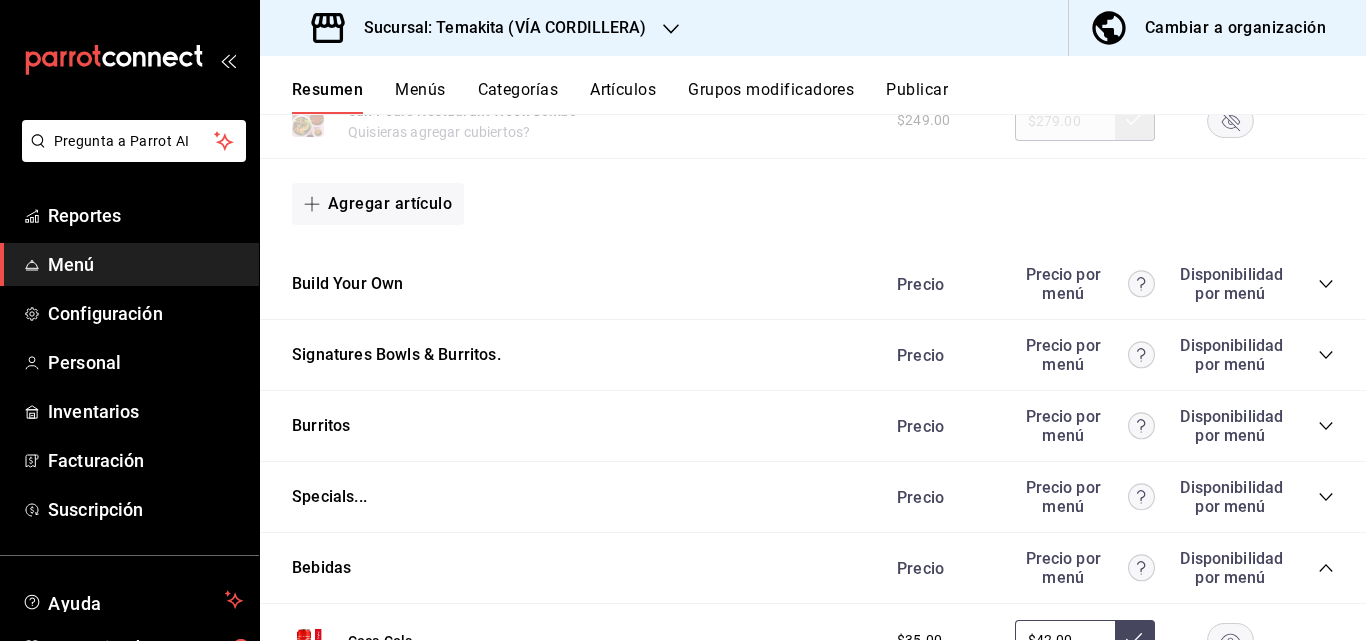 click 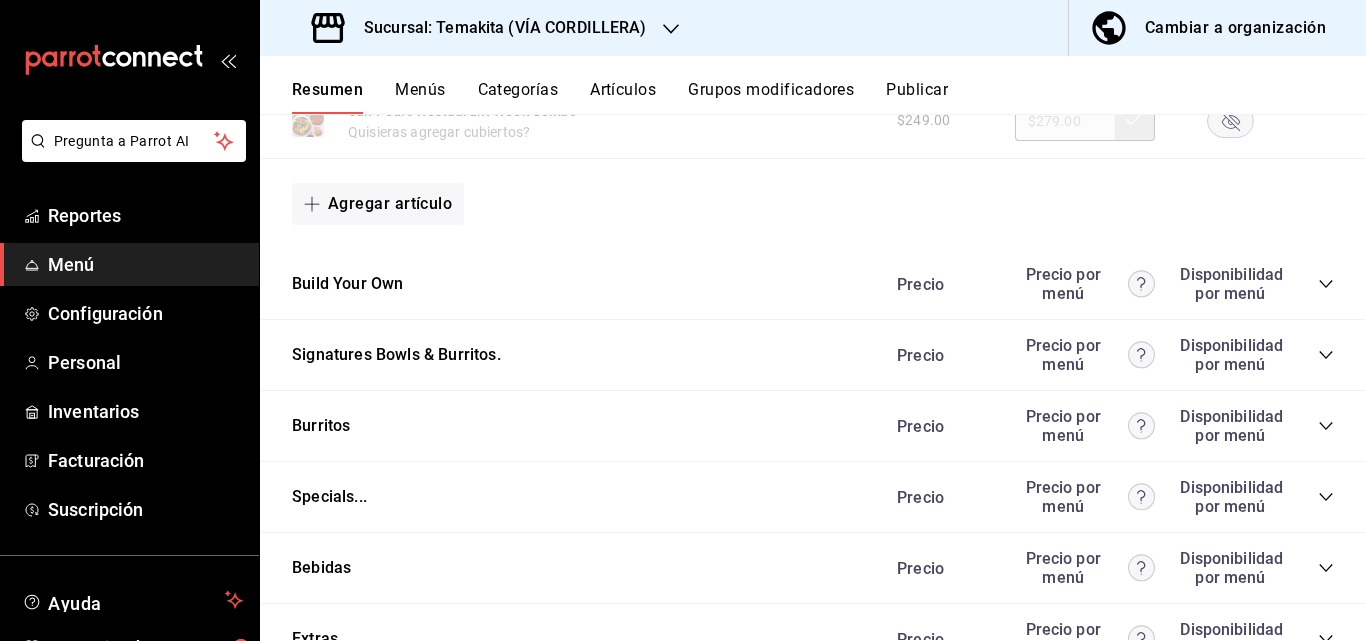 drag, startPoint x: 1300, startPoint y: 576, endPoint x: 1310, endPoint y: 575, distance: 10.049875 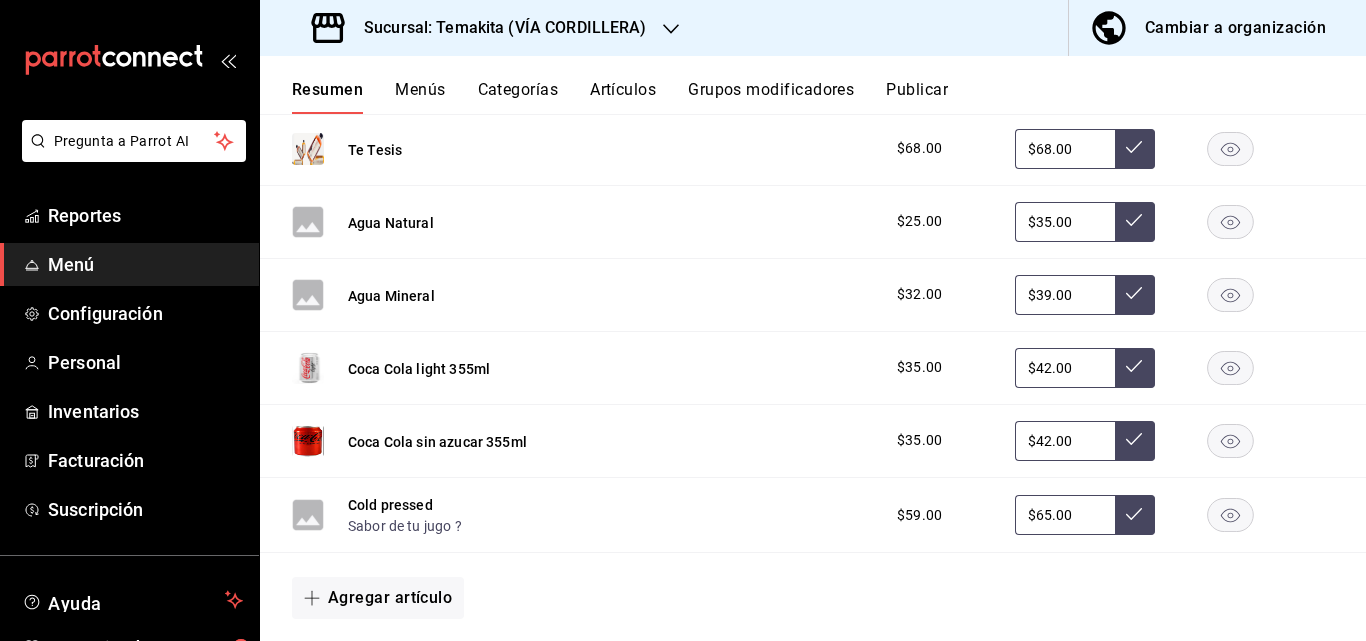 scroll, scrollTop: 2533, scrollLeft: 0, axis: vertical 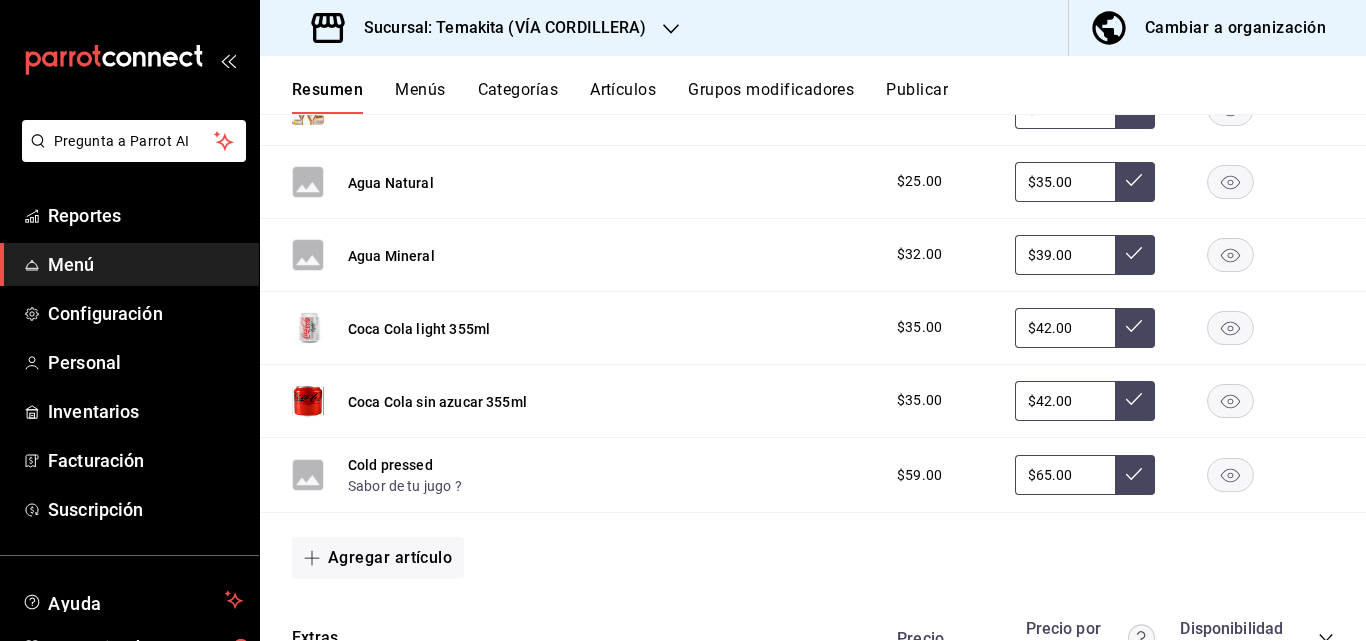click on "Menú" at bounding box center [129, 264] 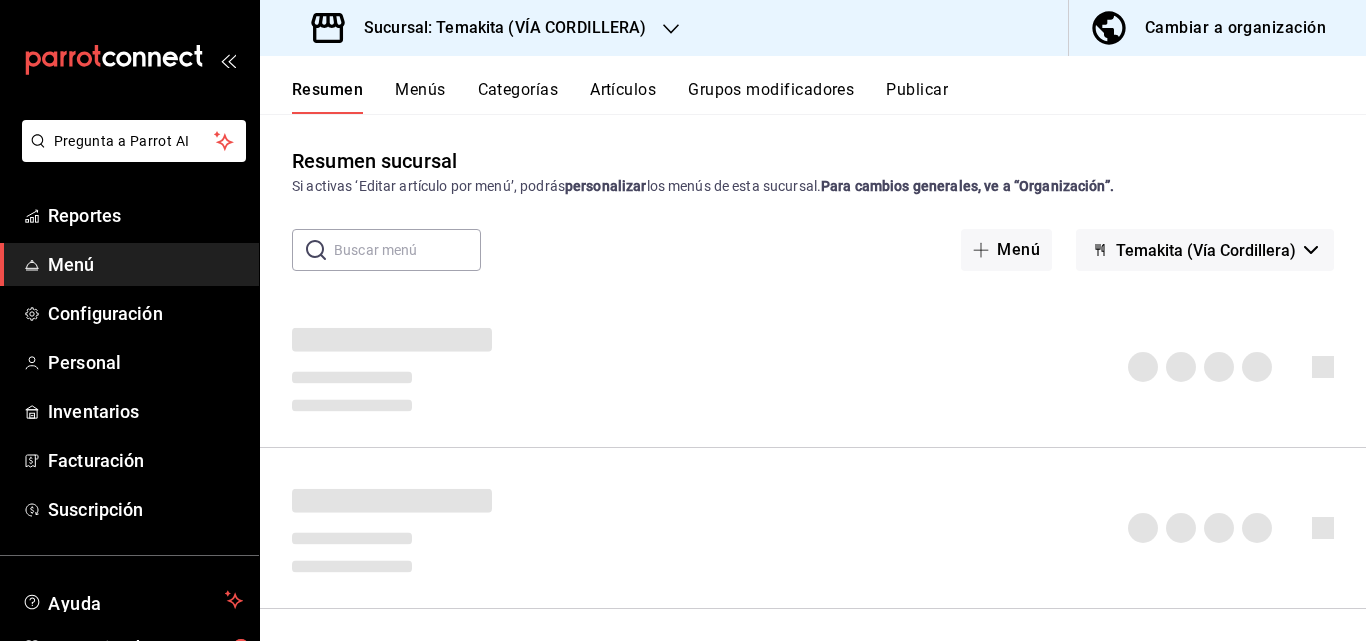 click on "Artículos" at bounding box center [623, 97] 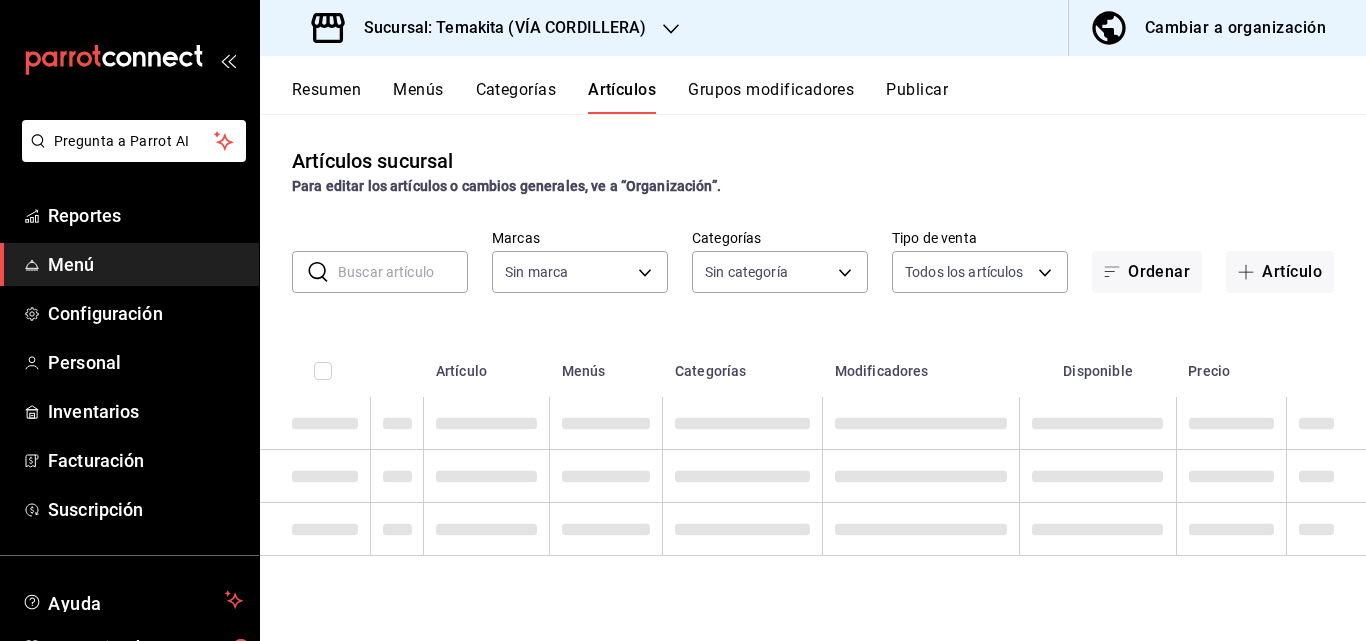 type on "[UUID],[UUID]" 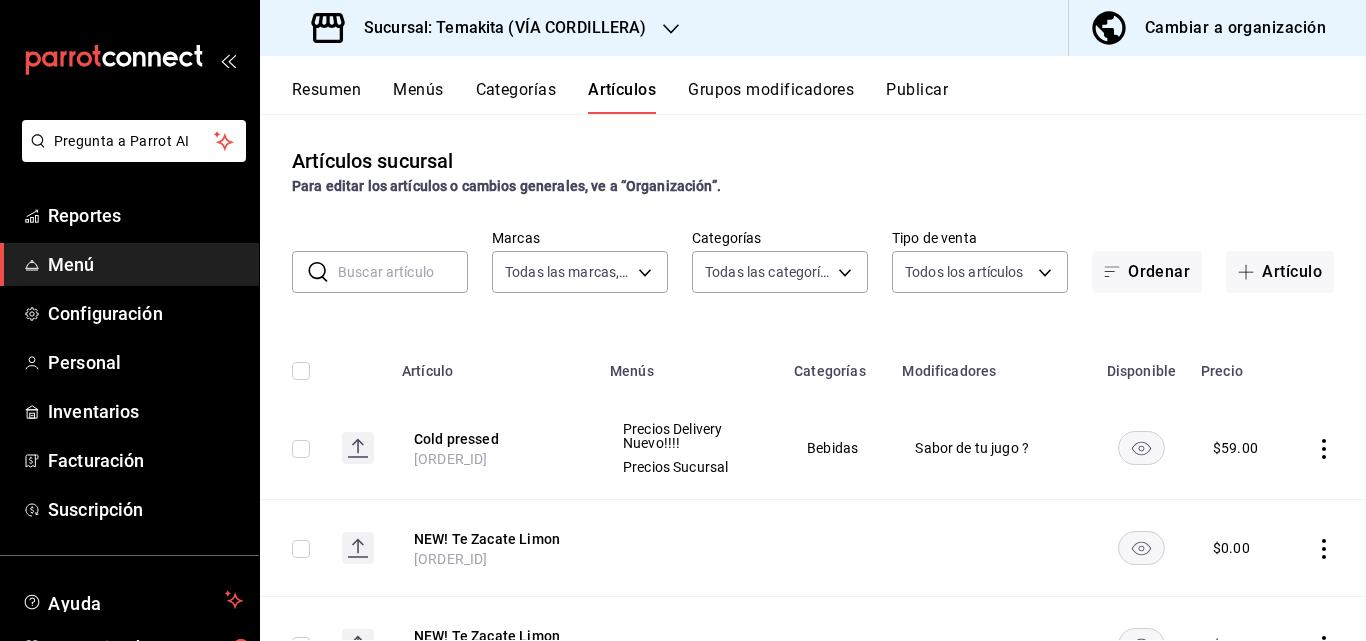type on "[UUID],[UUID],[UUID],[UUID],[UUID],[UUID],[UUID],[UUID],[UUID],[UUID]" 